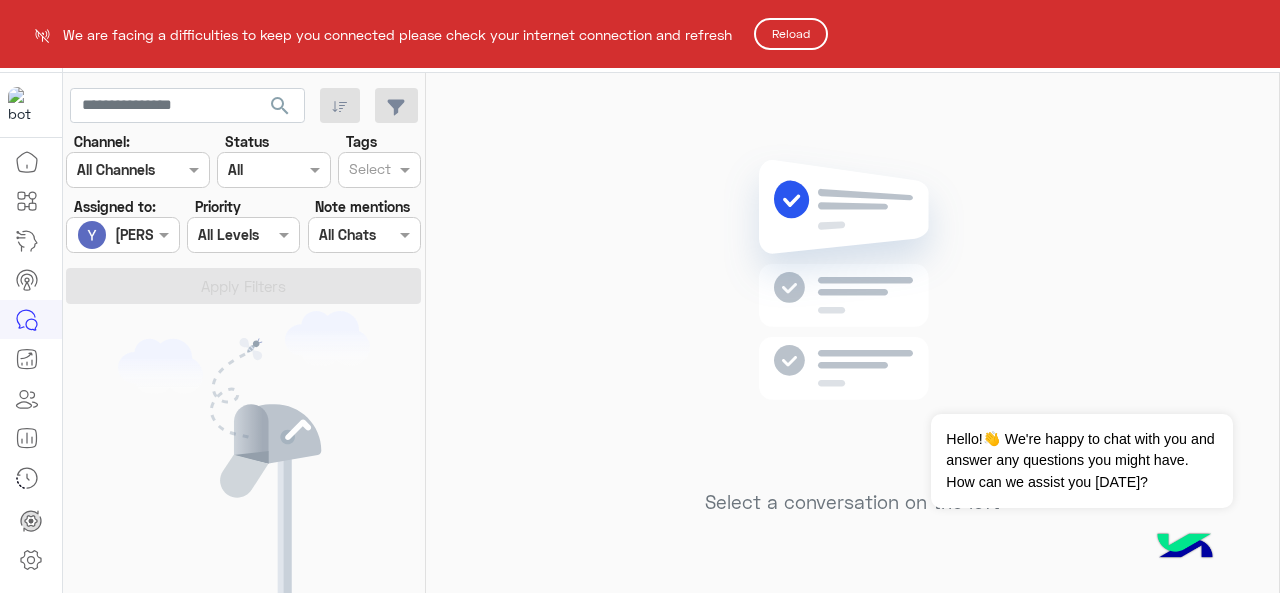 scroll, scrollTop: 0, scrollLeft: 0, axis: both 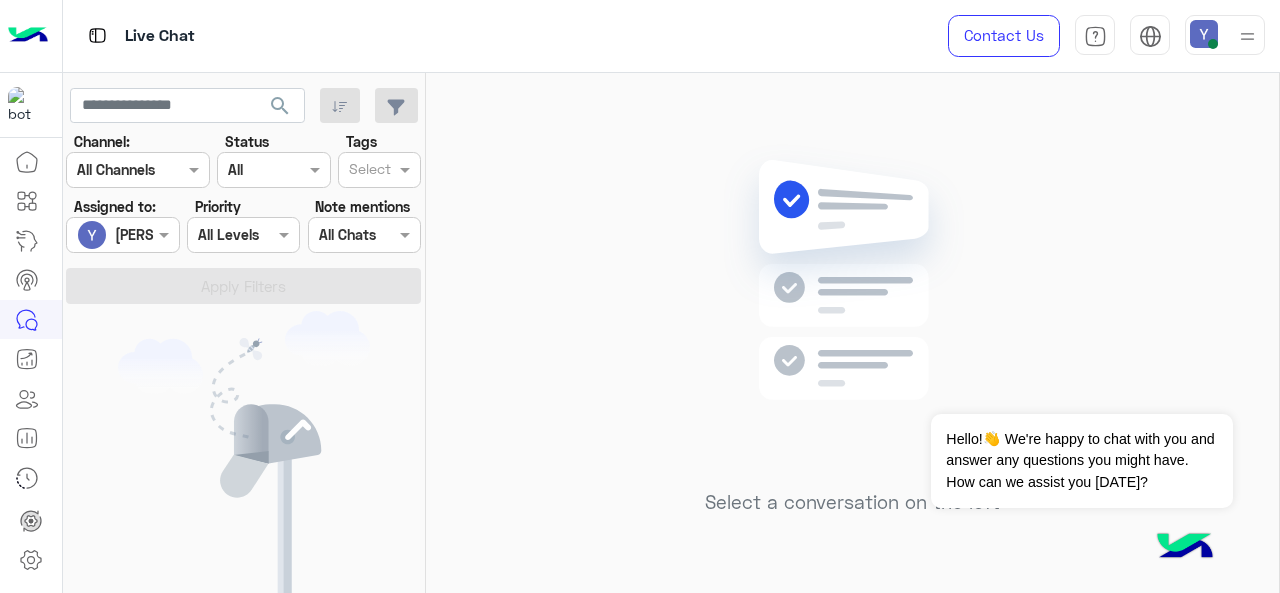 click at bounding box center (122, 234) 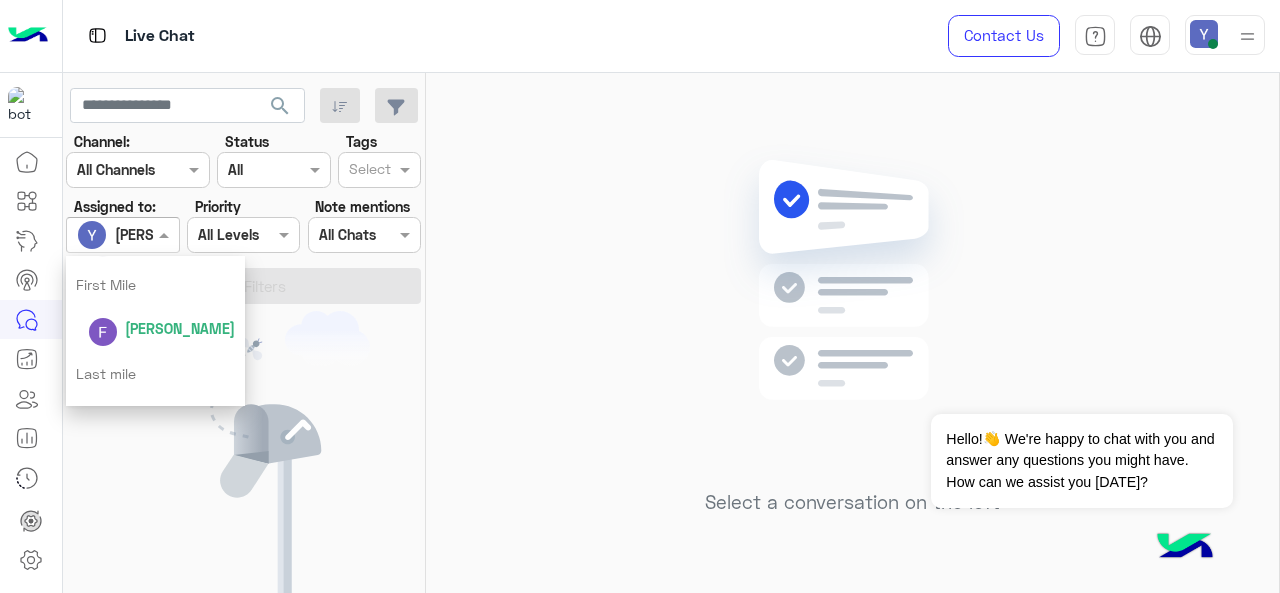 scroll, scrollTop: 362, scrollLeft: 0, axis: vertical 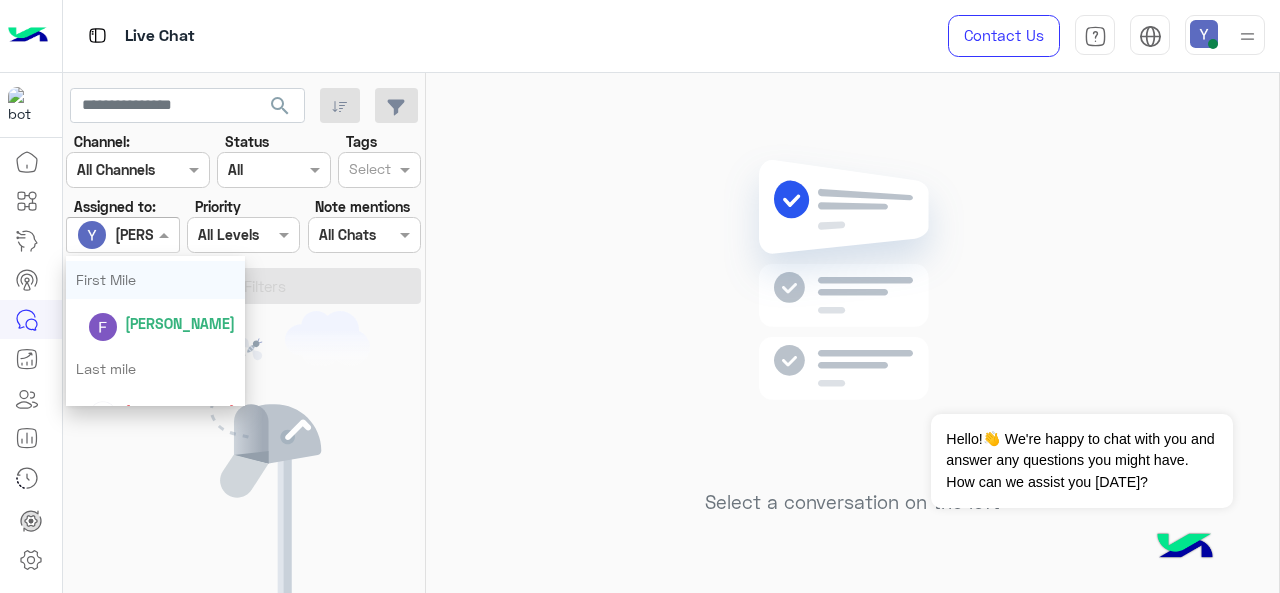click on "First Mile" at bounding box center (156, 279) 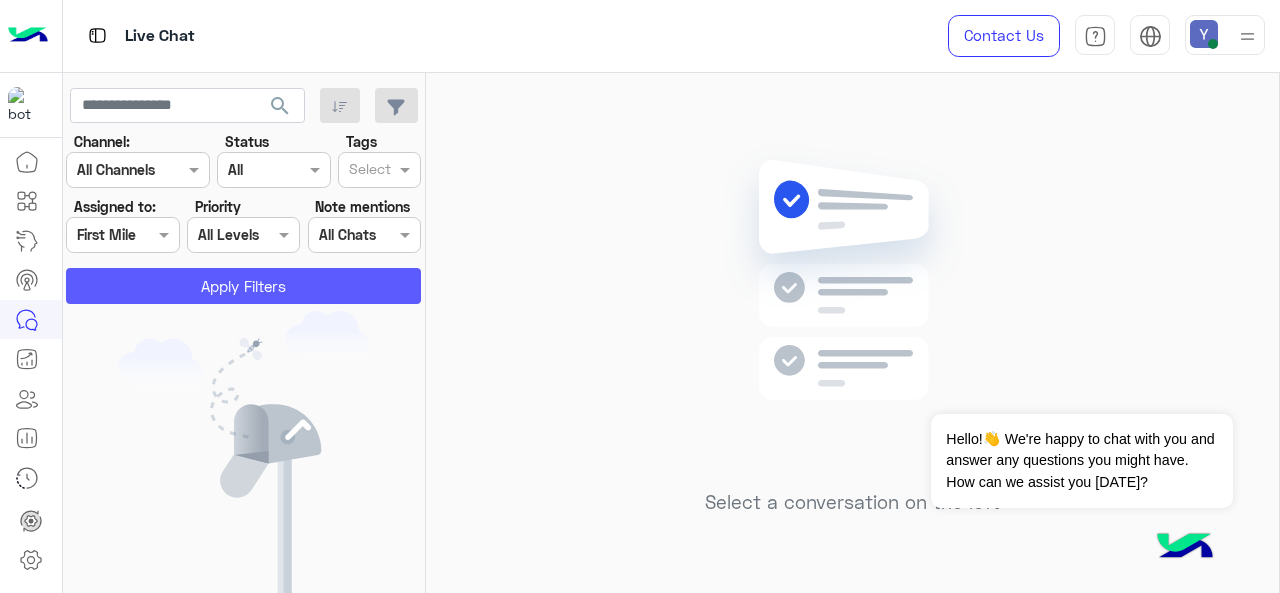 click on "Apply Filters" 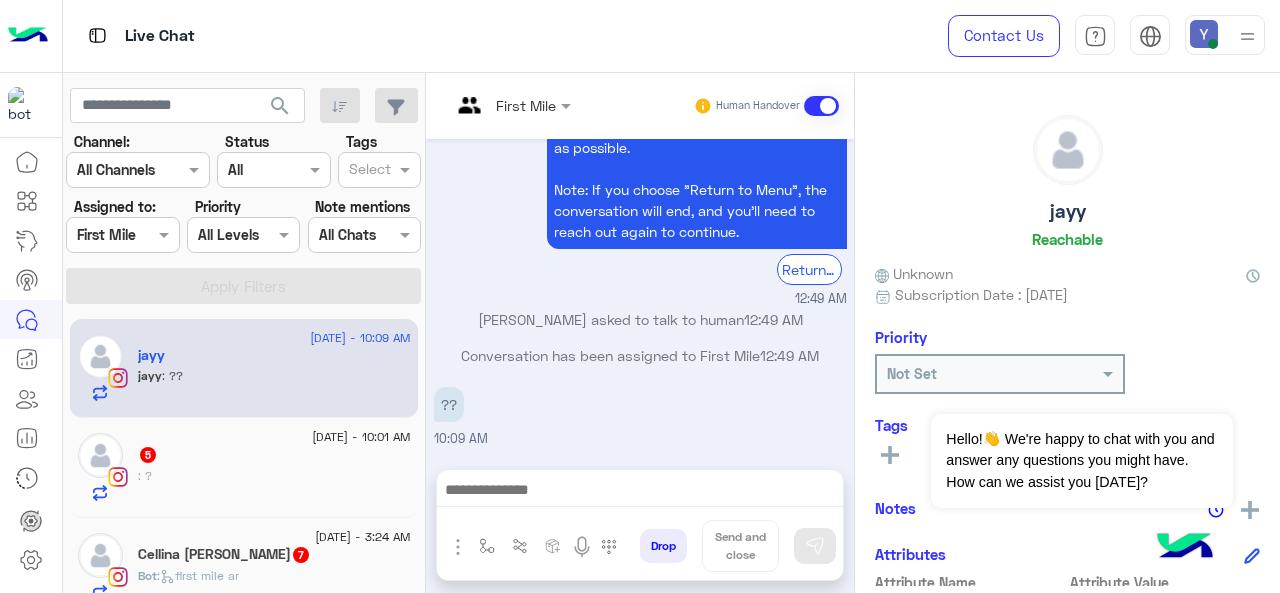 scroll, scrollTop: 3184, scrollLeft: 0, axis: vertical 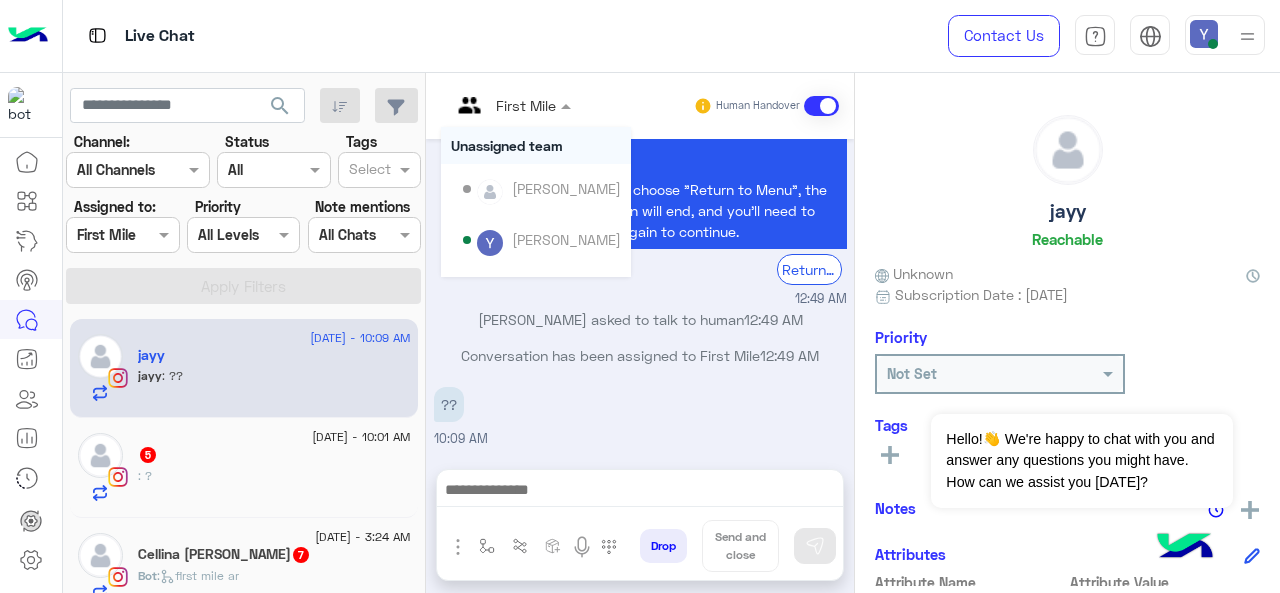 click at bounding box center (511, 104) 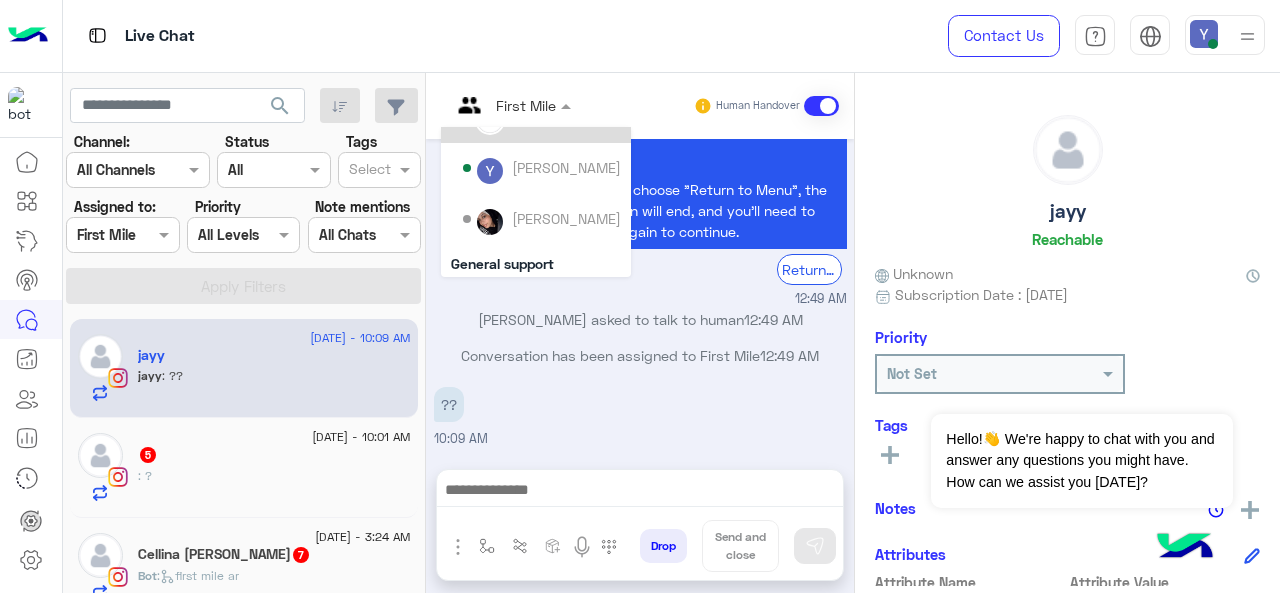 scroll, scrollTop: 146, scrollLeft: 0, axis: vertical 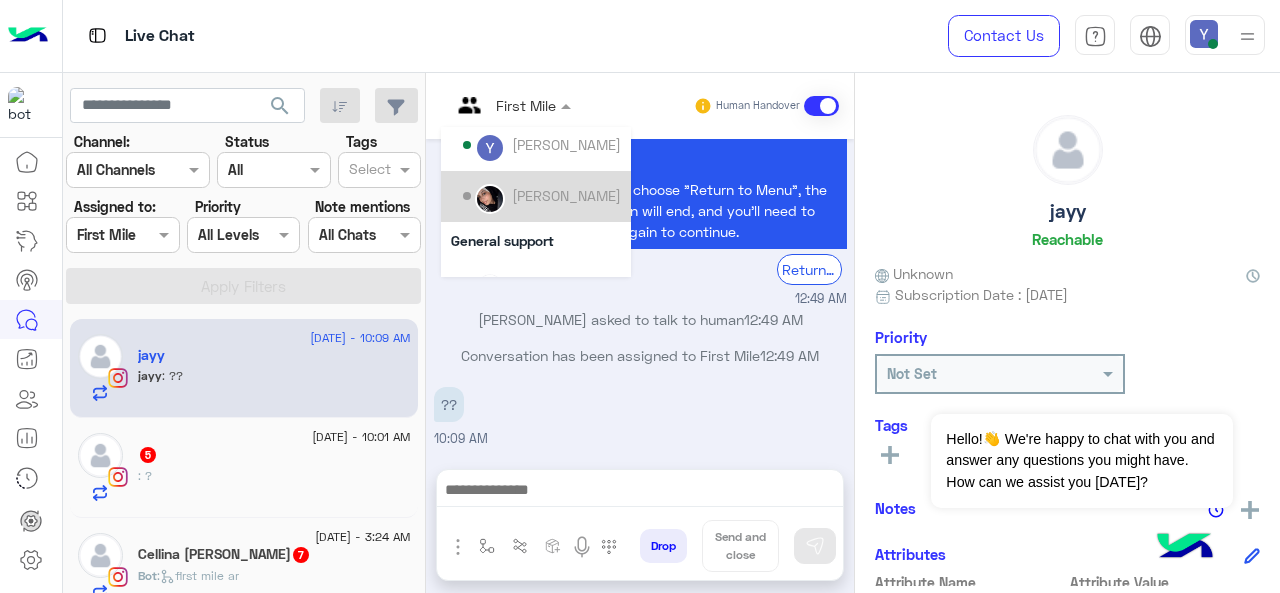 click on "[PERSON_NAME]" at bounding box center [566, 195] 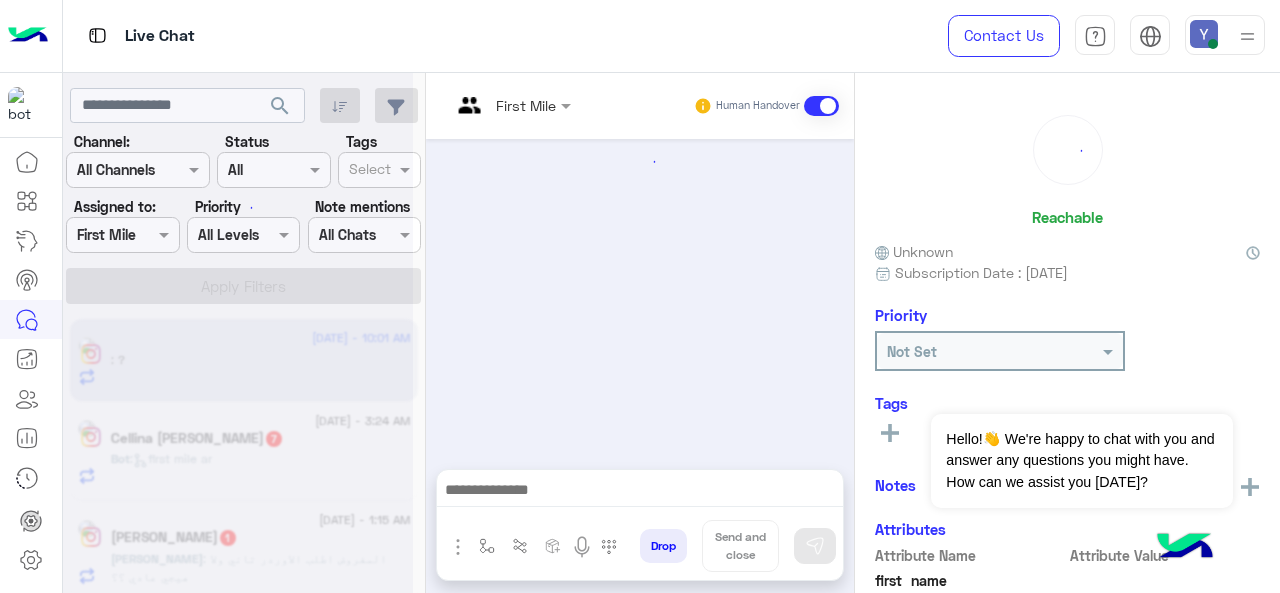 scroll, scrollTop: 984, scrollLeft: 0, axis: vertical 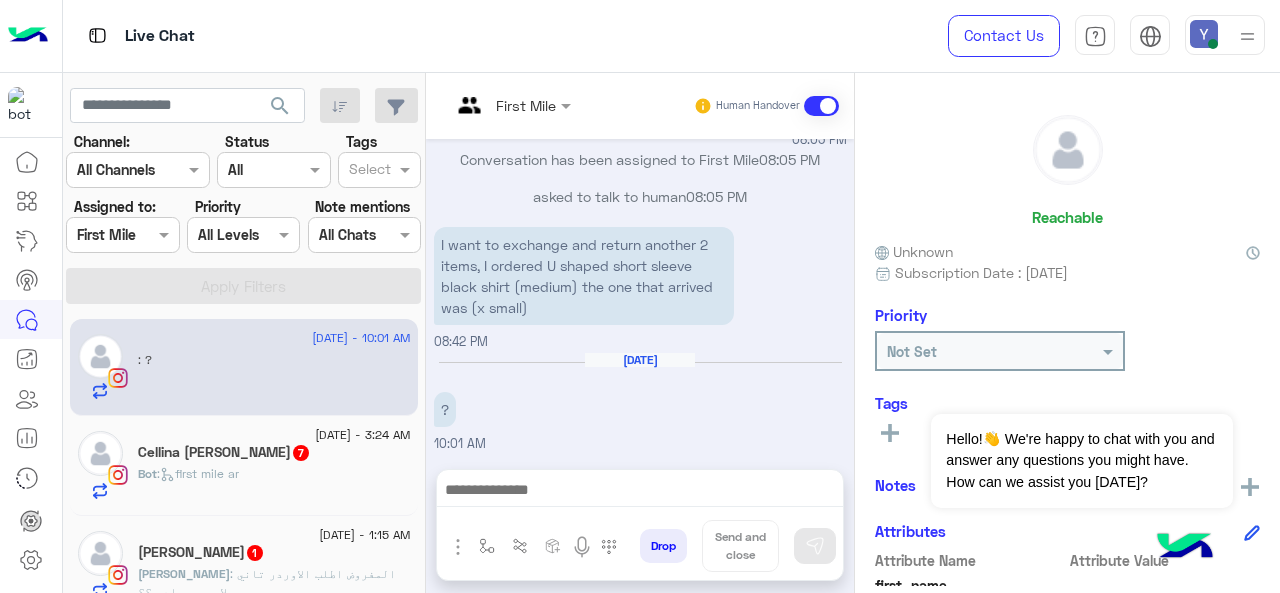 click at bounding box center (511, 104) 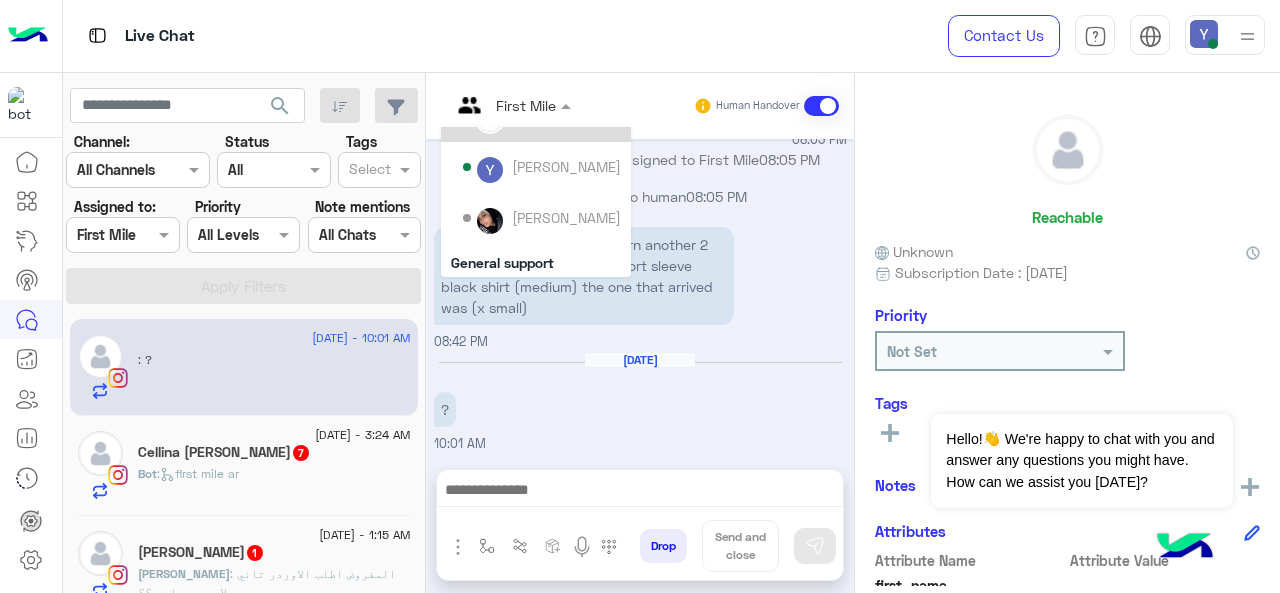 scroll, scrollTop: 125, scrollLeft: 0, axis: vertical 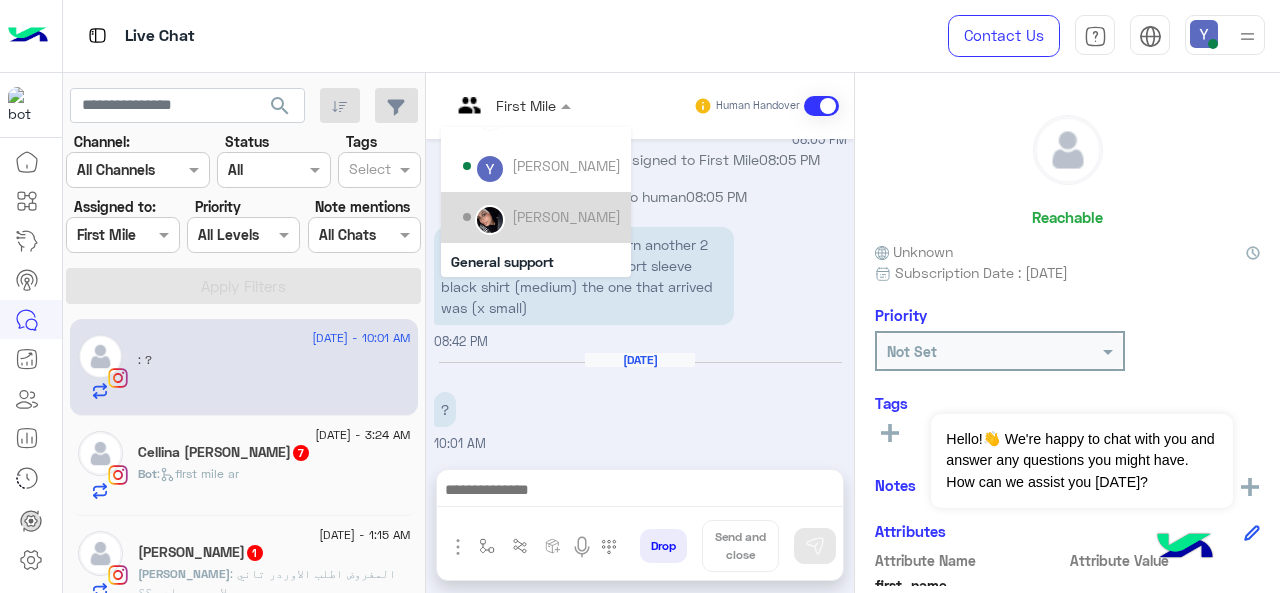 click on "[PERSON_NAME]" at bounding box center [542, 217] 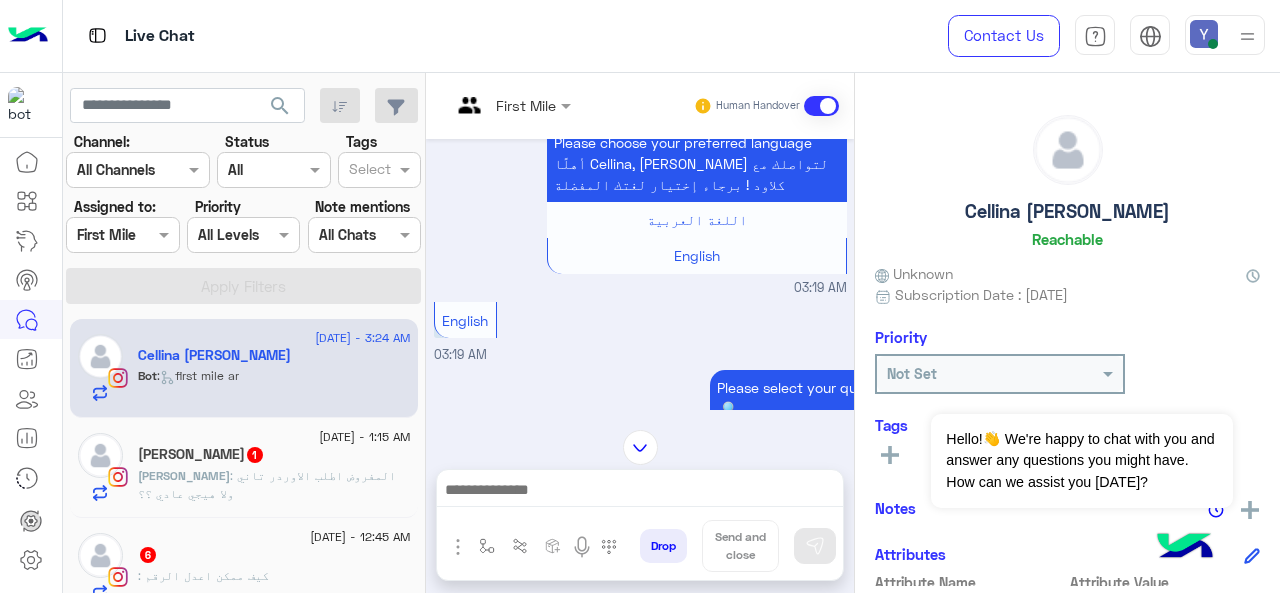 scroll, scrollTop: 206, scrollLeft: 0, axis: vertical 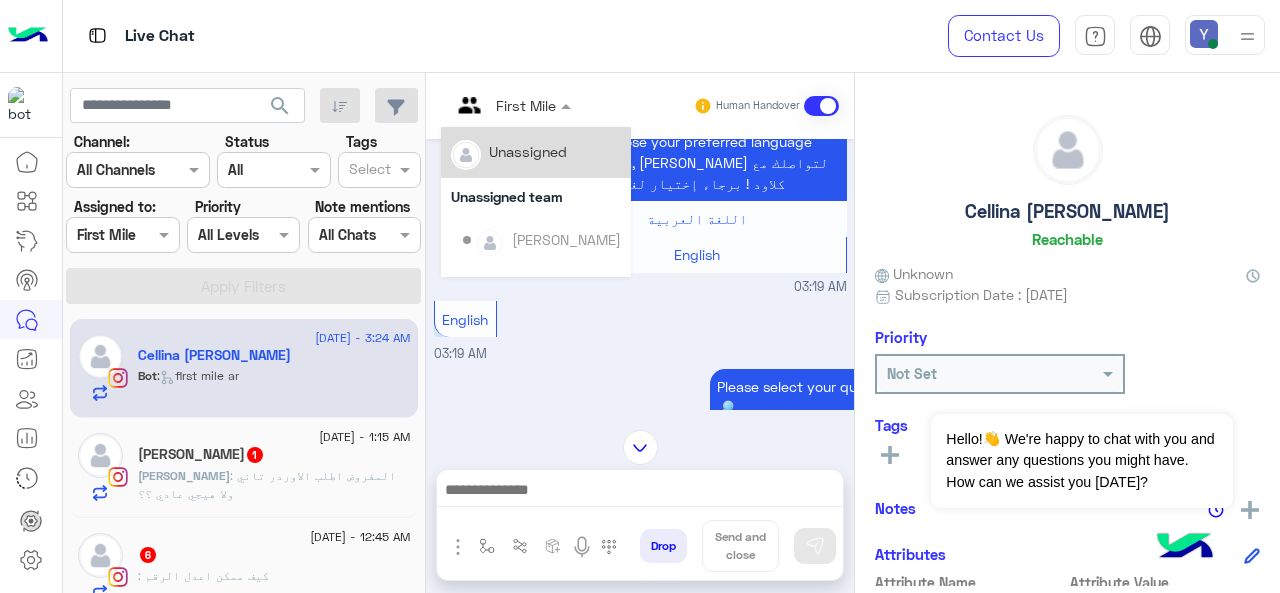click at bounding box center [487, 105] 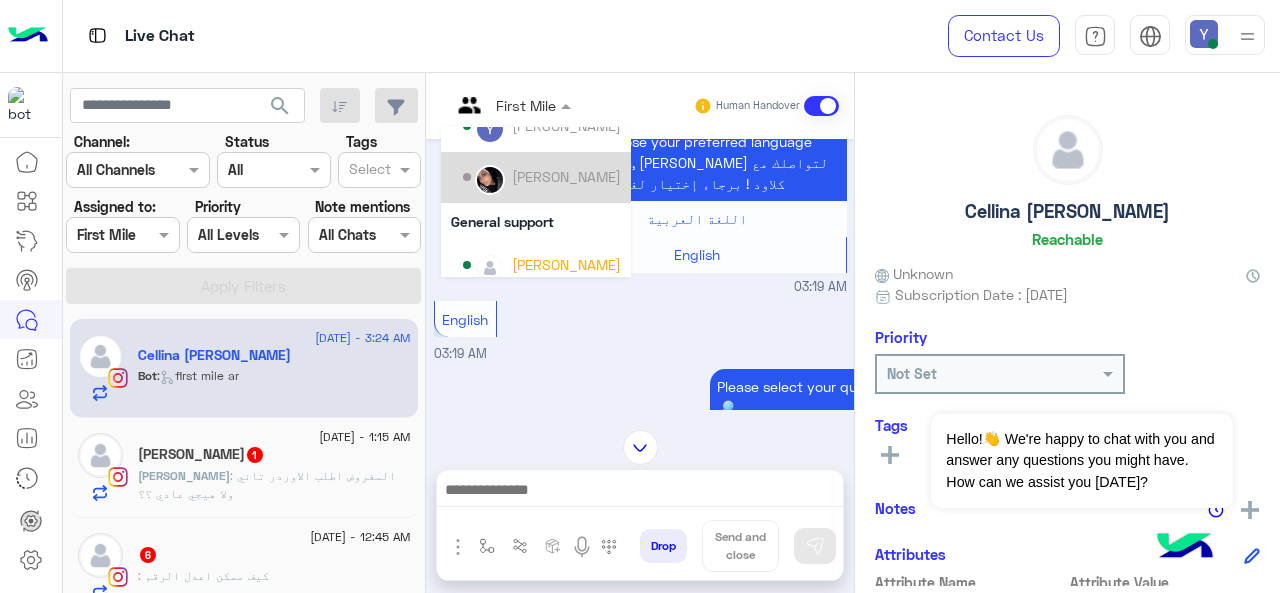 scroll, scrollTop: 166, scrollLeft: 0, axis: vertical 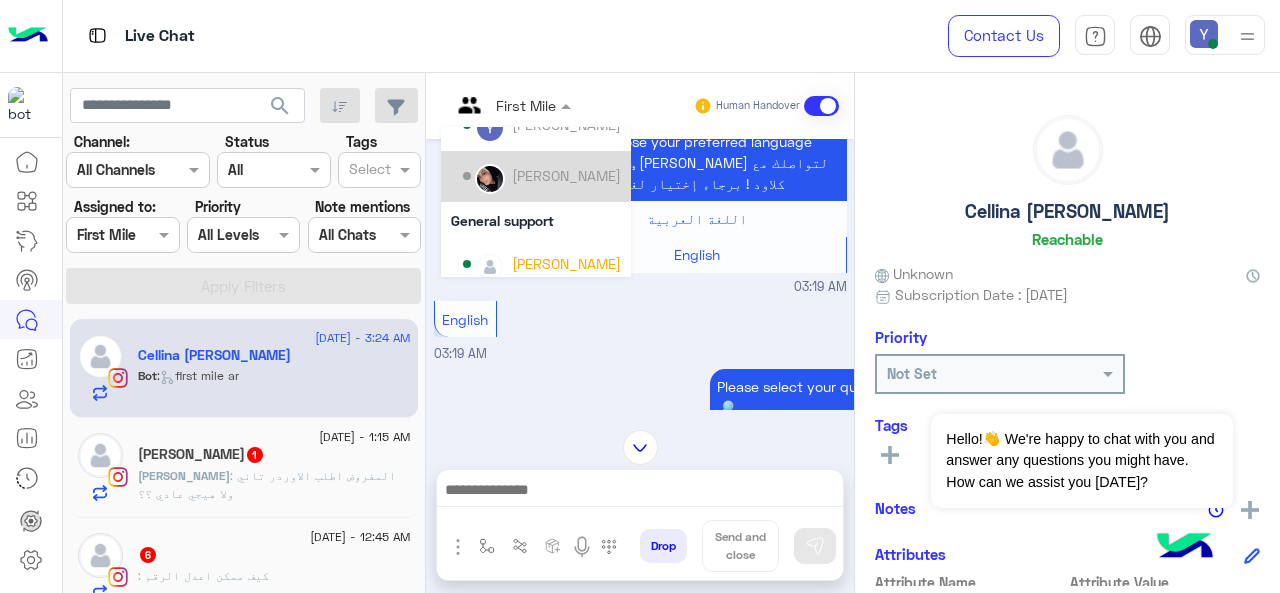 click on "[PERSON_NAME]" at bounding box center (566, 175) 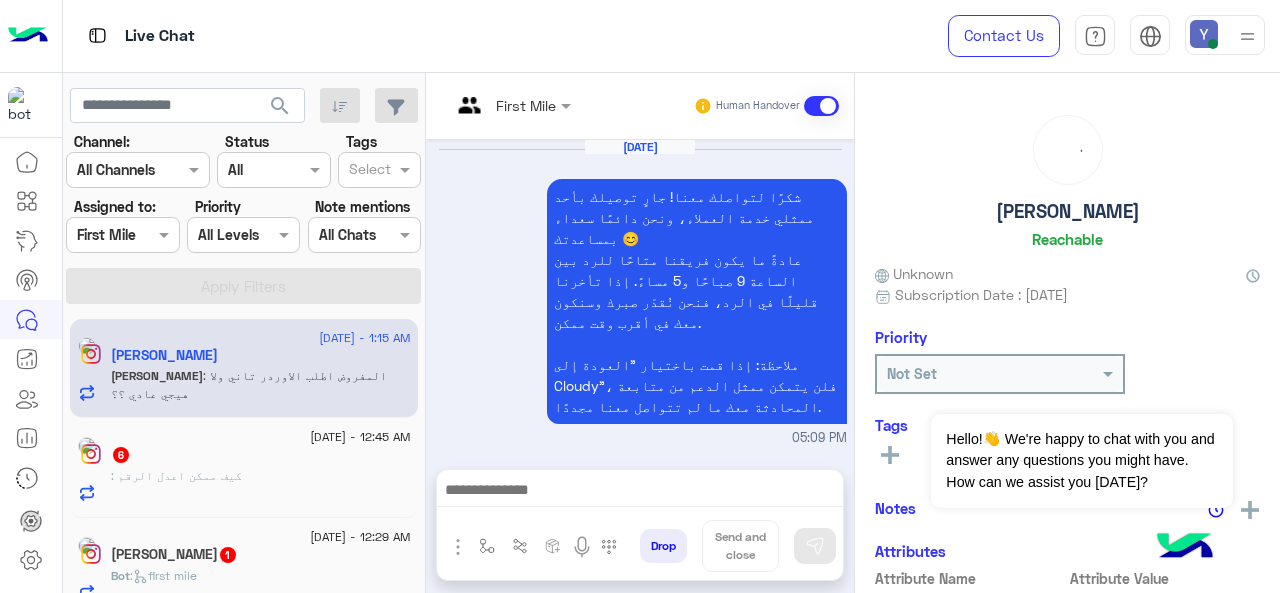 scroll, scrollTop: 1252, scrollLeft: 0, axis: vertical 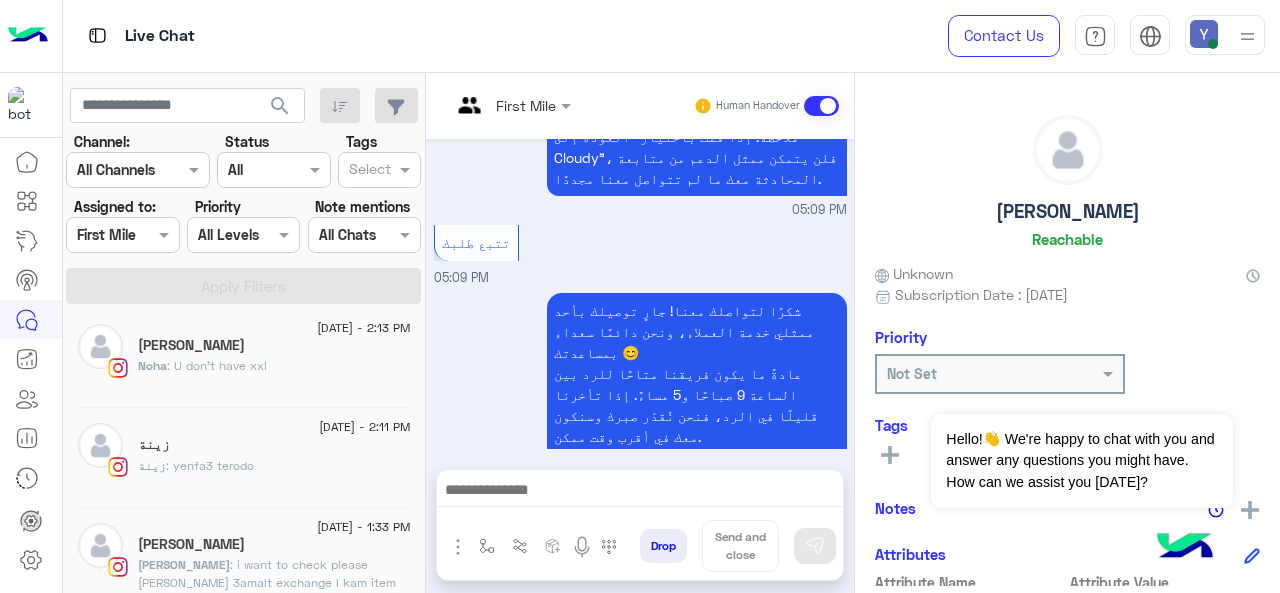 click on ": U don’t have xxl" 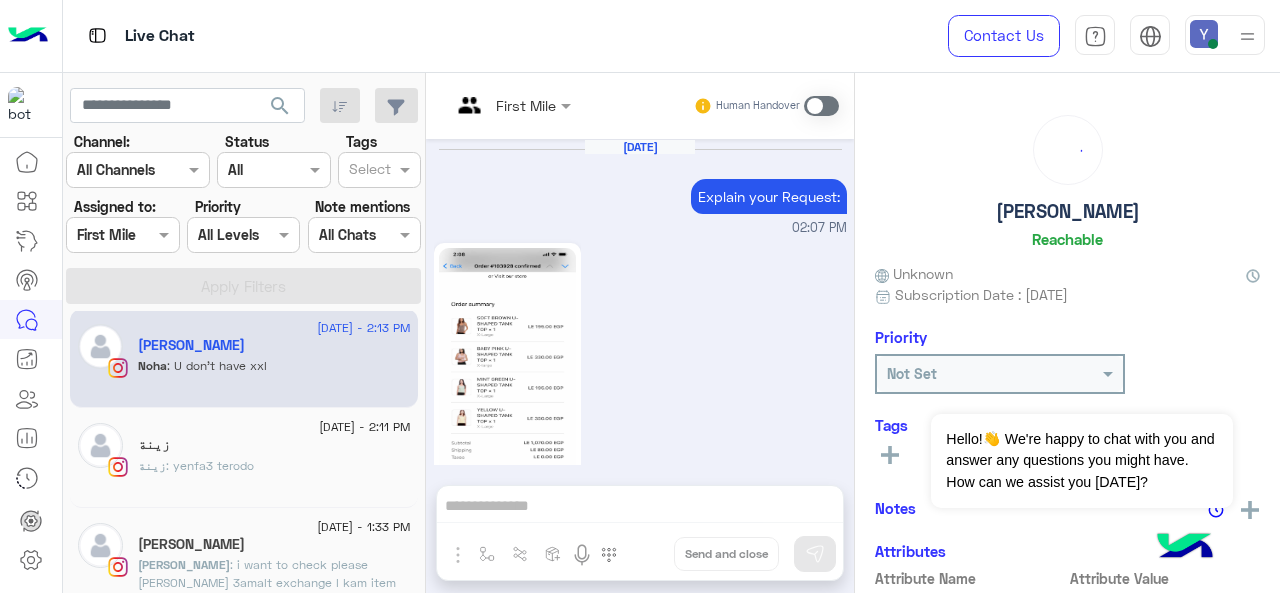 scroll, scrollTop: 713, scrollLeft: 0, axis: vertical 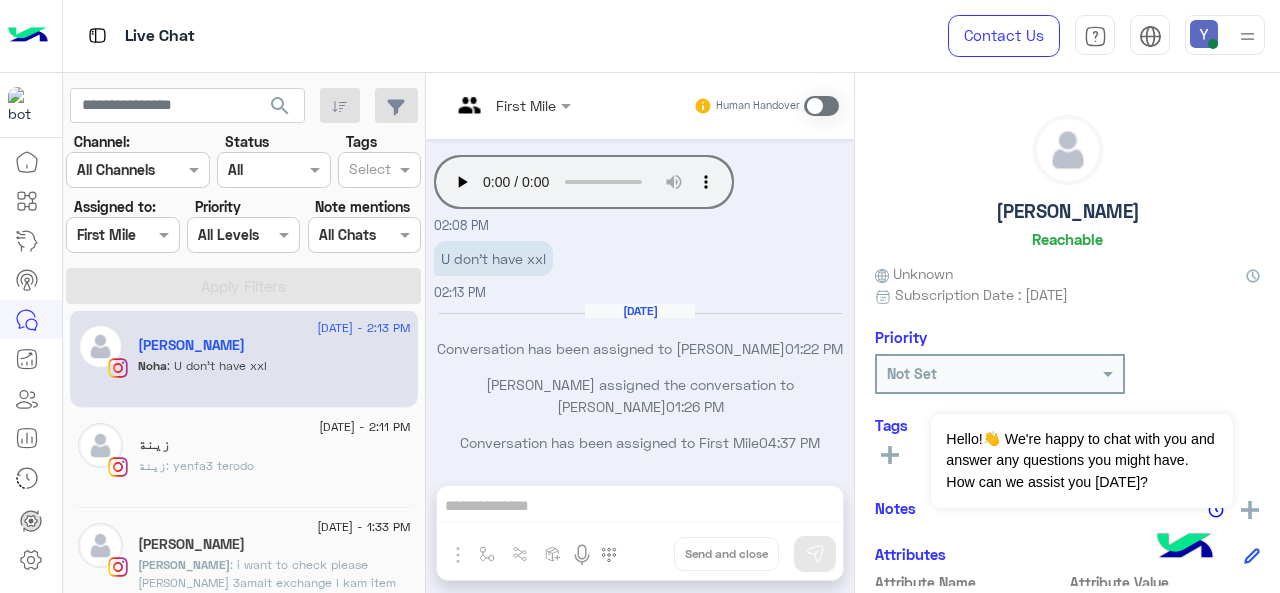 click at bounding box center (511, 104) 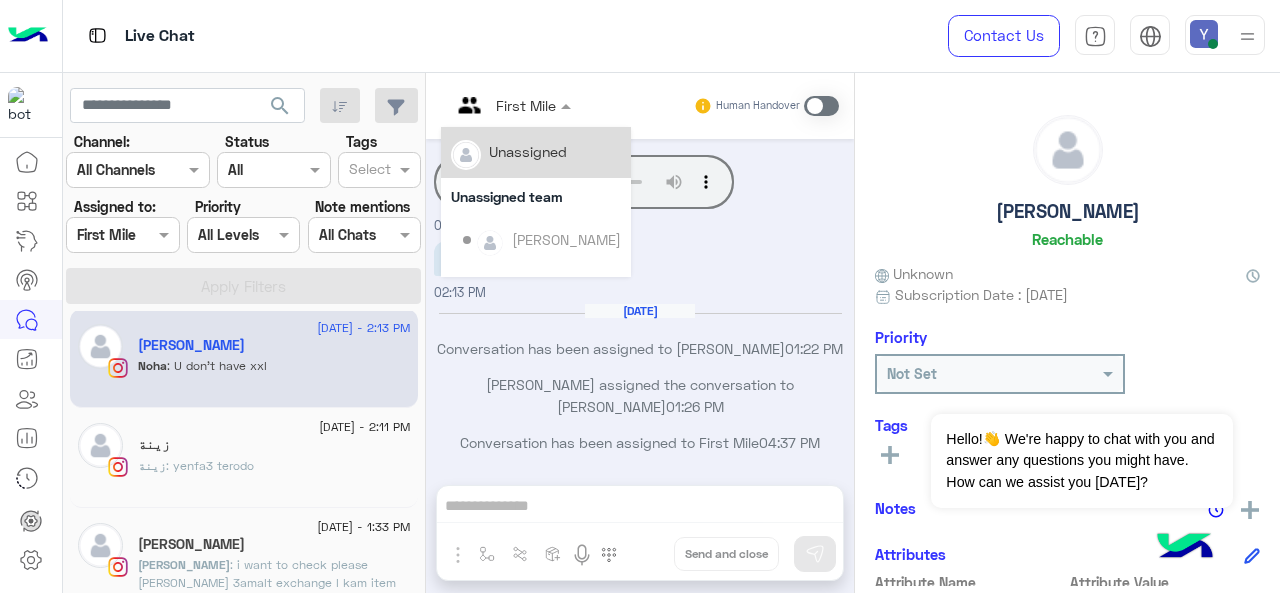 click at bounding box center [821, 106] 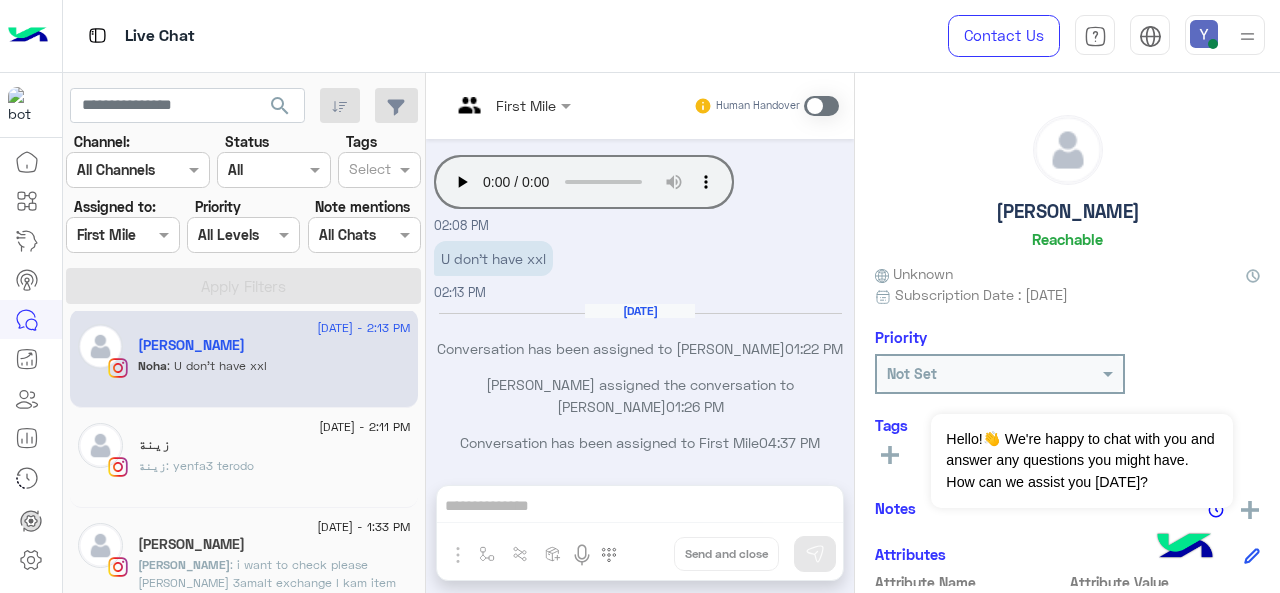 scroll, scrollTop: 784, scrollLeft: 0, axis: vertical 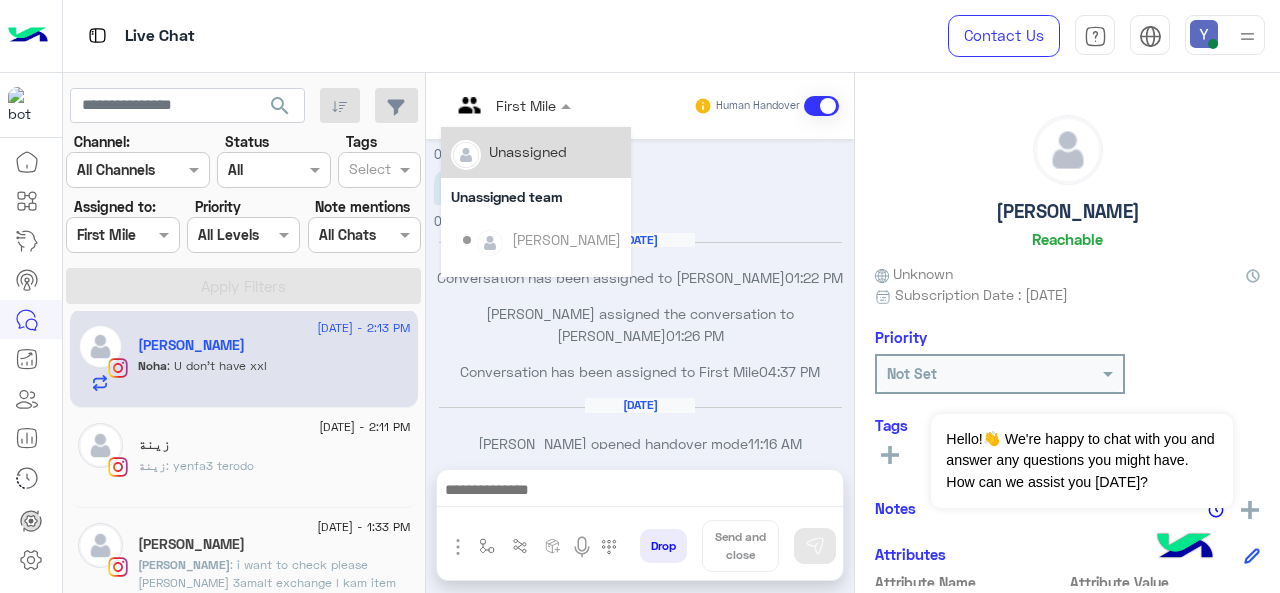 click at bounding box center (511, 104) 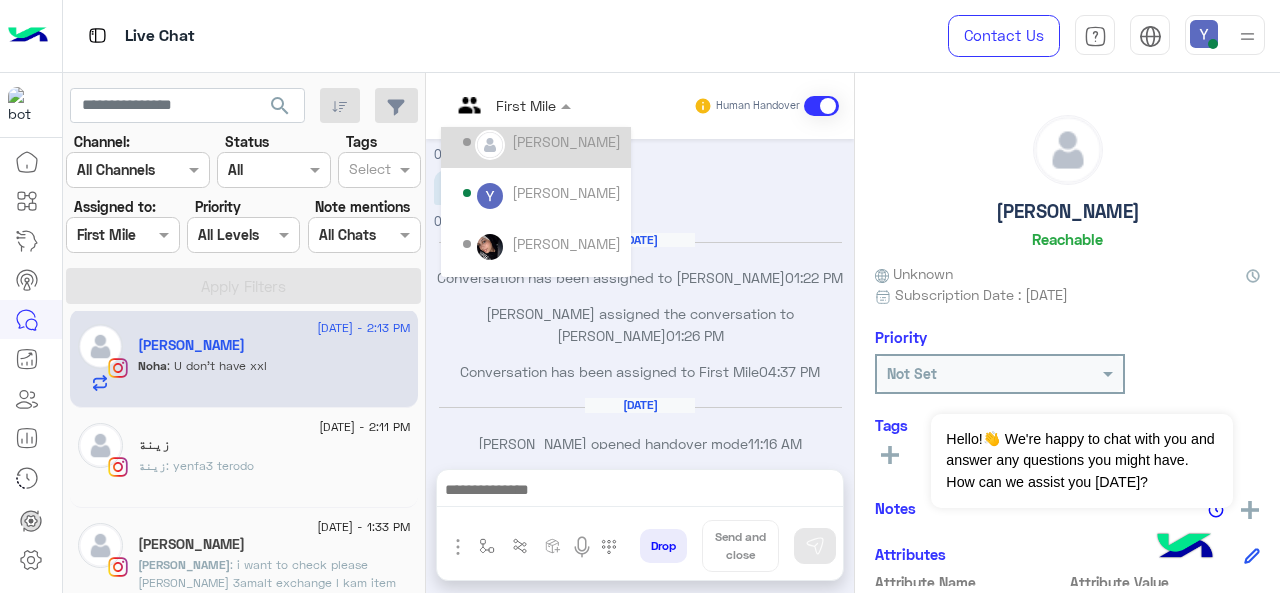 scroll, scrollTop: 108, scrollLeft: 0, axis: vertical 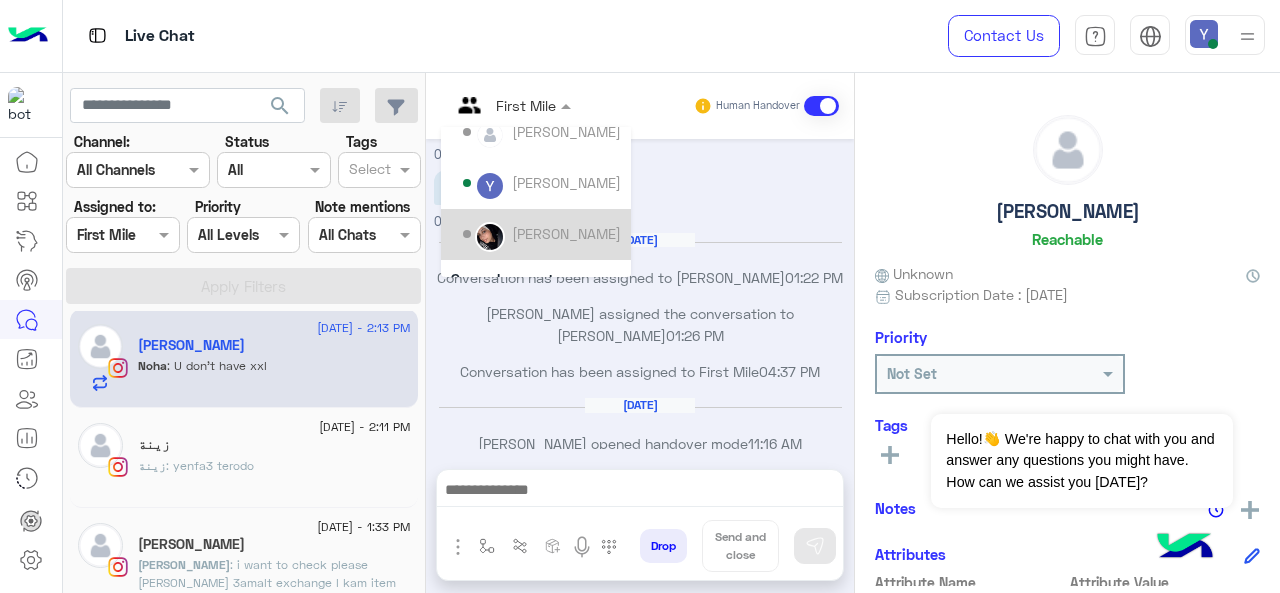 click on "[PERSON_NAME]" at bounding box center [566, 233] 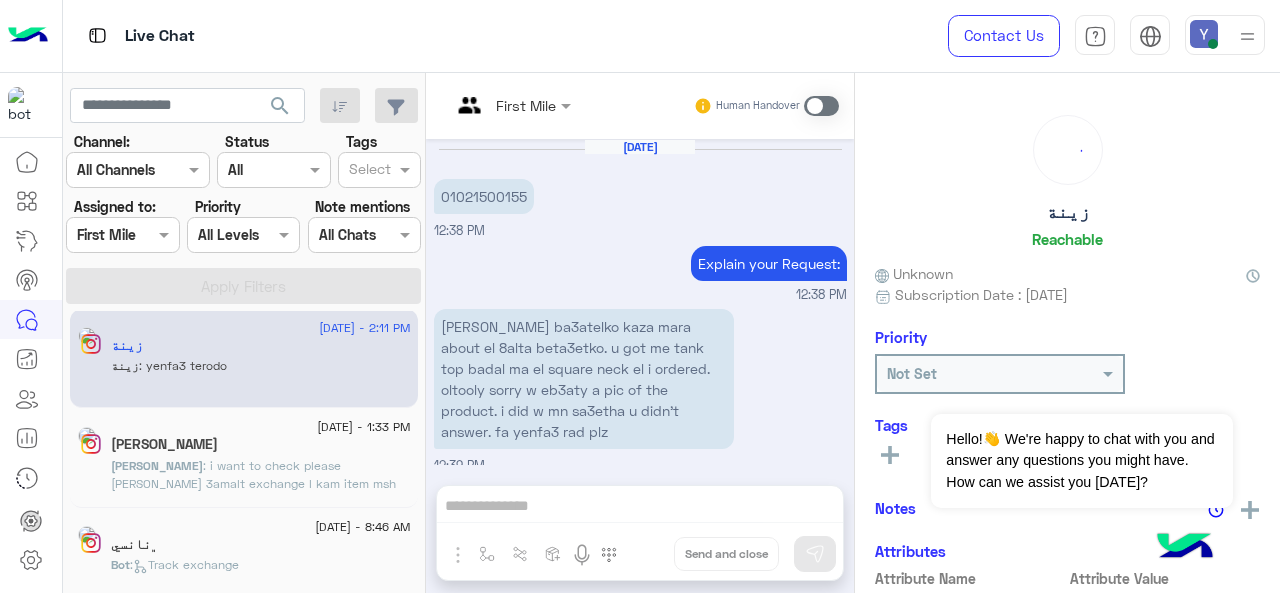 scroll, scrollTop: 590, scrollLeft: 0, axis: vertical 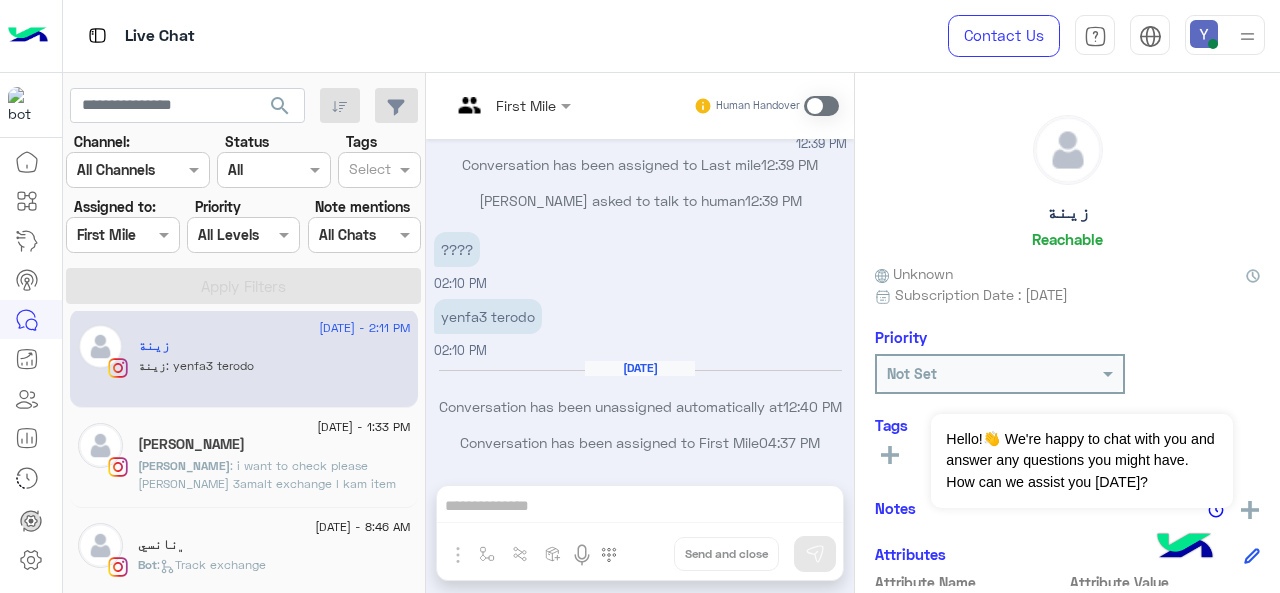 click at bounding box center (821, 106) 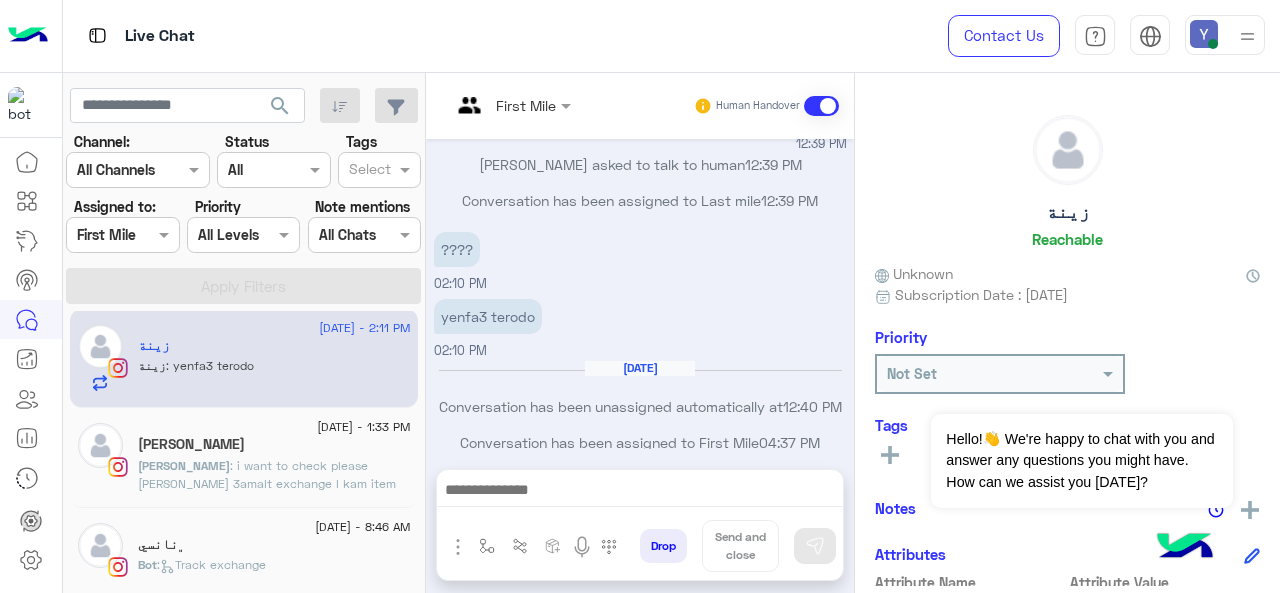 scroll, scrollTop: 677, scrollLeft: 0, axis: vertical 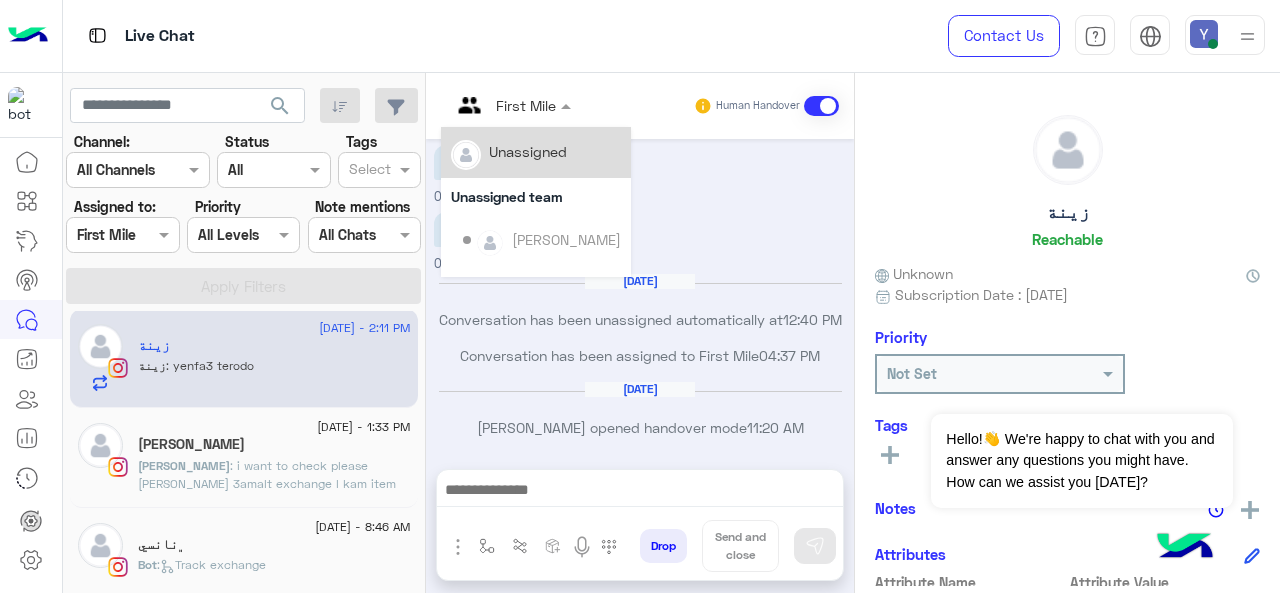 click at bounding box center [511, 104] 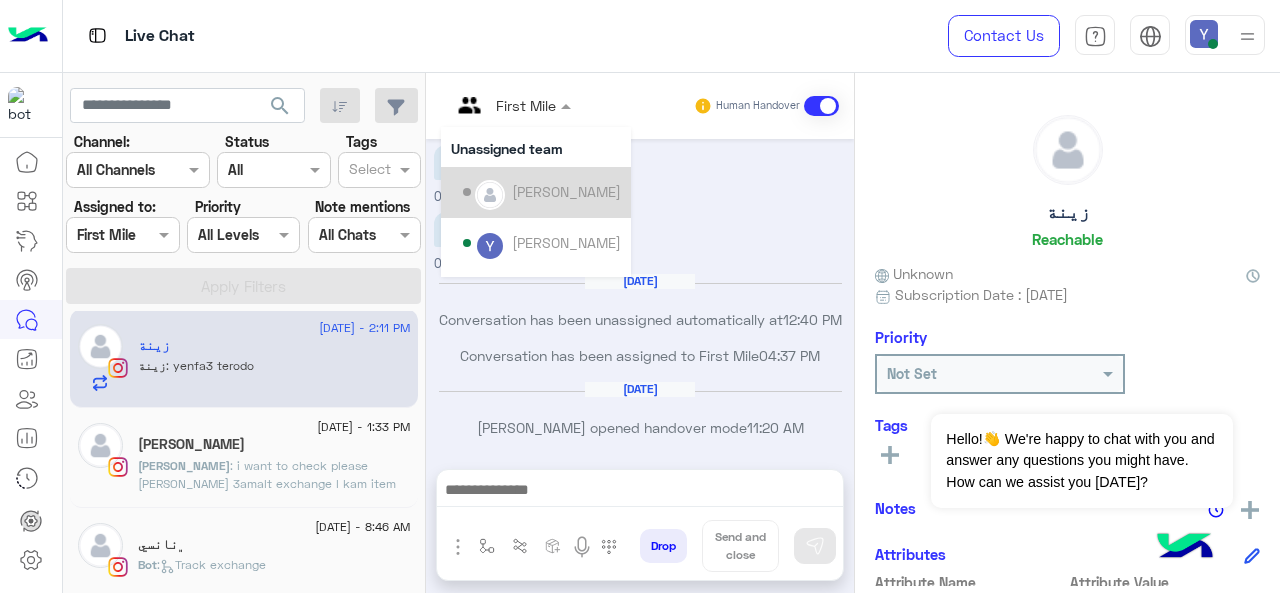 scroll, scrollTop: 108, scrollLeft: 0, axis: vertical 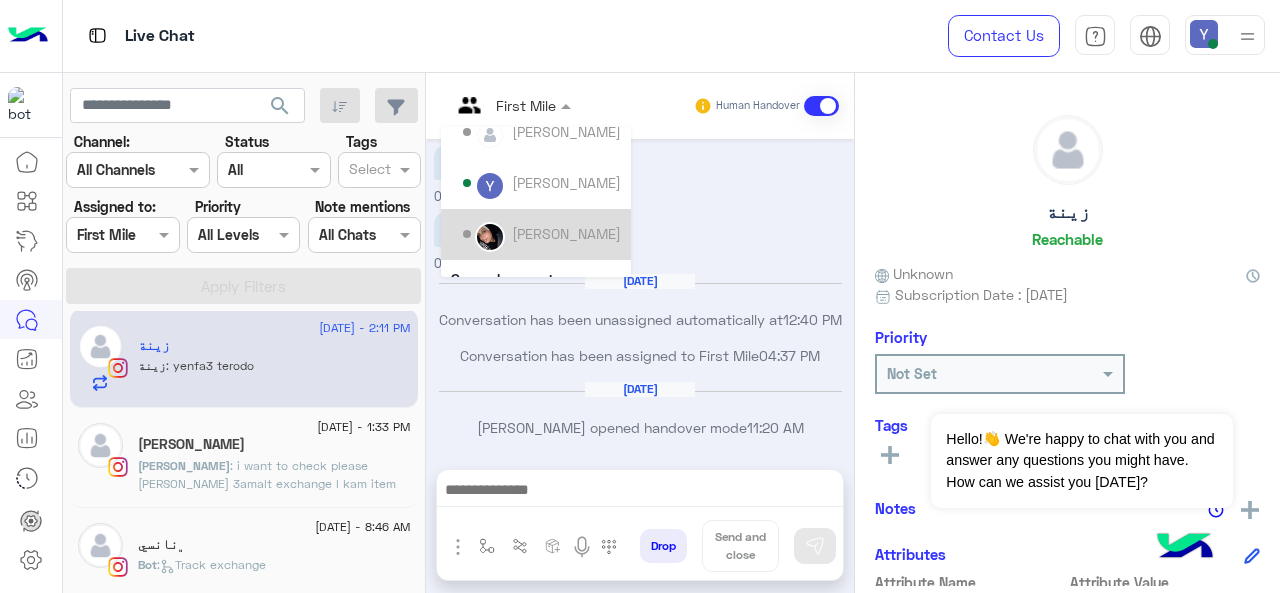 click on "[PERSON_NAME]" at bounding box center [542, 234] 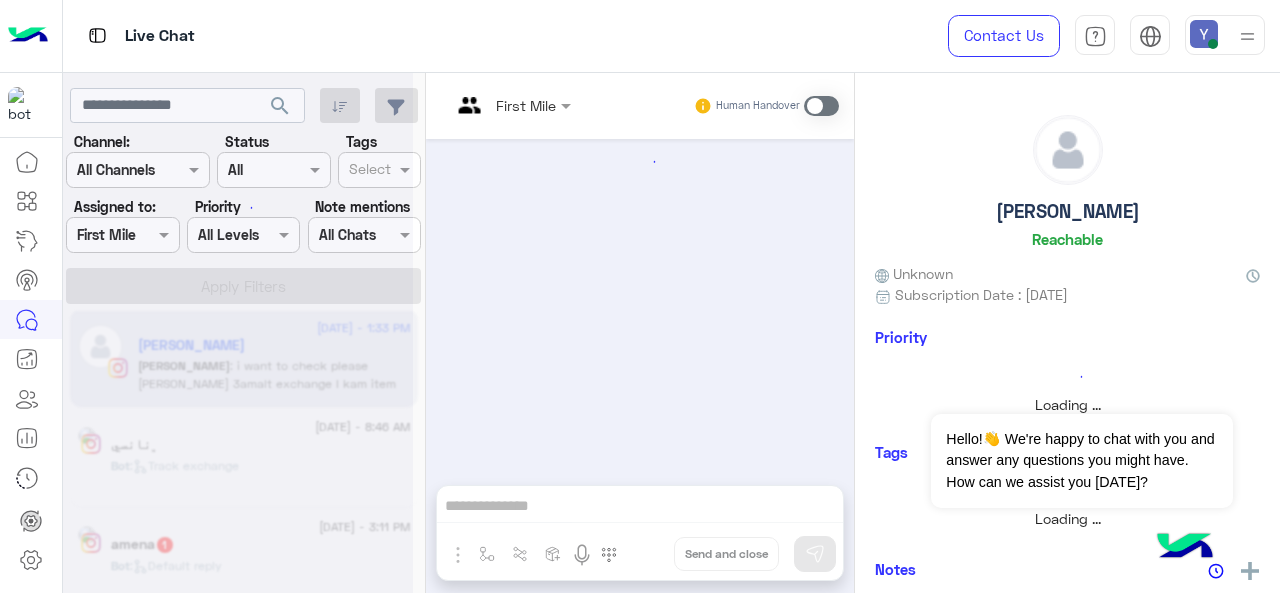 scroll, scrollTop: 509, scrollLeft: 0, axis: vertical 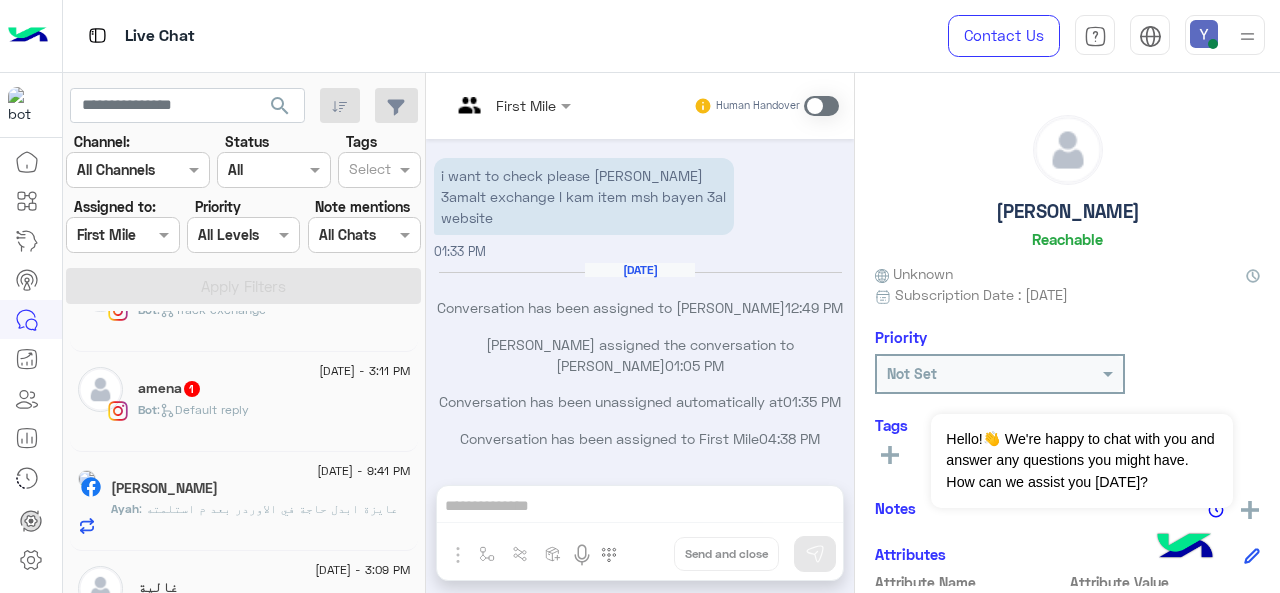 click on ": عايزة ابدل حاجة في الاوردر بعد م استلمته" 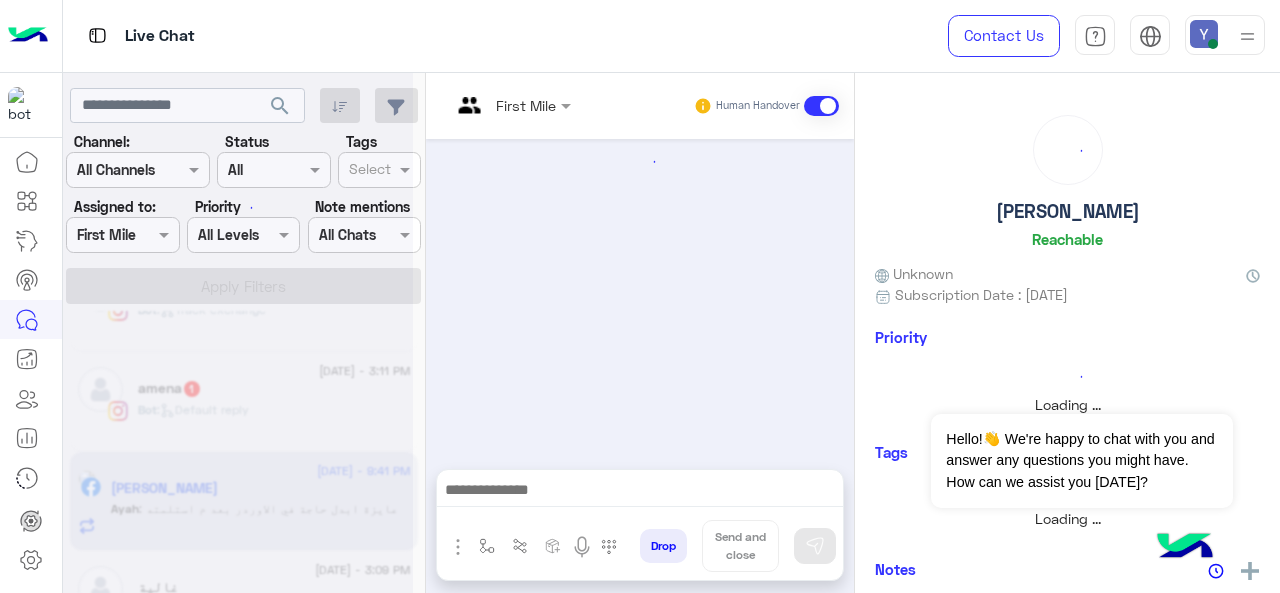 scroll, scrollTop: 548, scrollLeft: 0, axis: vertical 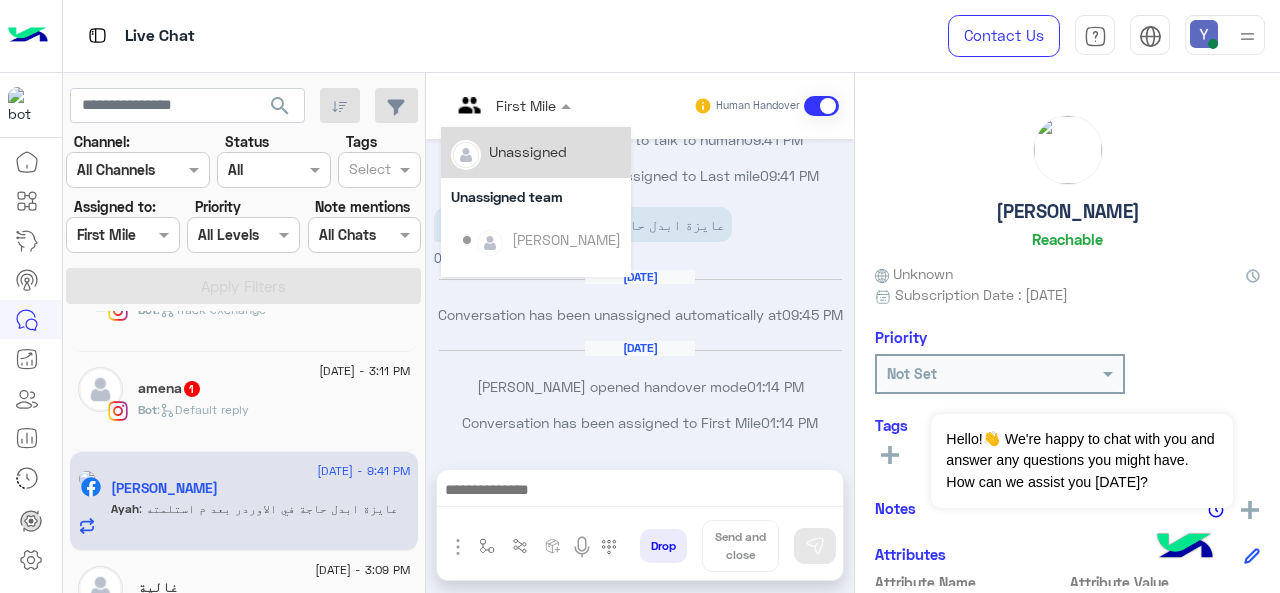 click at bounding box center [511, 104] 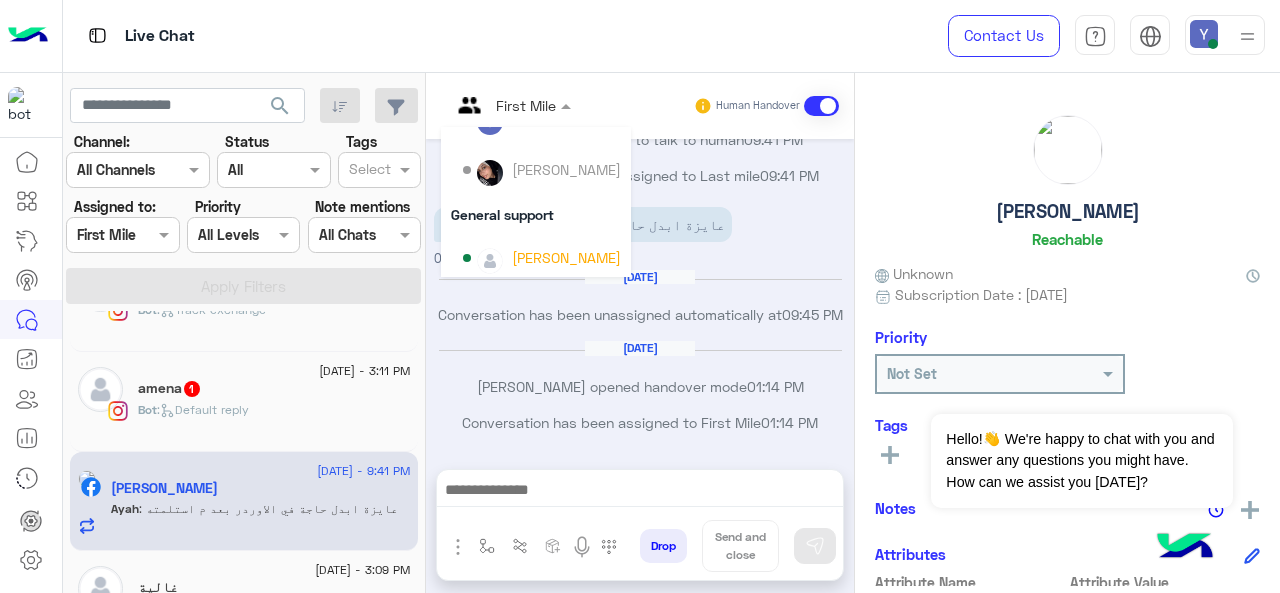 scroll, scrollTop: 181, scrollLeft: 0, axis: vertical 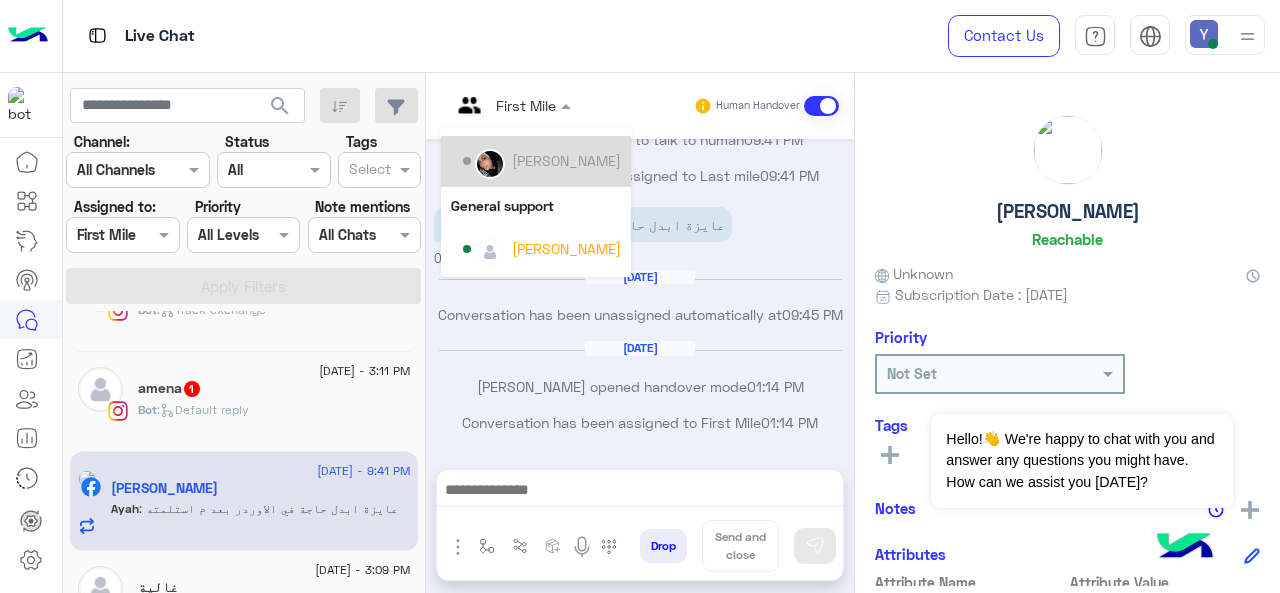 click on "[PERSON_NAME]" at bounding box center (566, 160) 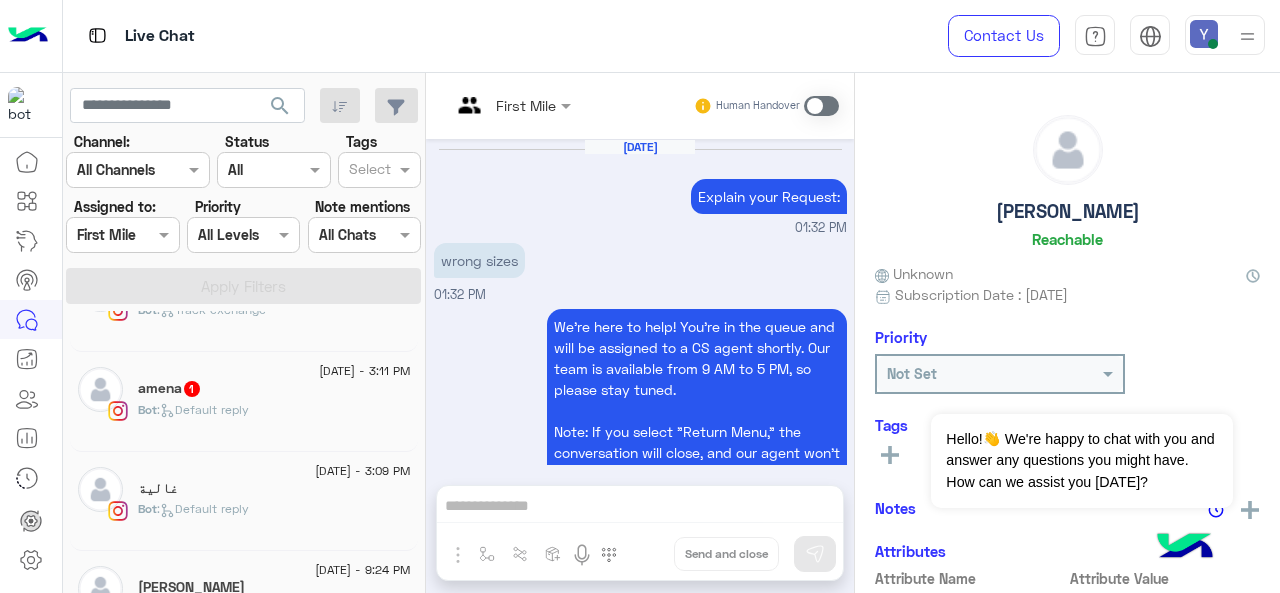 scroll, scrollTop: 509, scrollLeft: 0, axis: vertical 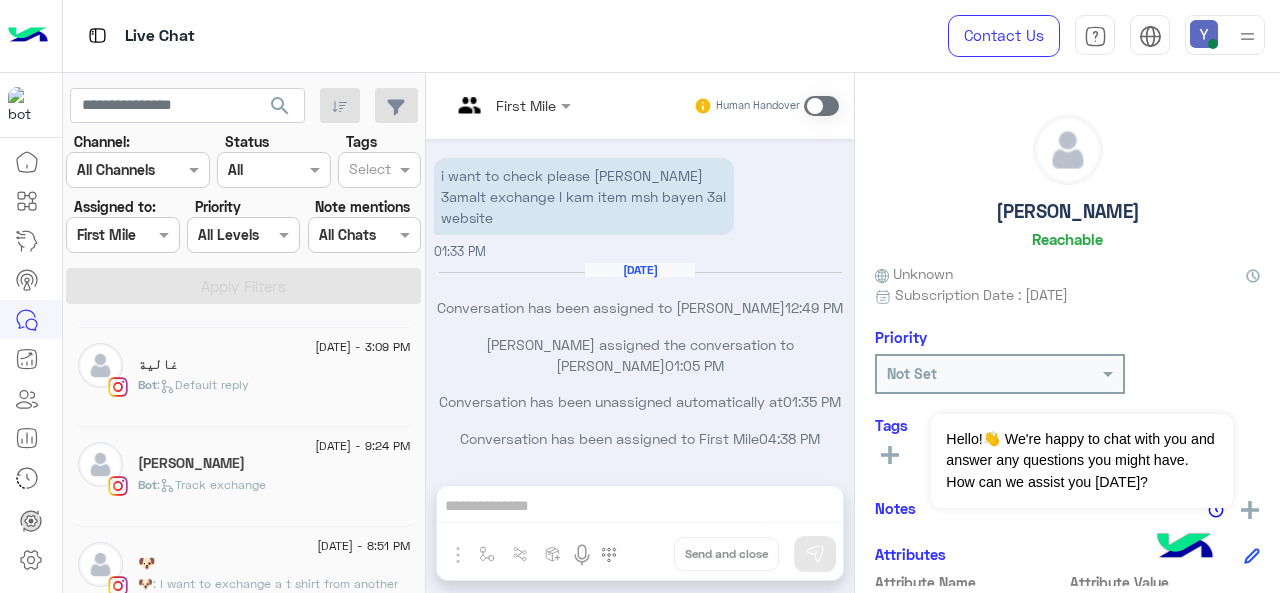 click on ":   Track exchange" 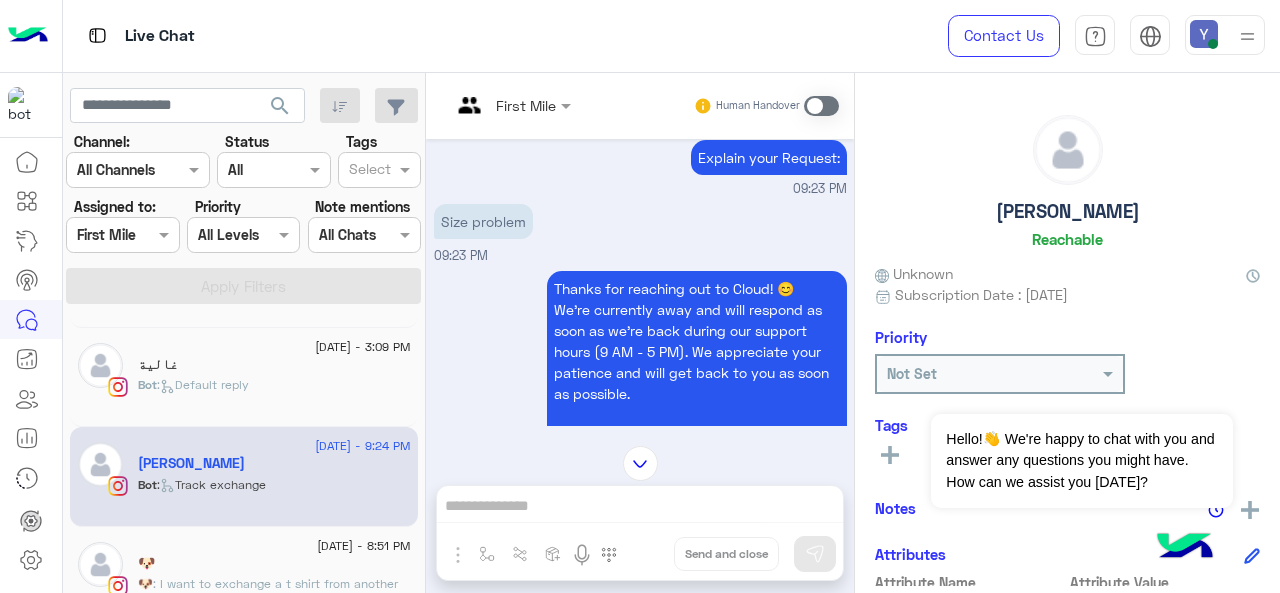 scroll, scrollTop: 272, scrollLeft: 0, axis: vertical 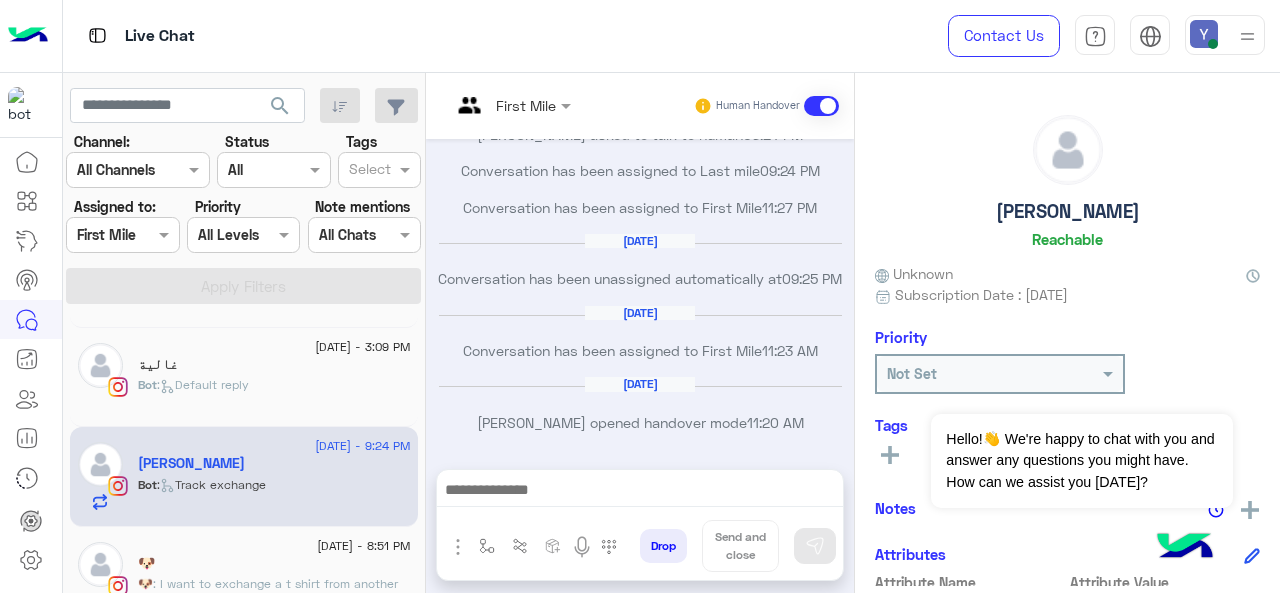 click at bounding box center [487, 105] 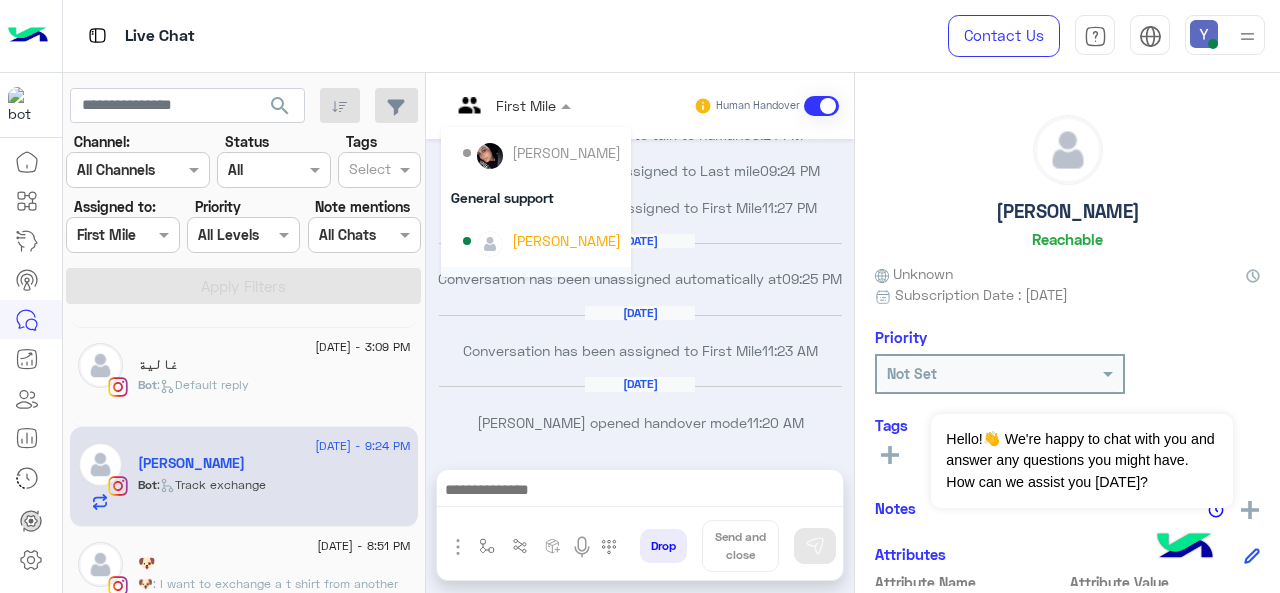 scroll, scrollTop: 184, scrollLeft: 0, axis: vertical 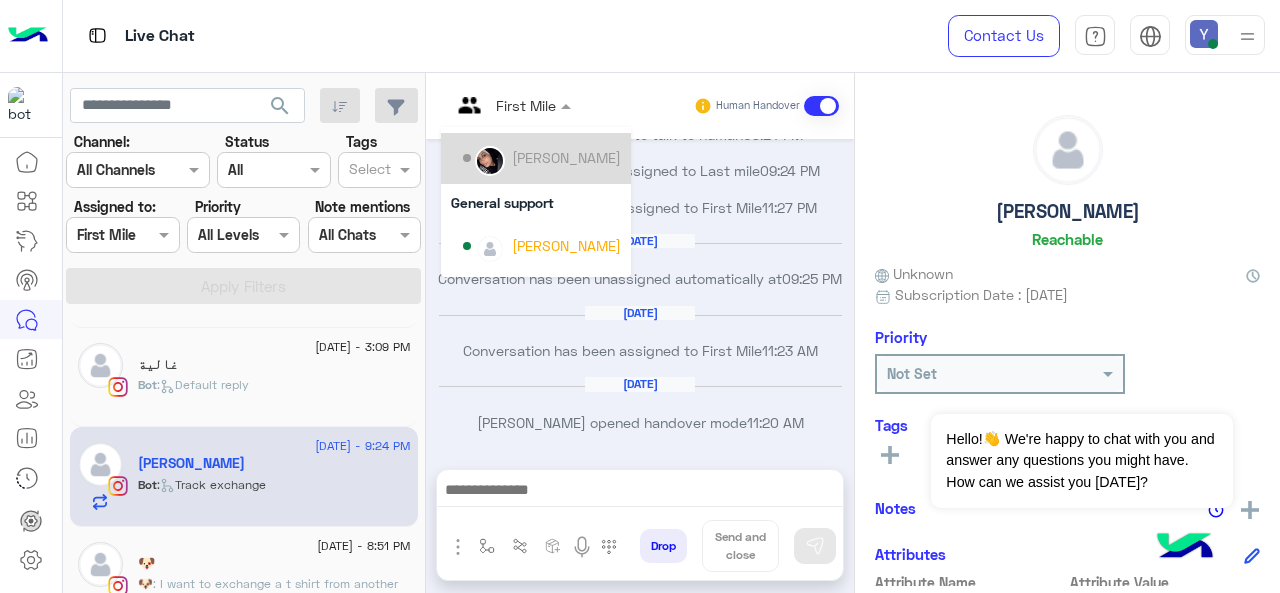 click on "[PERSON_NAME]" at bounding box center (566, 157) 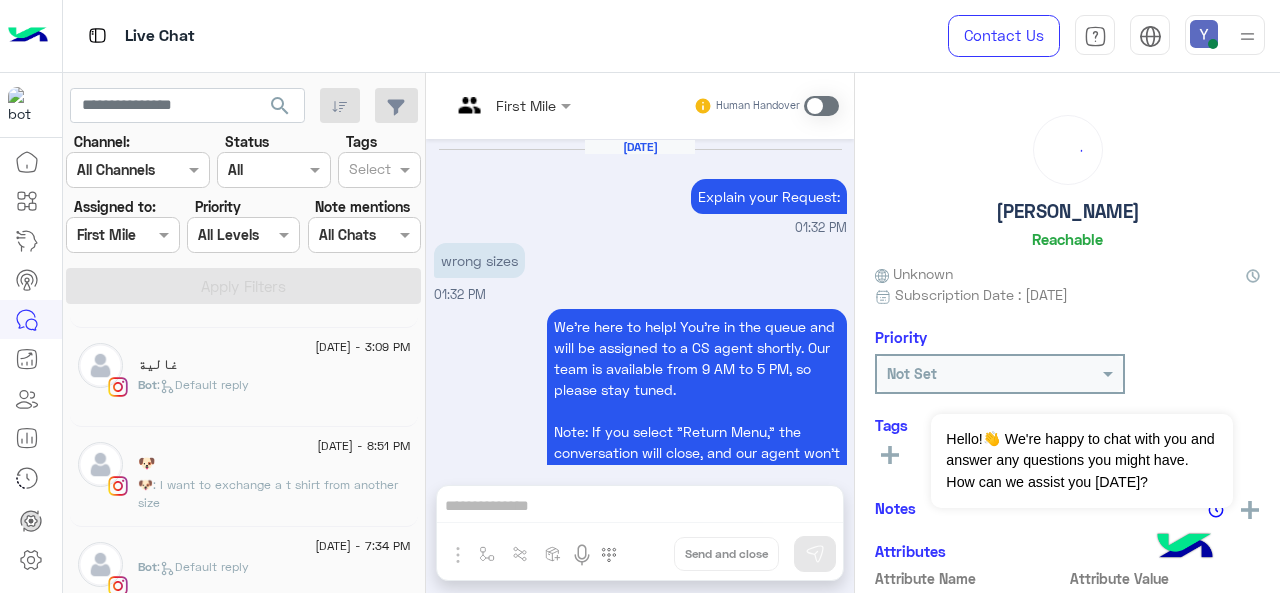 scroll, scrollTop: 509, scrollLeft: 0, axis: vertical 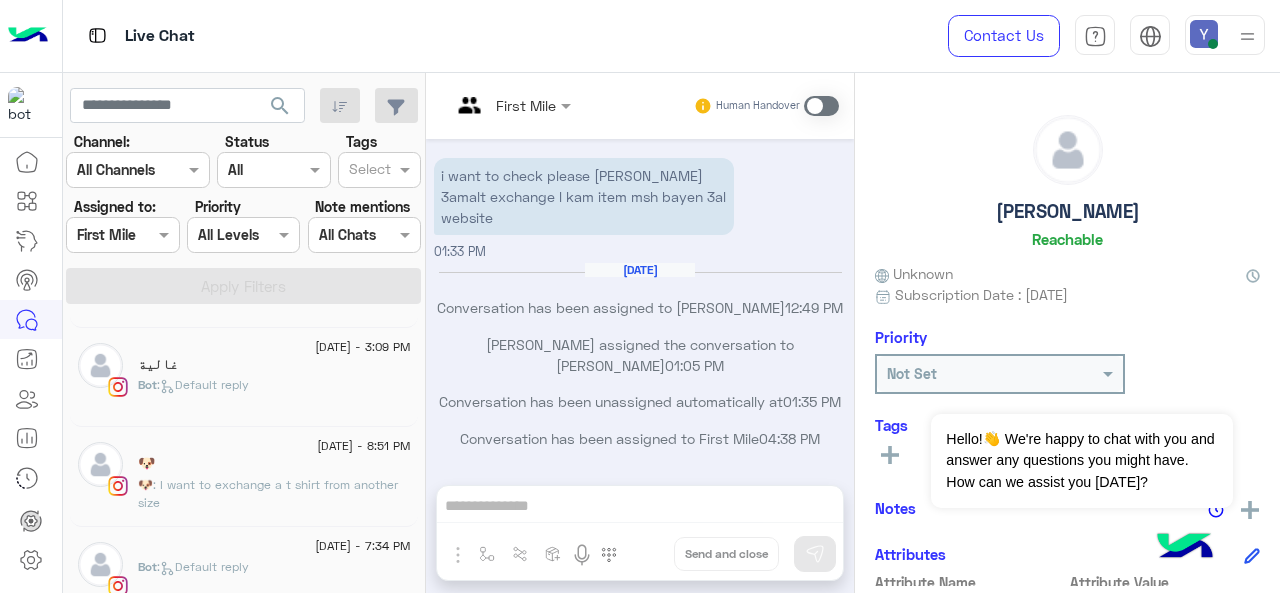 click on "🐶 : I want to exchange a t shirt from another size" 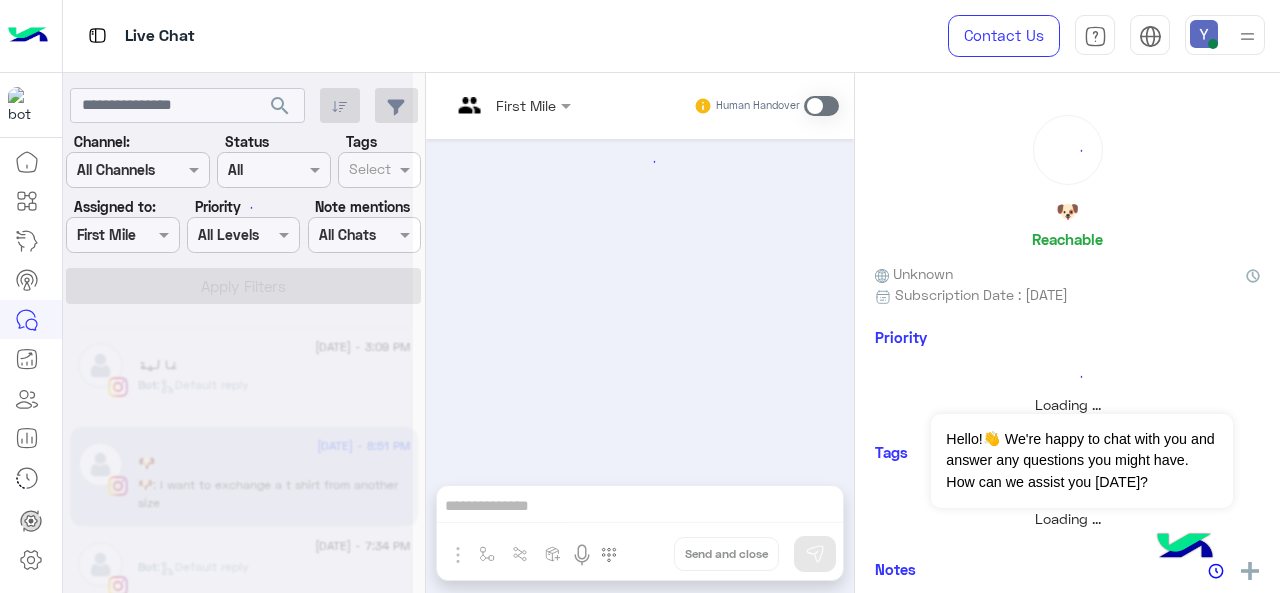 scroll, scrollTop: 806, scrollLeft: 0, axis: vertical 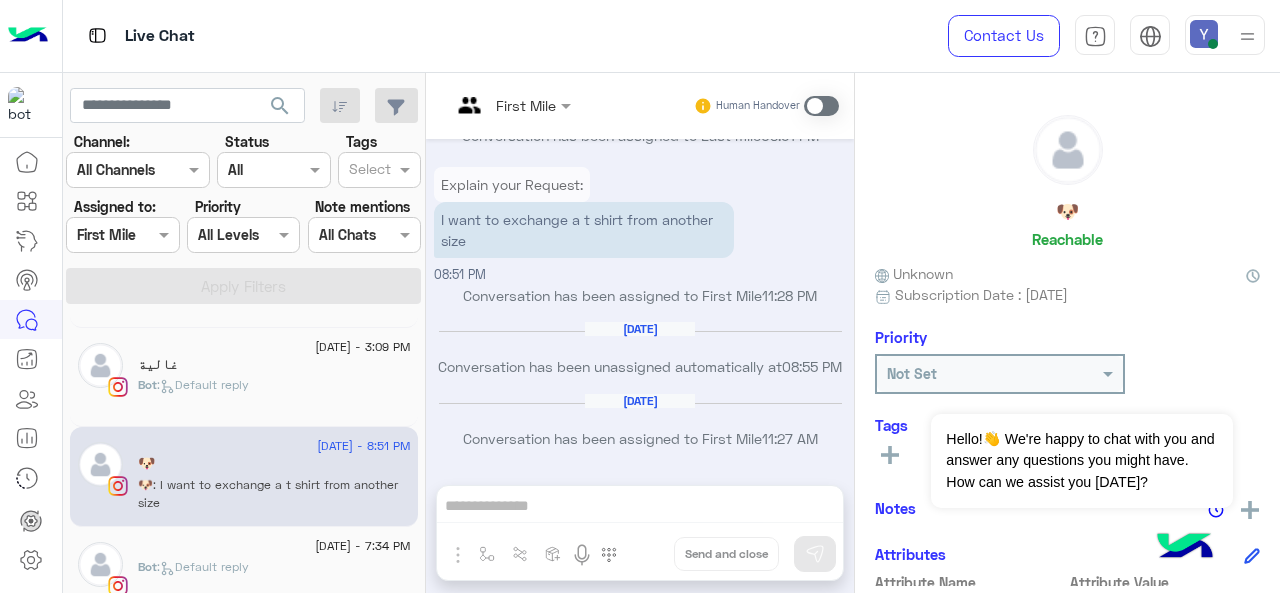 click at bounding box center (821, 106) 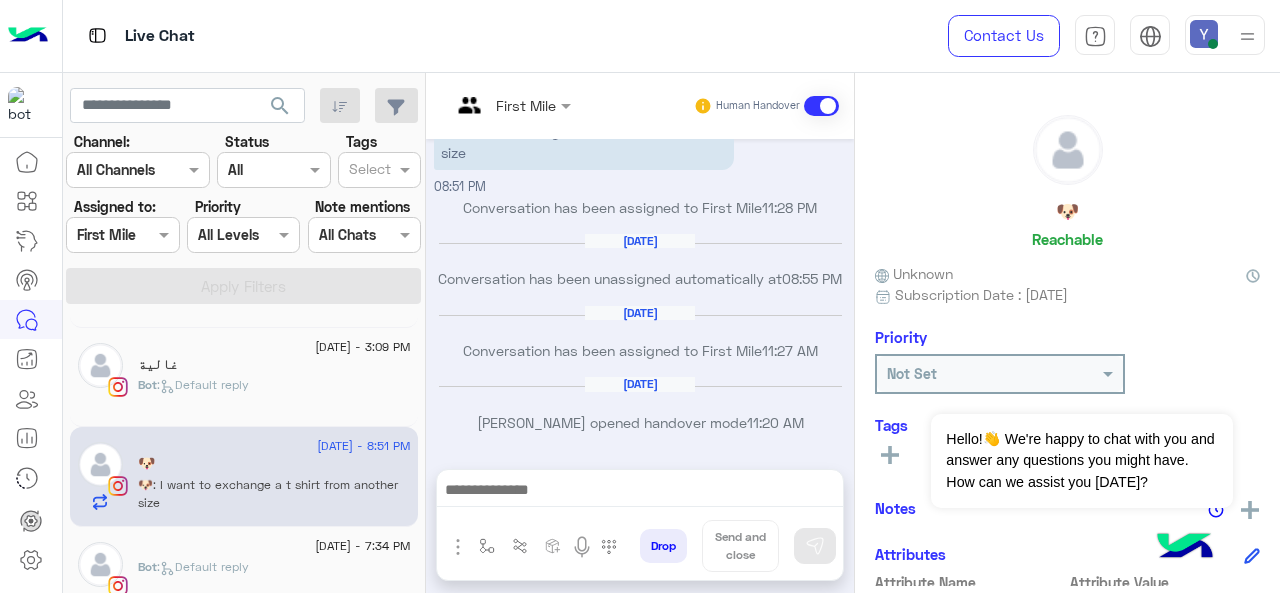 click at bounding box center (487, 105) 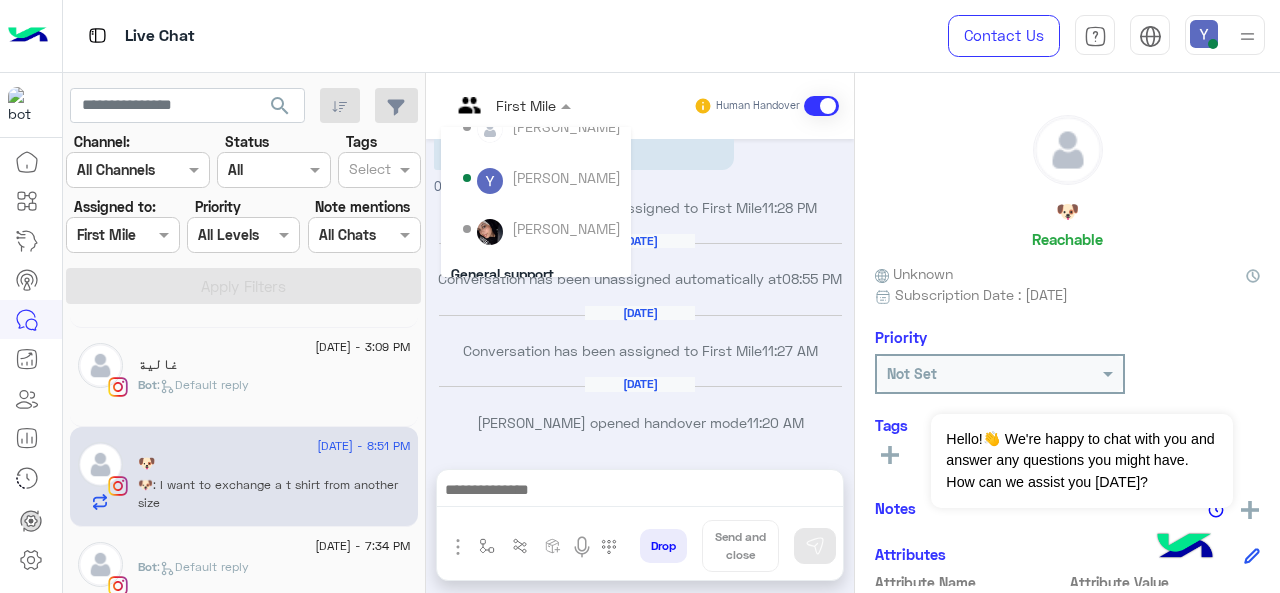 scroll, scrollTop: 129, scrollLeft: 0, axis: vertical 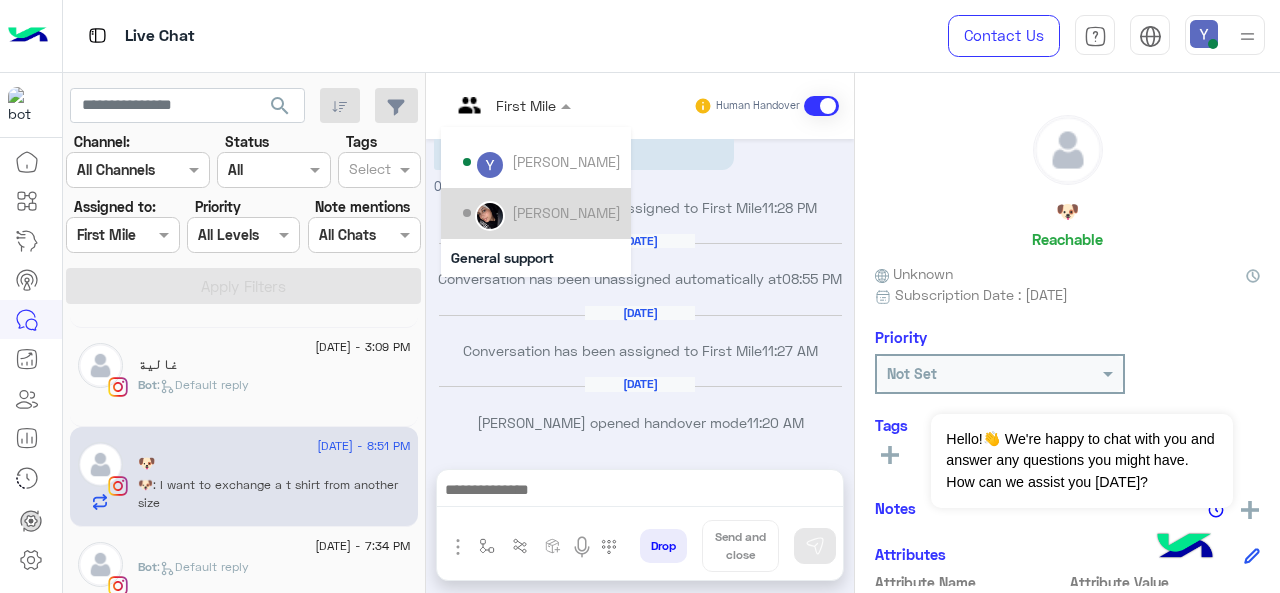 click on "[PERSON_NAME]" at bounding box center [566, 212] 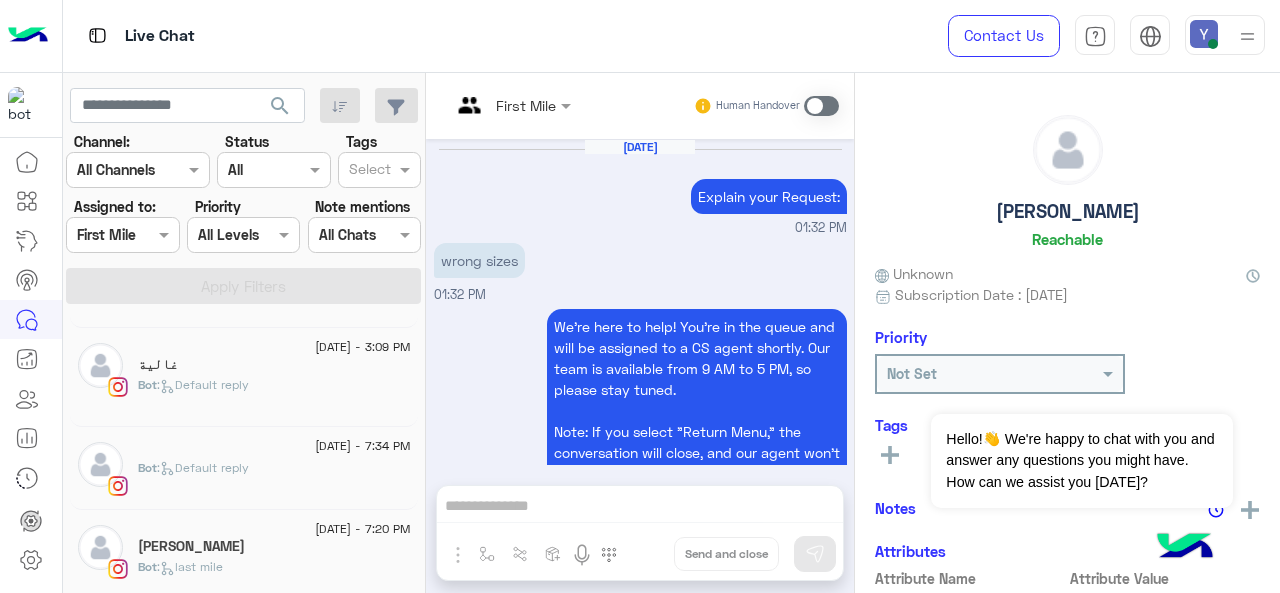 scroll, scrollTop: 509, scrollLeft: 0, axis: vertical 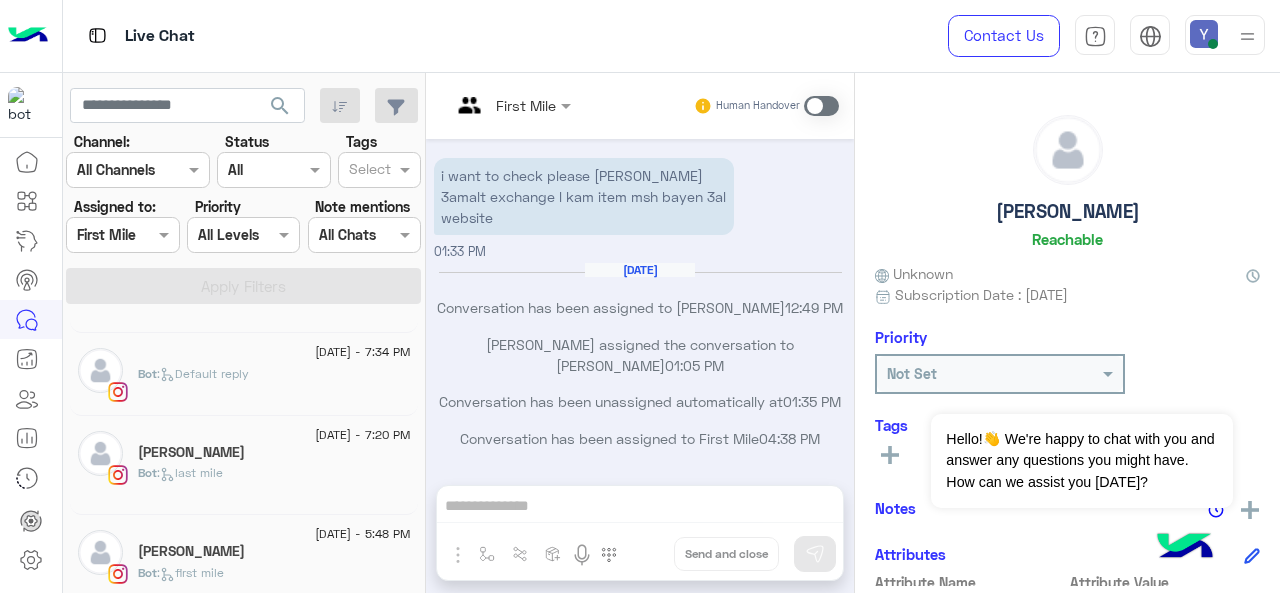 click on "[DATE] - 7:20 PM" 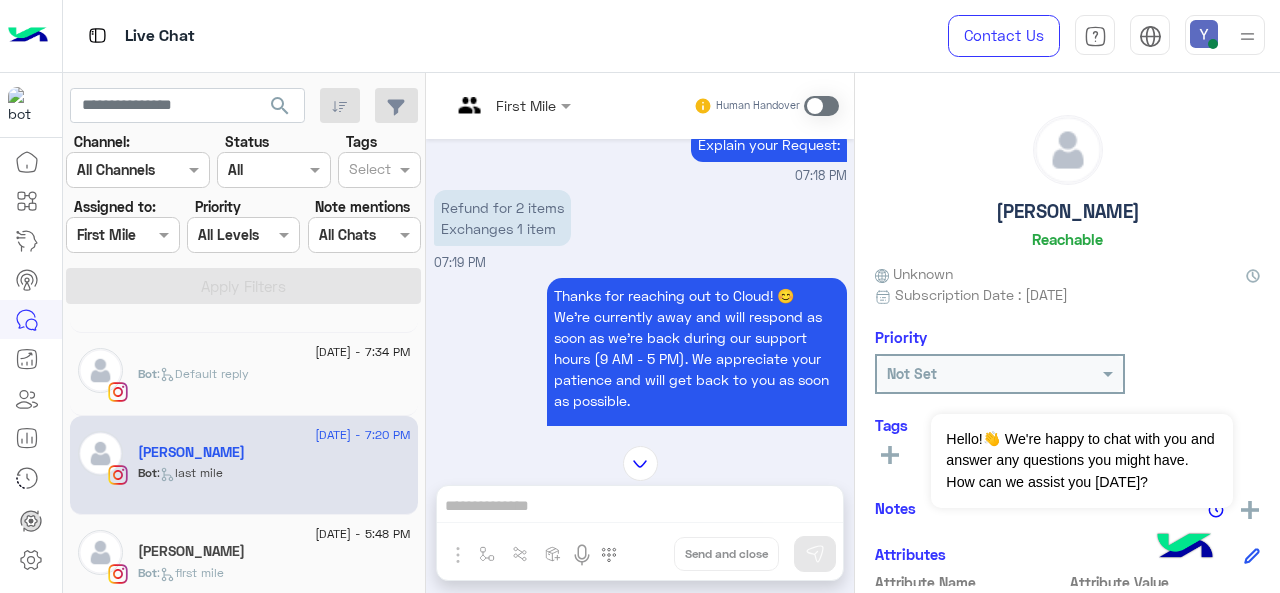 scroll, scrollTop: 109, scrollLeft: 0, axis: vertical 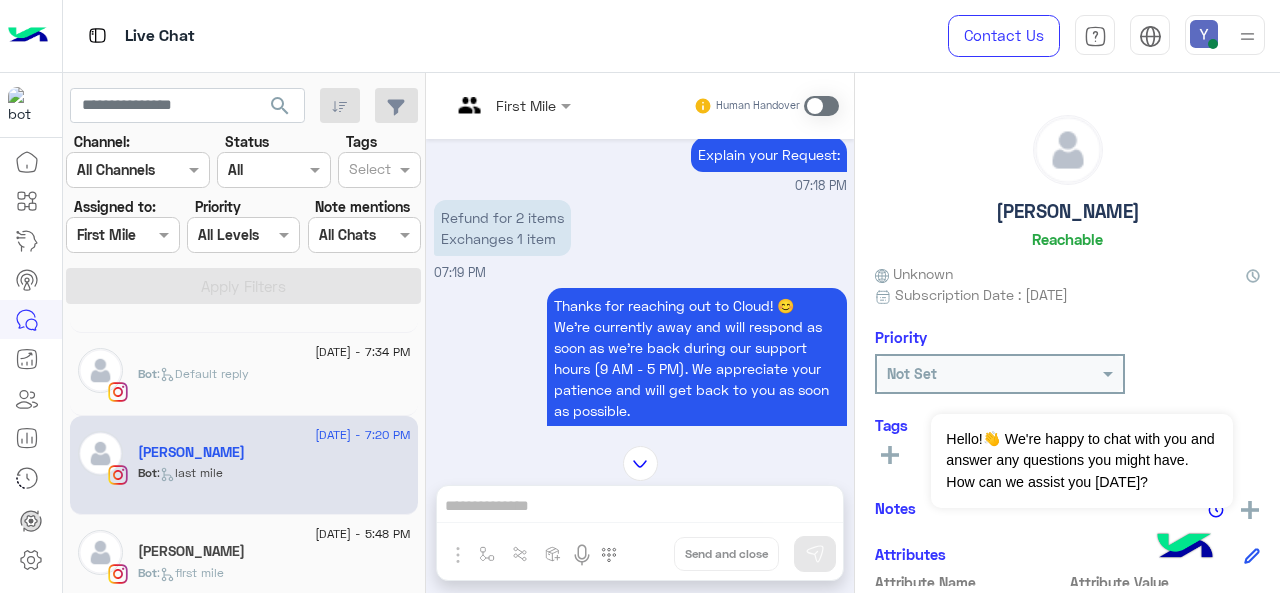 click at bounding box center [821, 106] 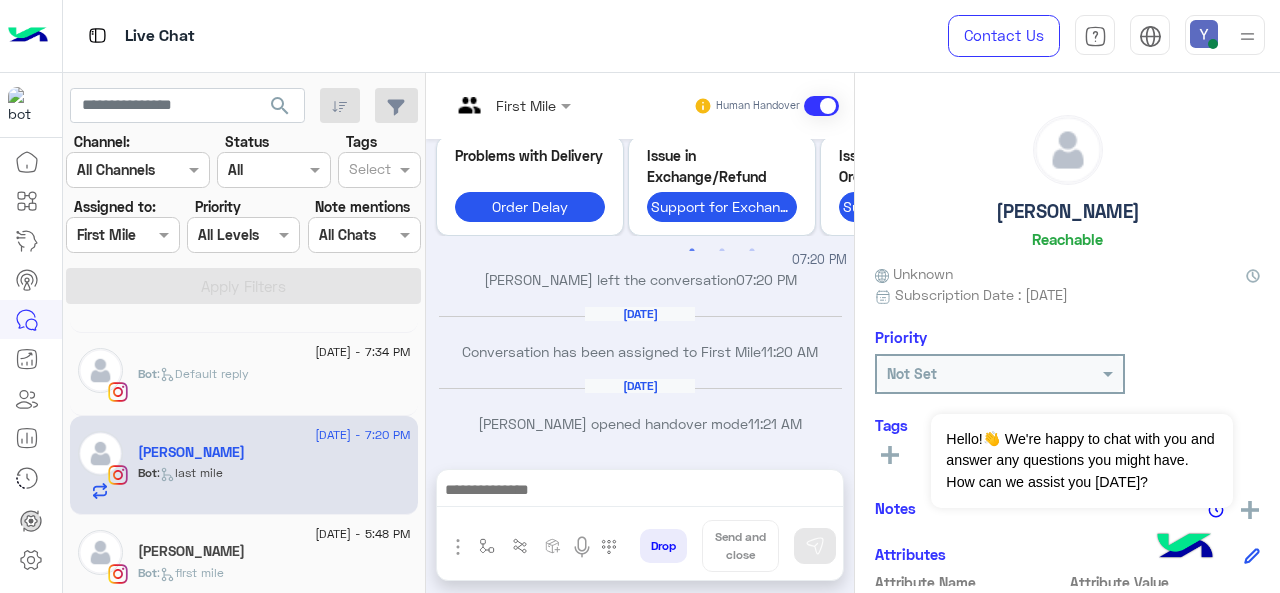 click at bounding box center [511, 104] 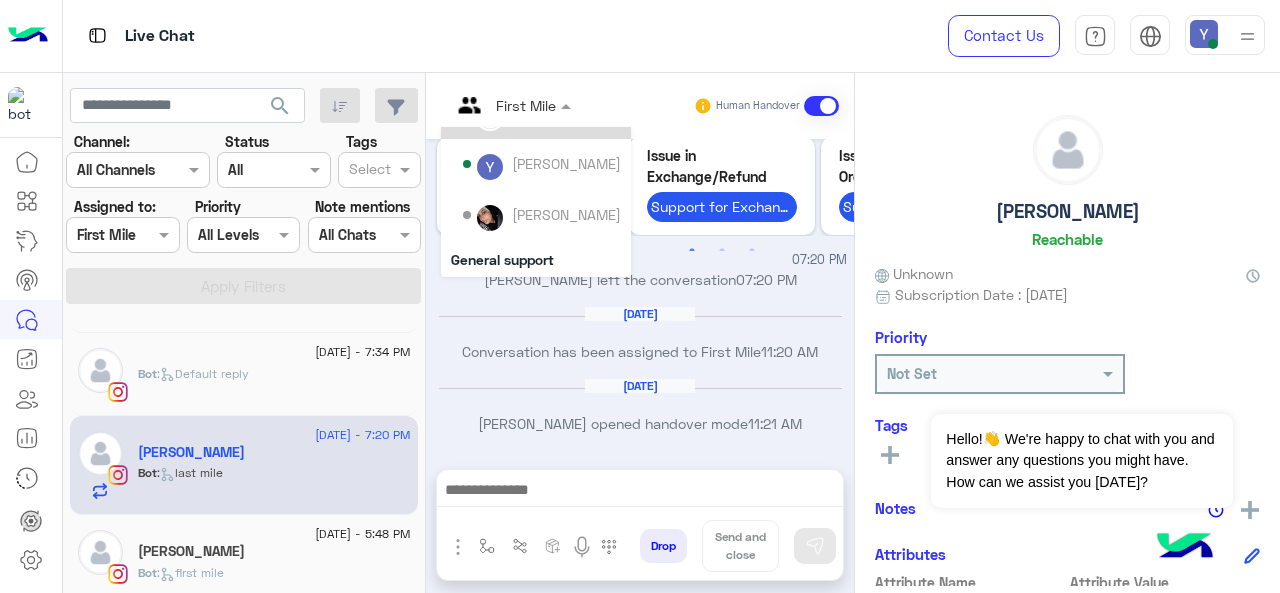 scroll 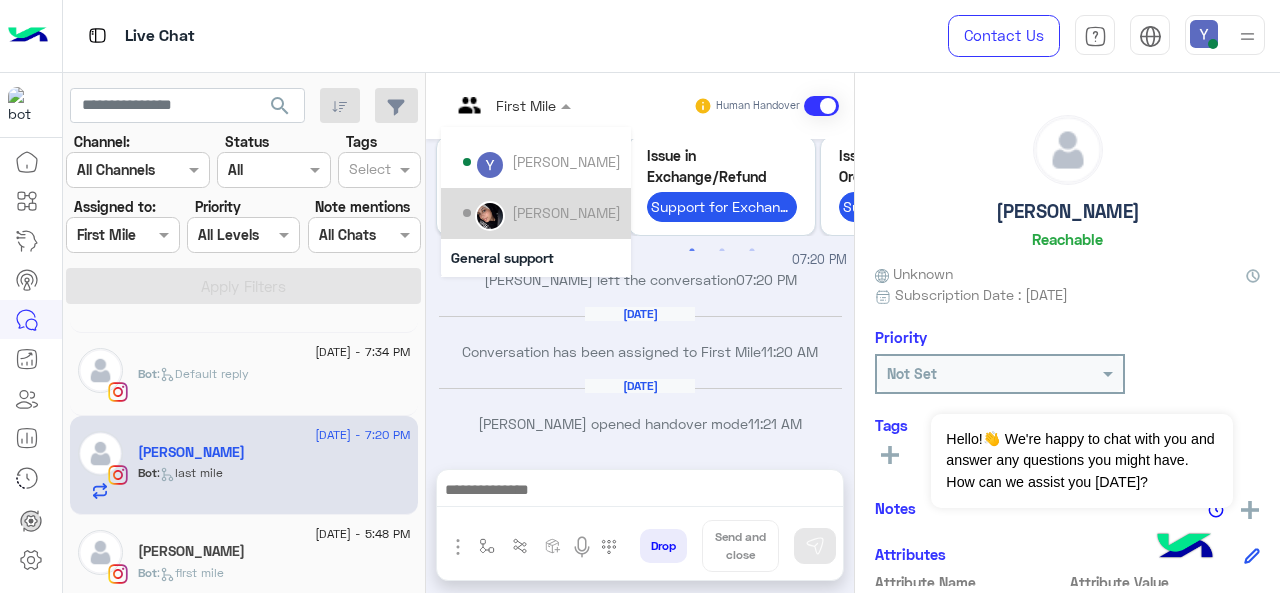 click on "[PERSON_NAME]" at bounding box center (566, 212) 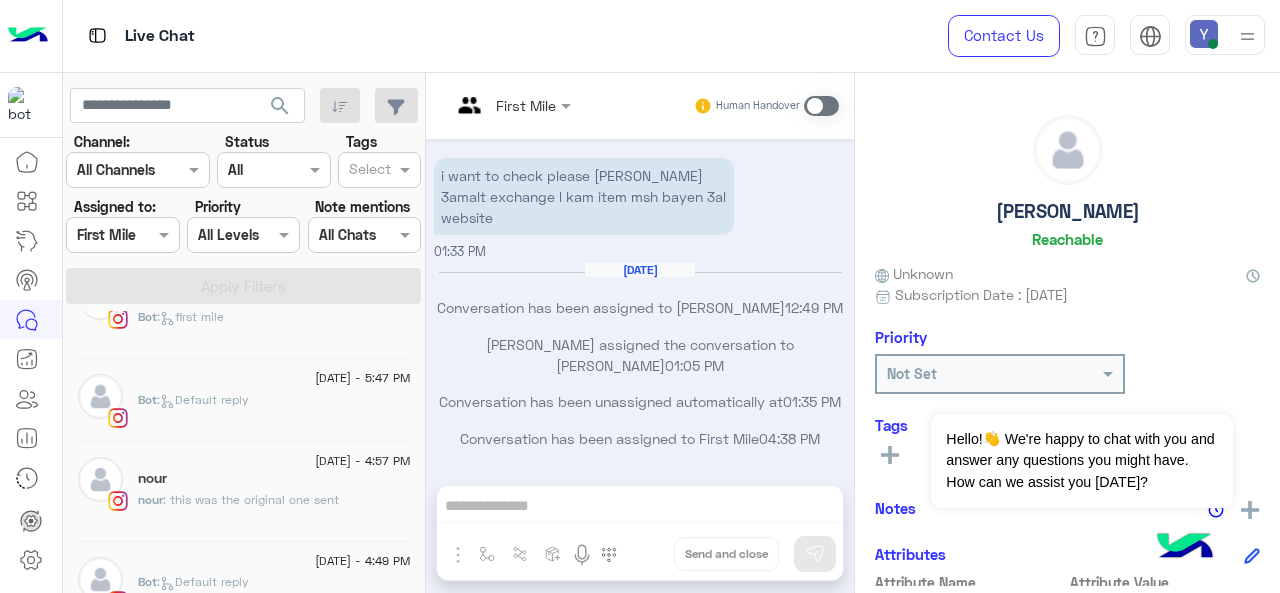 click on "nour" 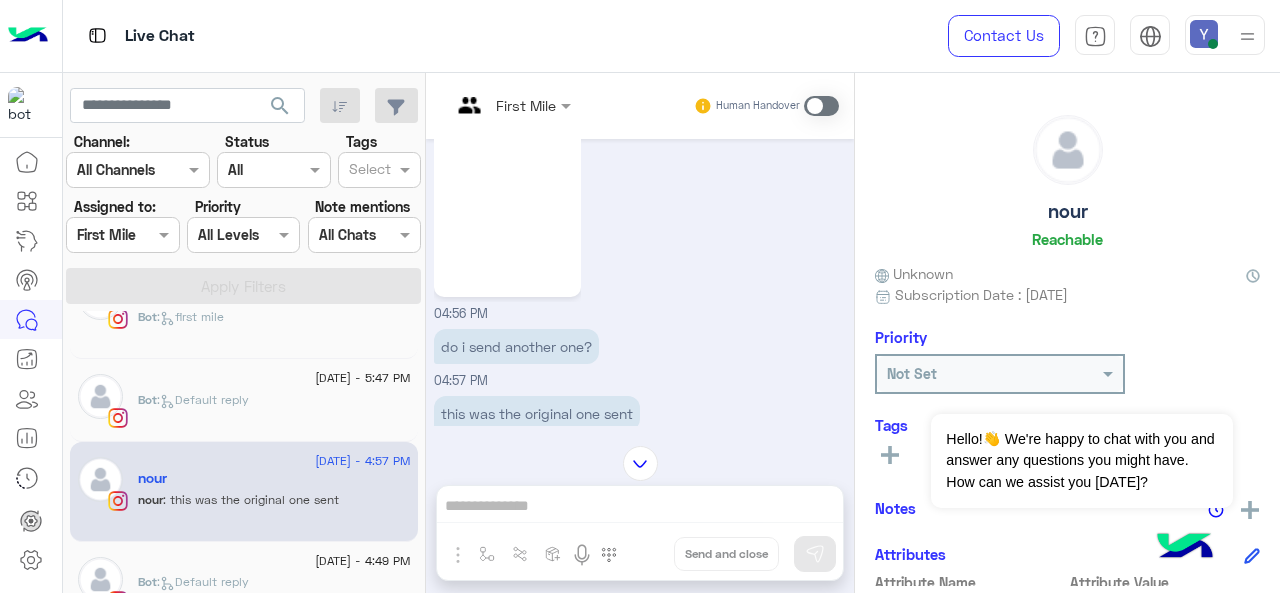 scroll, scrollTop: 504, scrollLeft: 0, axis: vertical 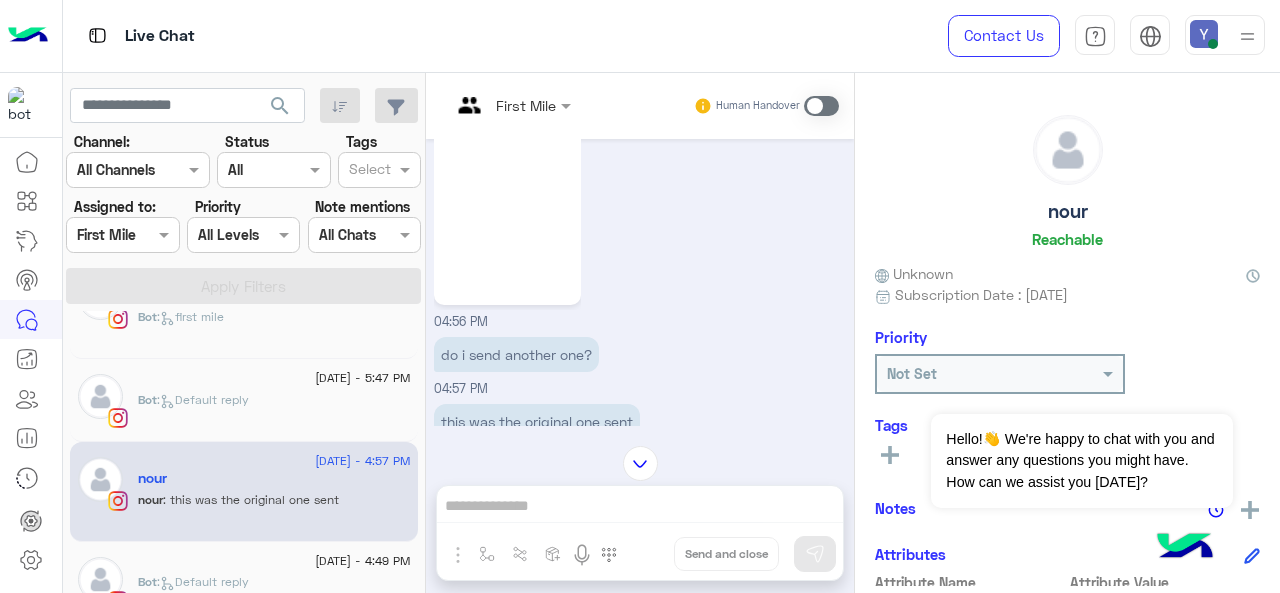 click at bounding box center [821, 106] 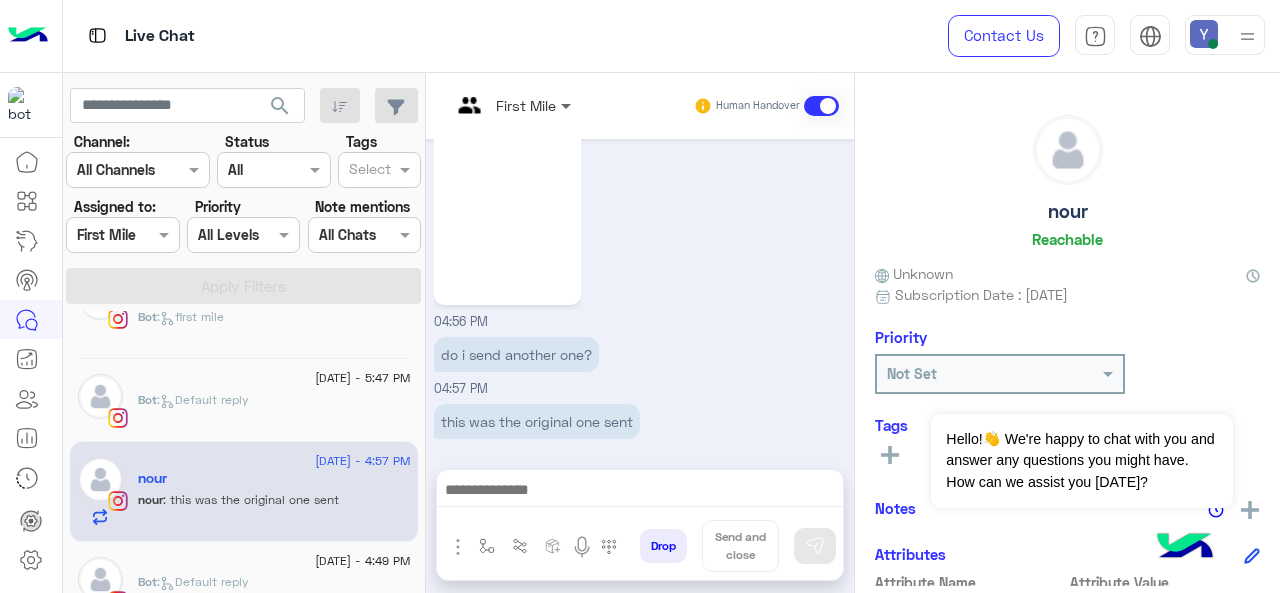 scroll, scrollTop: 753, scrollLeft: 0, axis: vertical 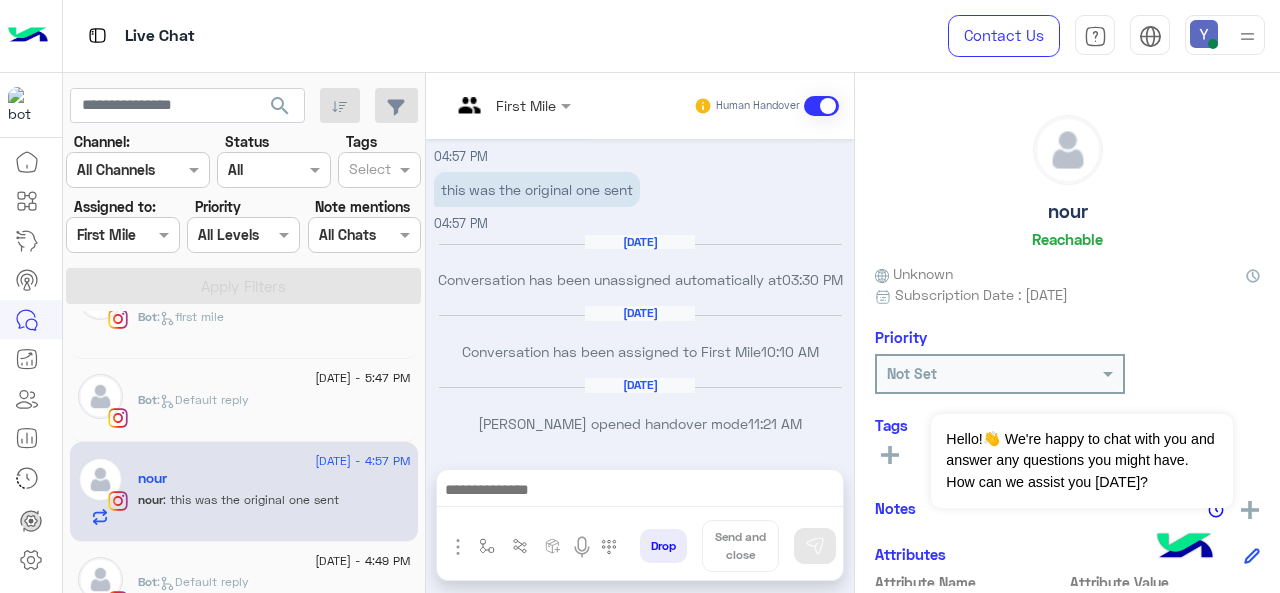 click at bounding box center [511, 104] 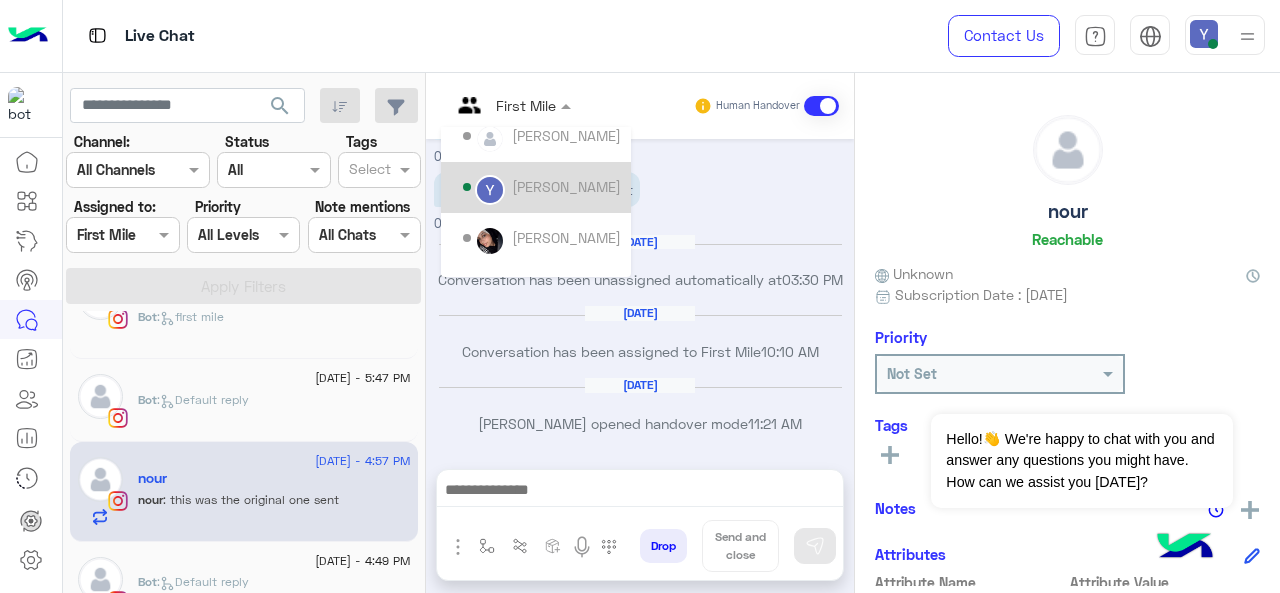 scroll, scrollTop: 105, scrollLeft: 0, axis: vertical 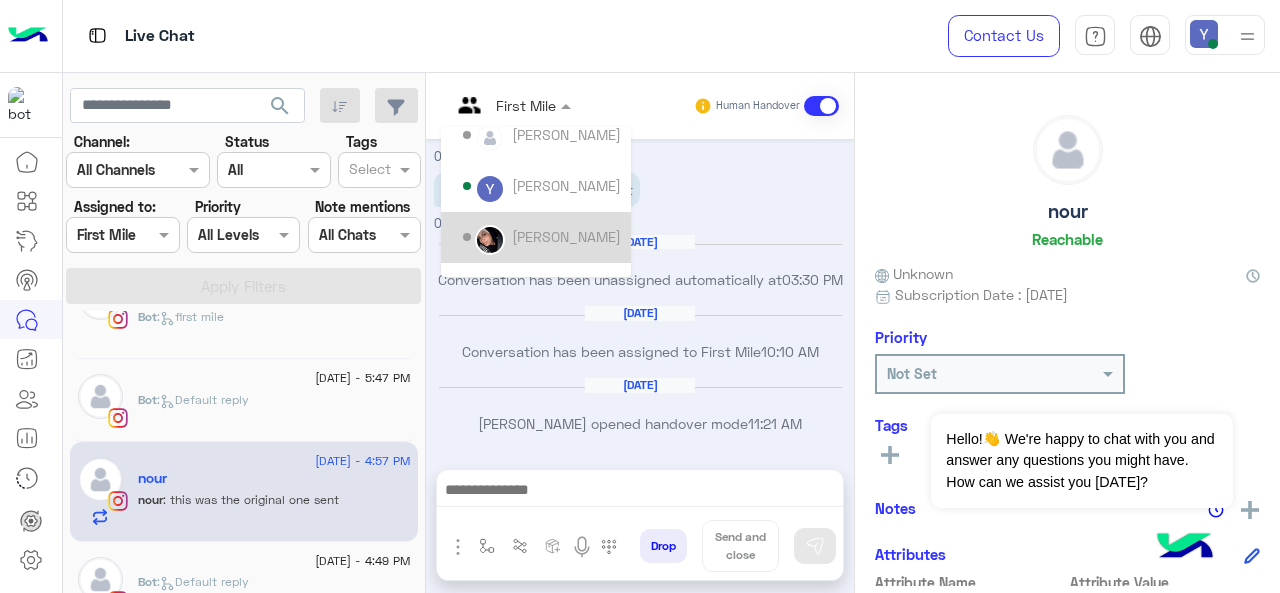 click on "[PERSON_NAME]" at bounding box center [566, 236] 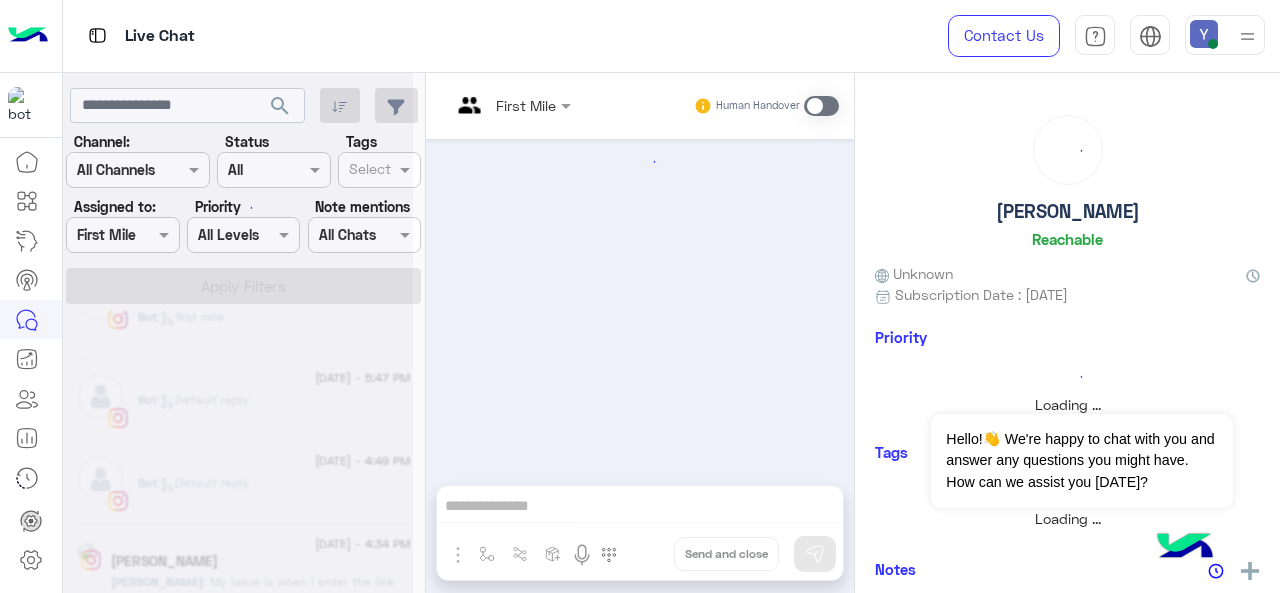 scroll, scrollTop: 509, scrollLeft: 0, axis: vertical 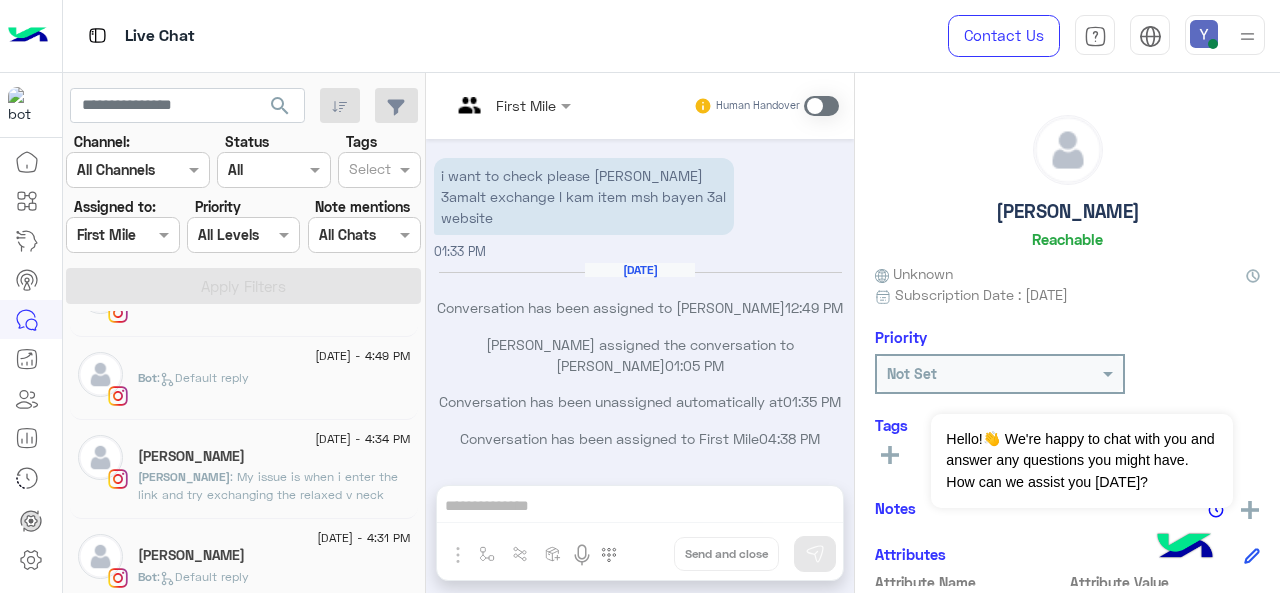click on ": My issue is when i enter the link and try exchanging the relaxed v neck shirt with the fitted one it doesnt let me it only can exchange in the size" 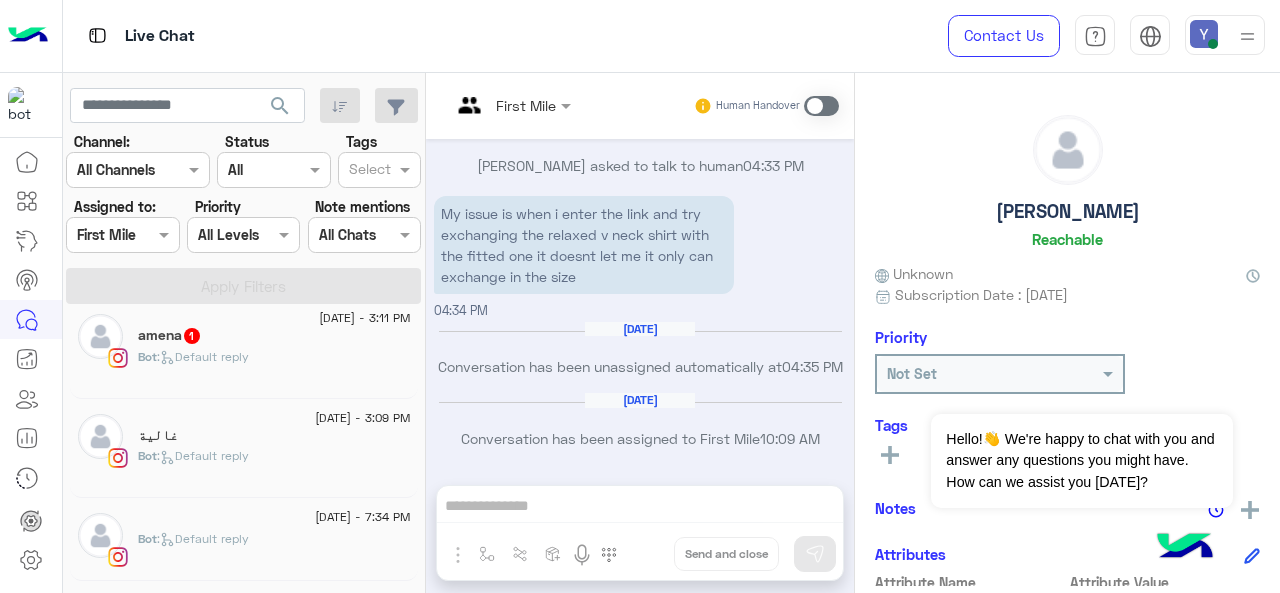 scroll, scrollTop: 201, scrollLeft: 0, axis: vertical 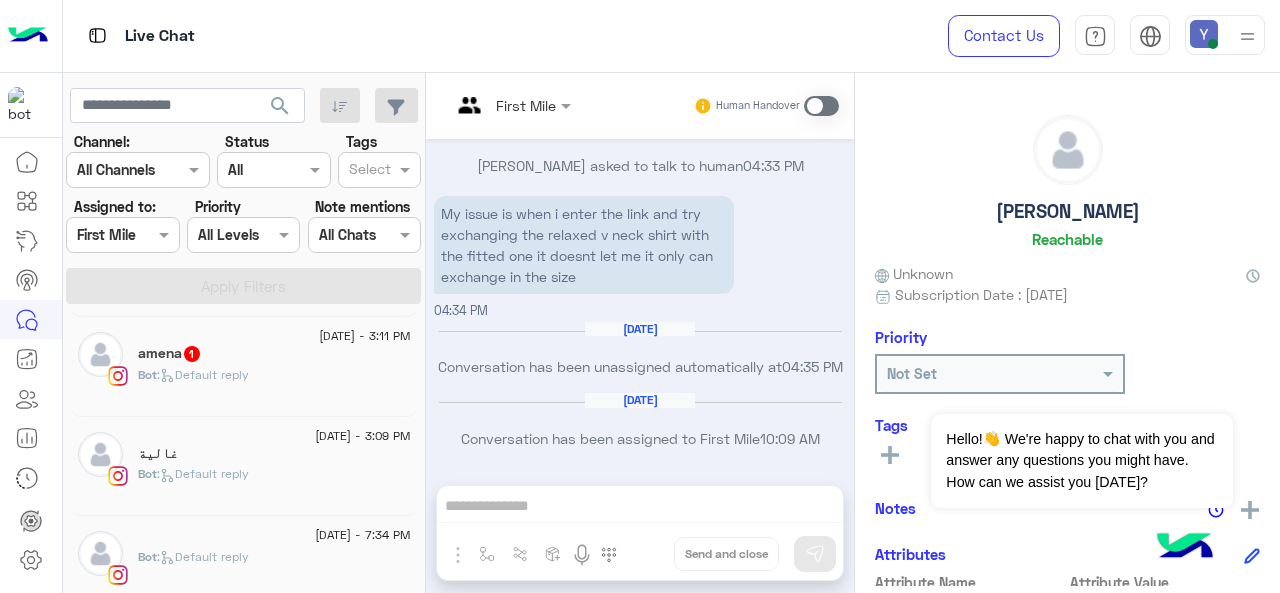click on "غالية" 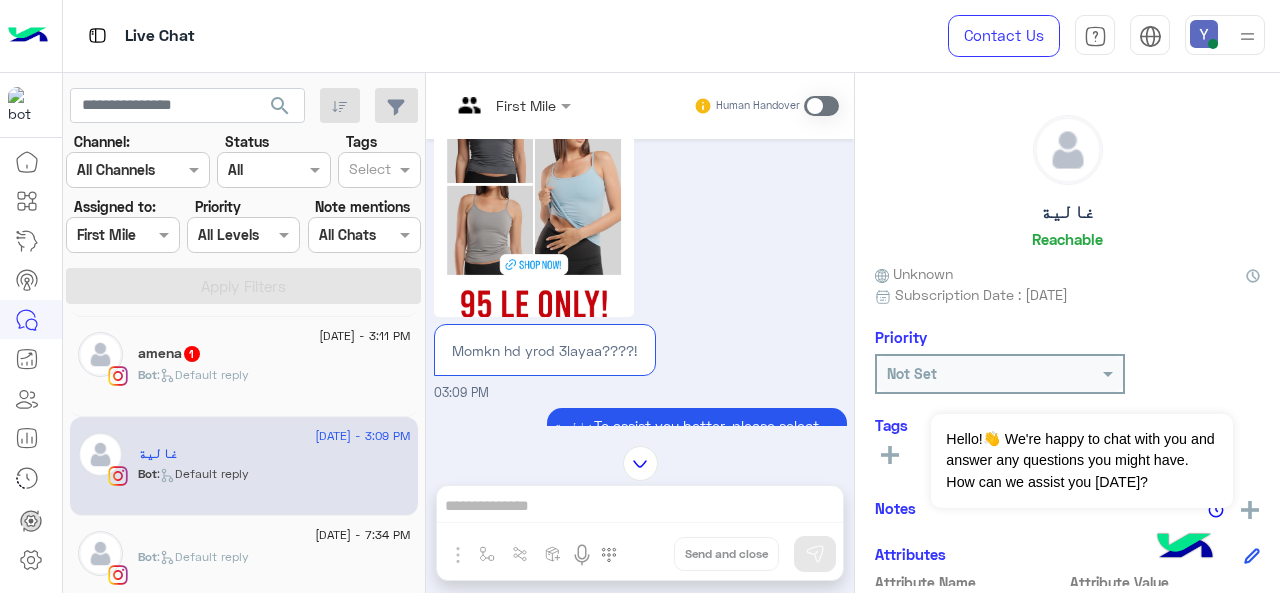 click at bounding box center (821, 106) 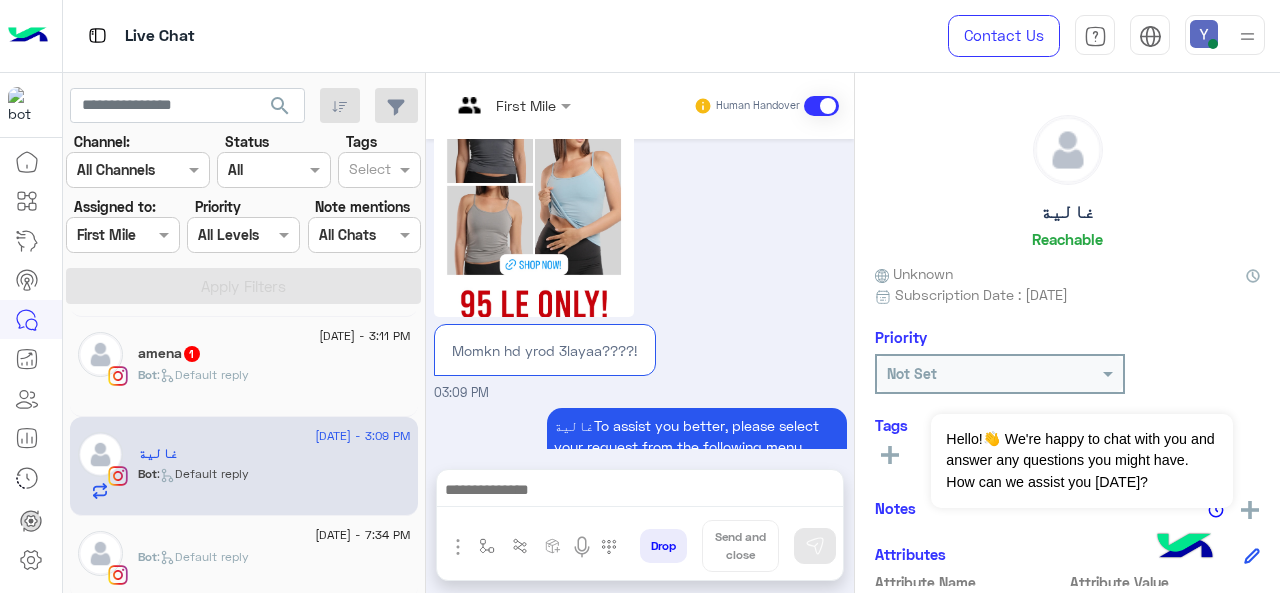 scroll, scrollTop: 1341, scrollLeft: 0, axis: vertical 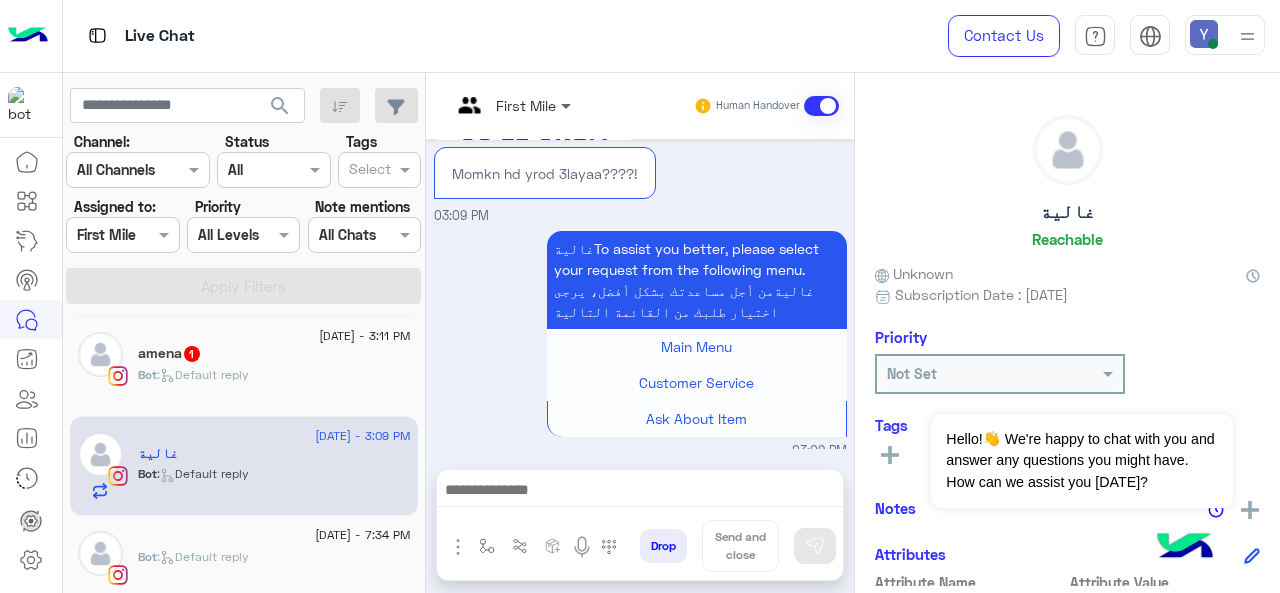 click at bounding box center (568, 105) 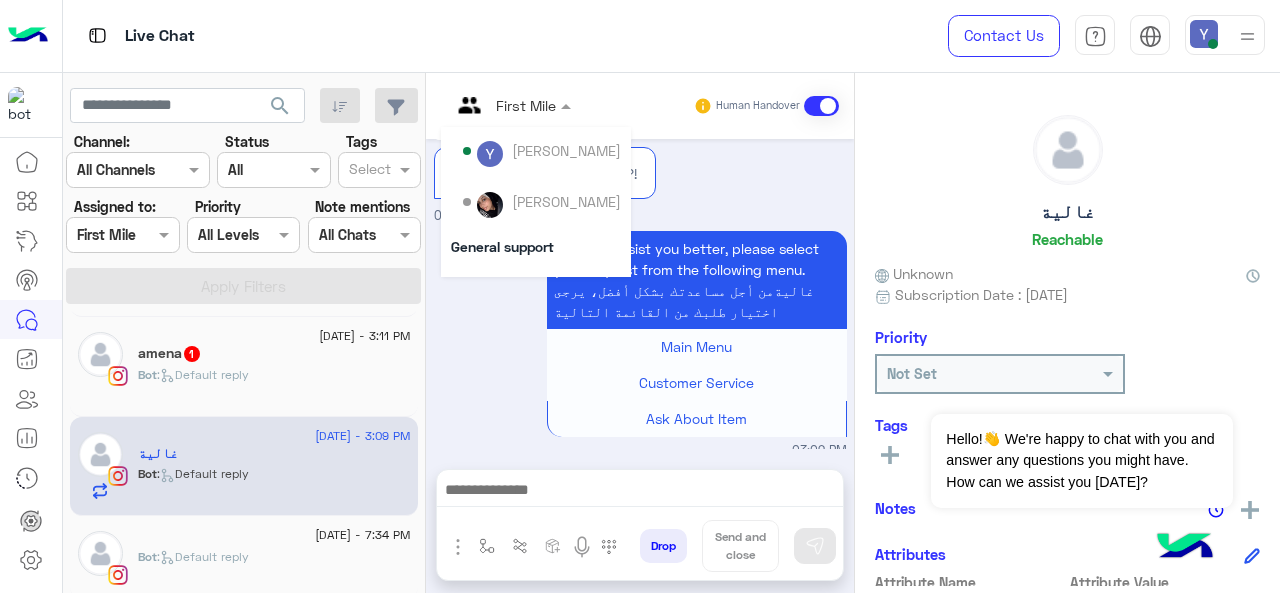scroll, scrollTop: 139, scrollLeft: 0, axis: vertical 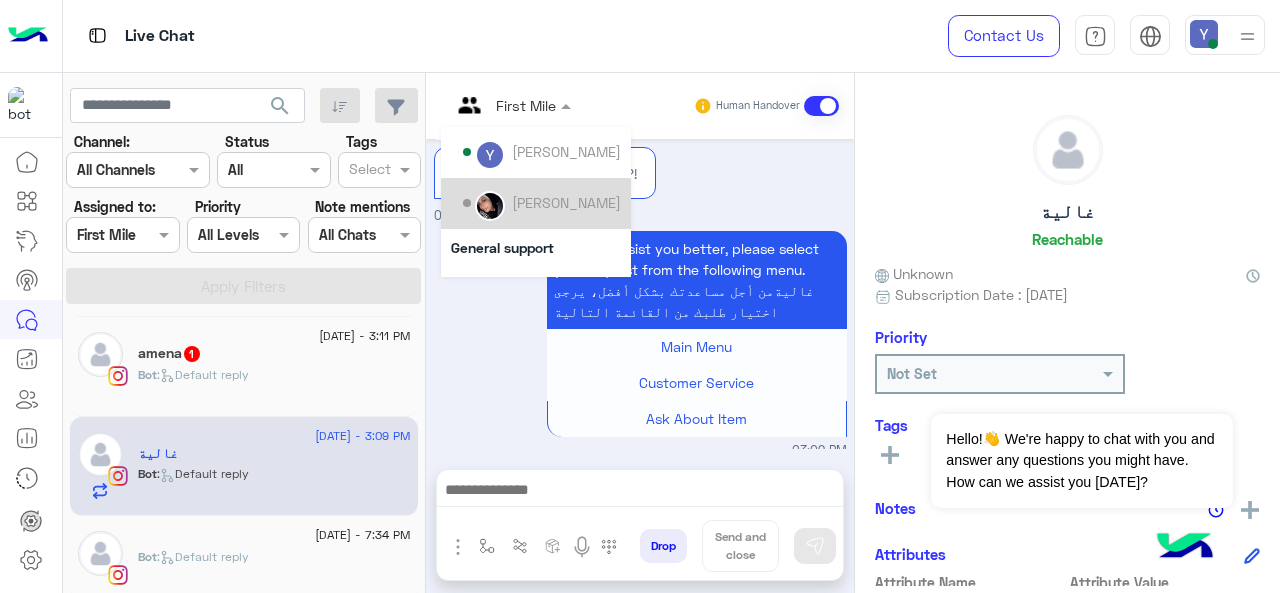 click on "[PERSON_NAME]" at bounding box center [566, 202] 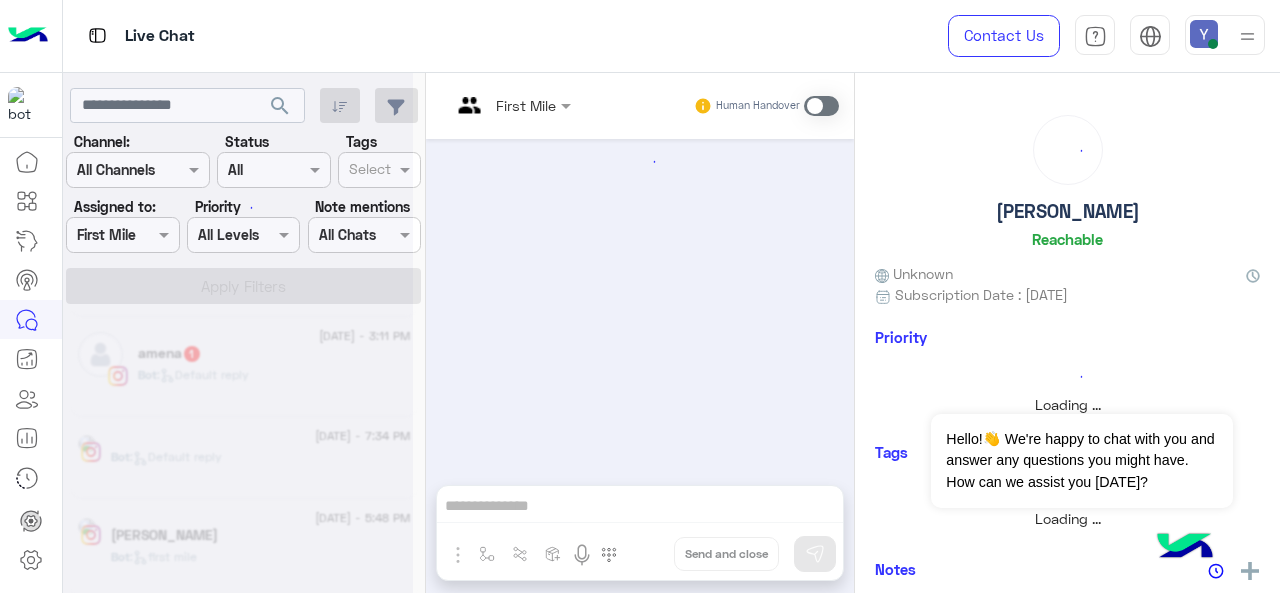 scroll, scrollTop: 0, scrollLeft: 0, axis: both 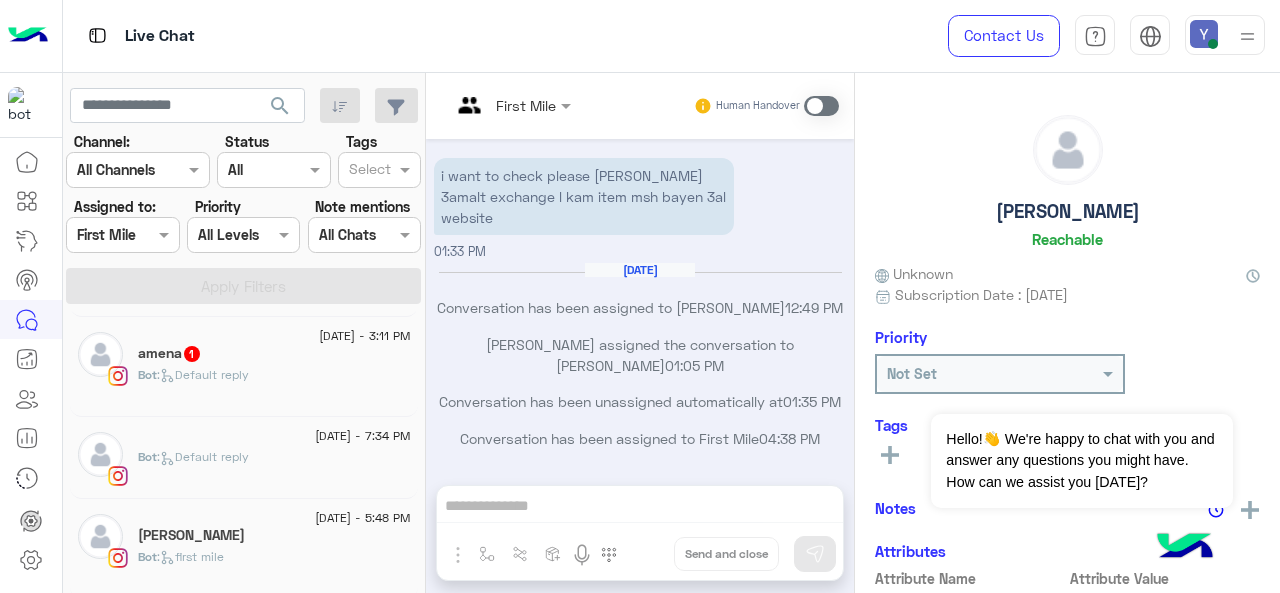 click on "amena   1" 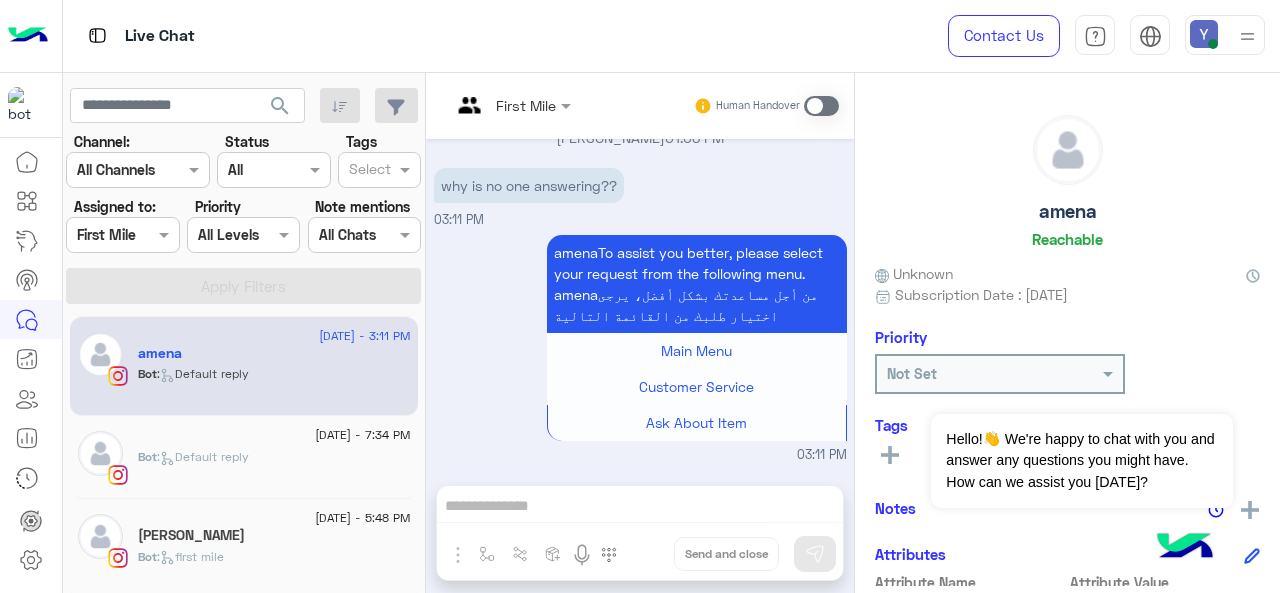 click on "Human Handover" at bounding box center (766, 106) 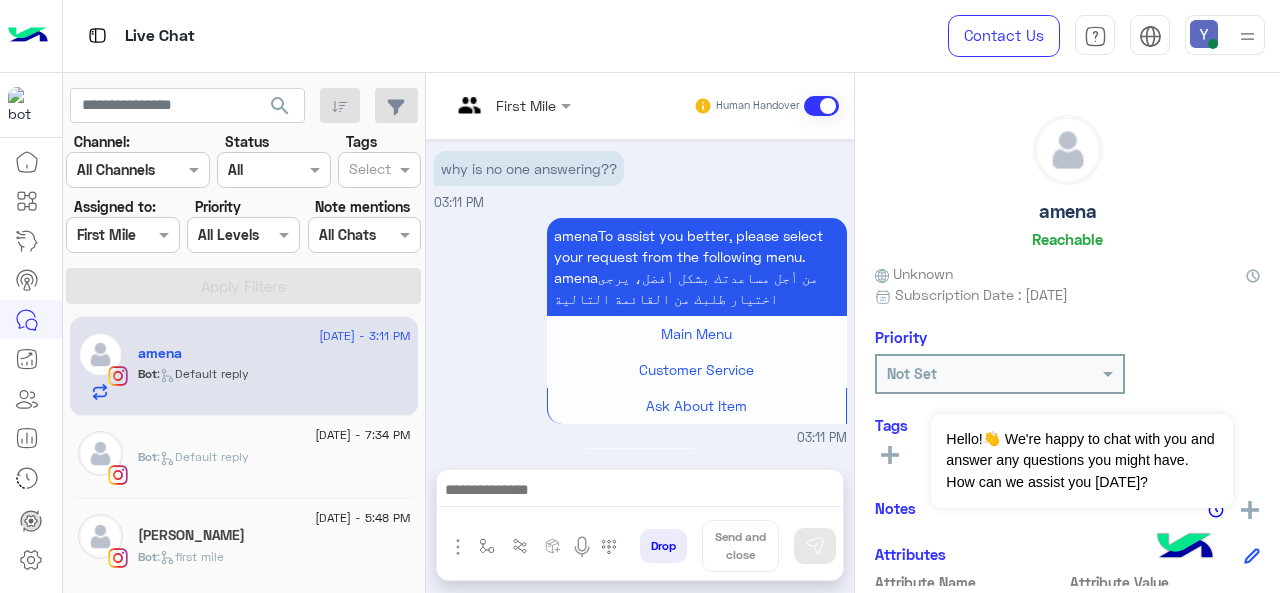 scroll, scrollTop: 807, scrollLeft: 0, axis: vertical 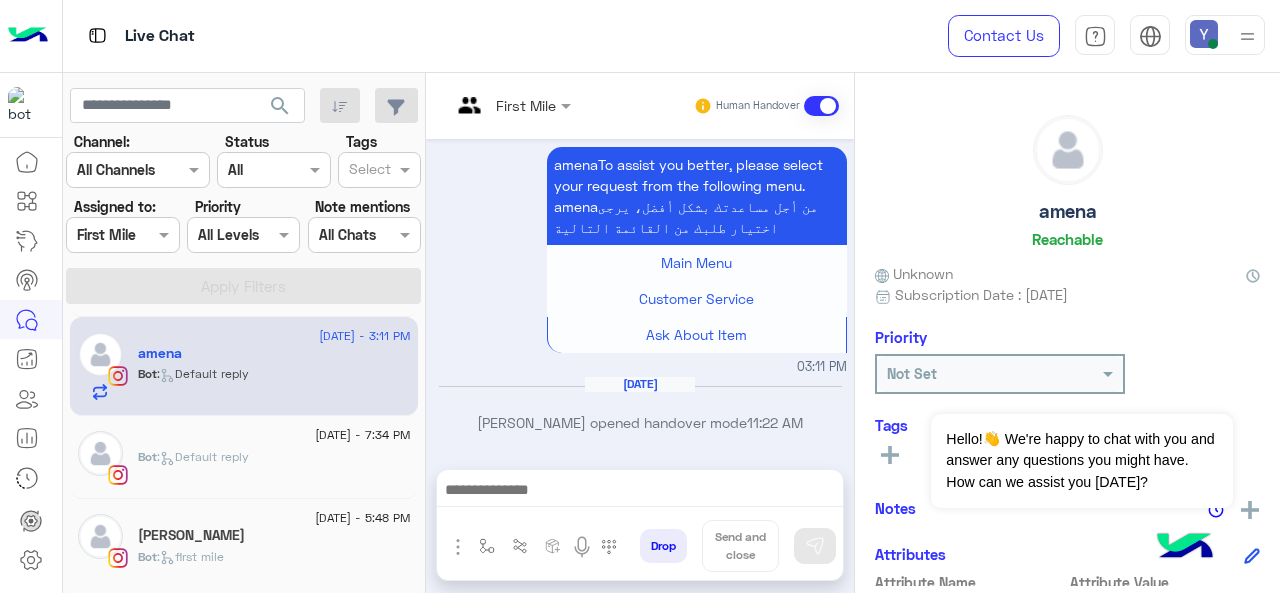 click at bounding box center [511, 104] 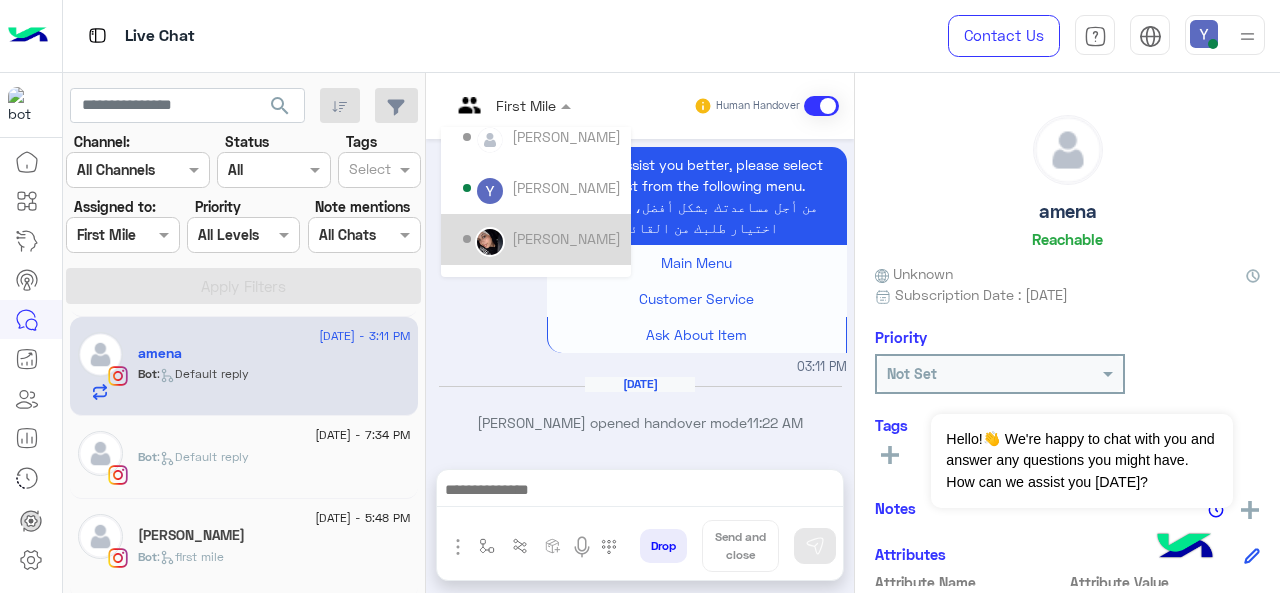 scroll, scrollTop: 104, scrollLeft: 0, axis: vertical 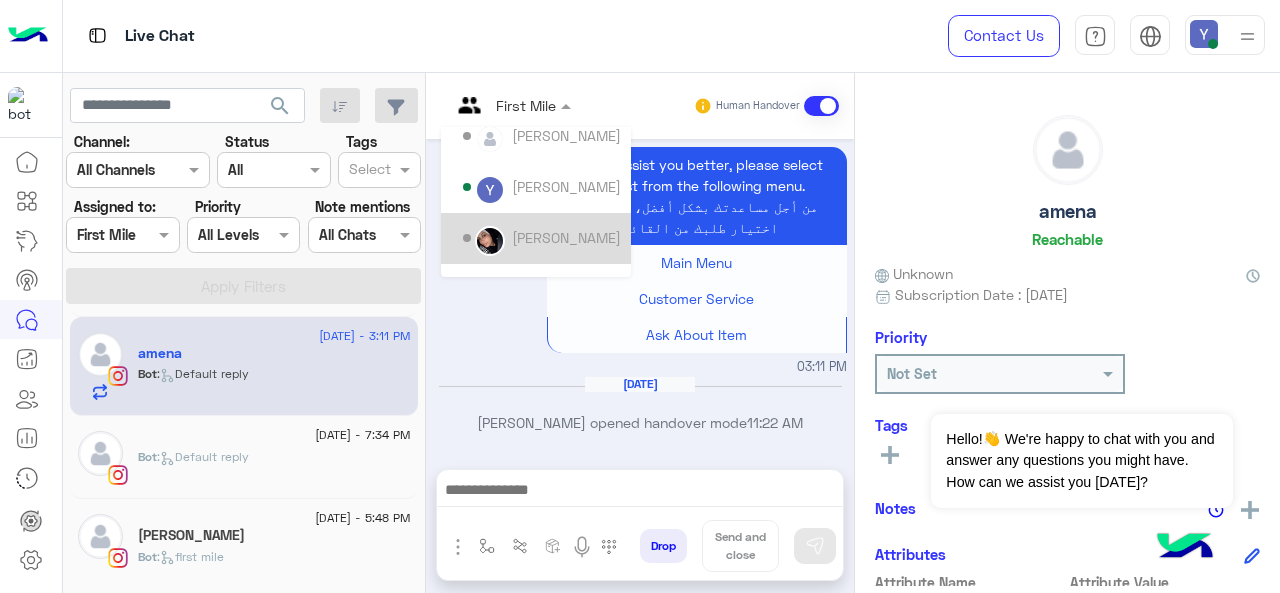 click on "[PERSON_NAME]" at bounding box center [566, 237] 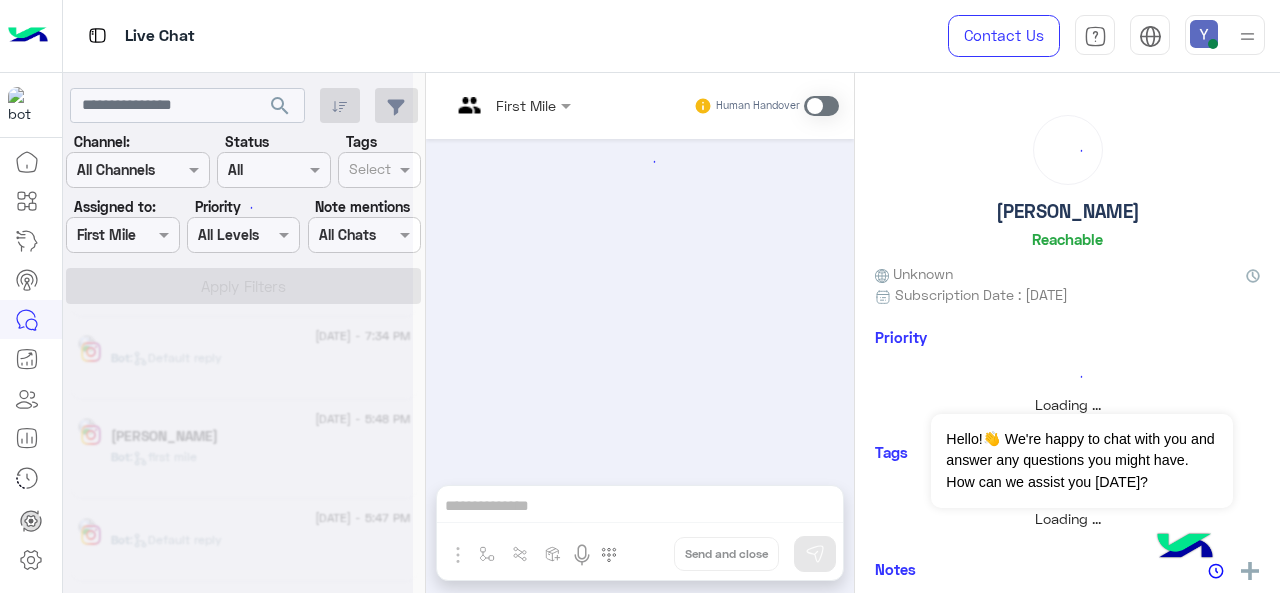 scroll, scrollTop: 0, scrollLeft: 0, axis: both 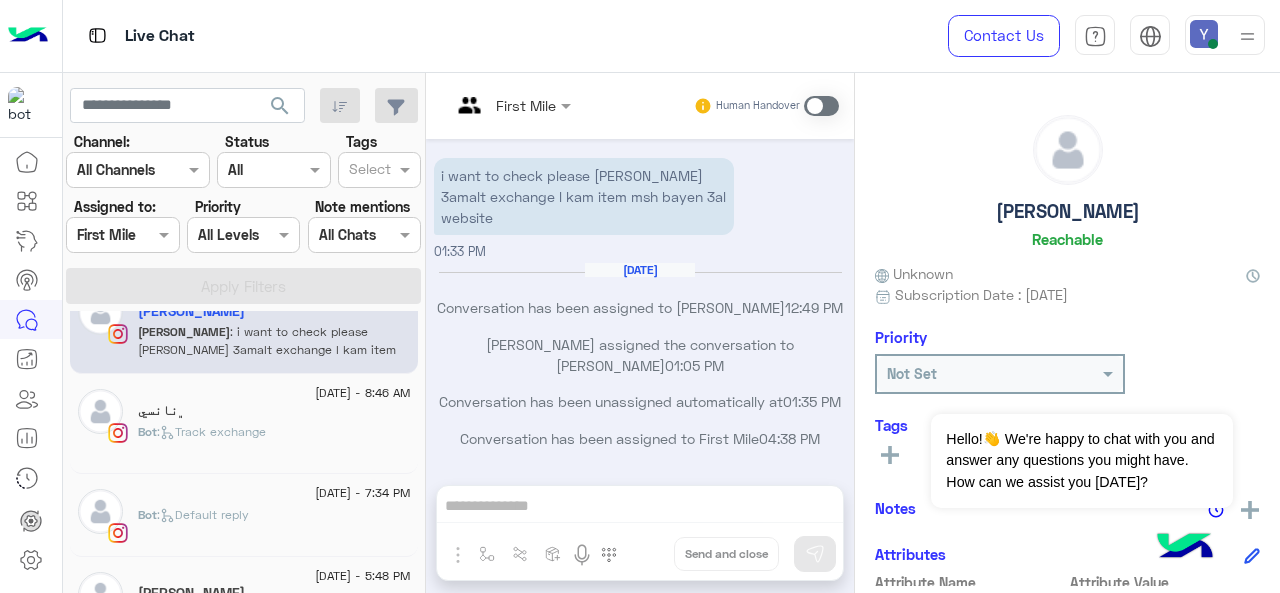 click 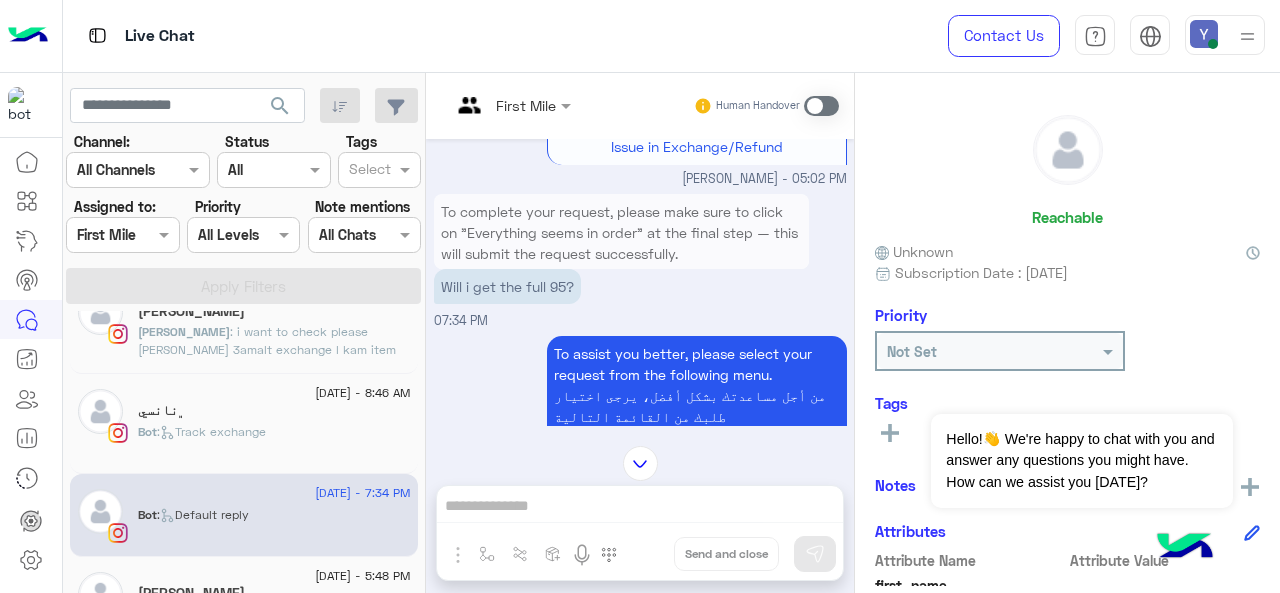 click at bounding box center [821, 106] 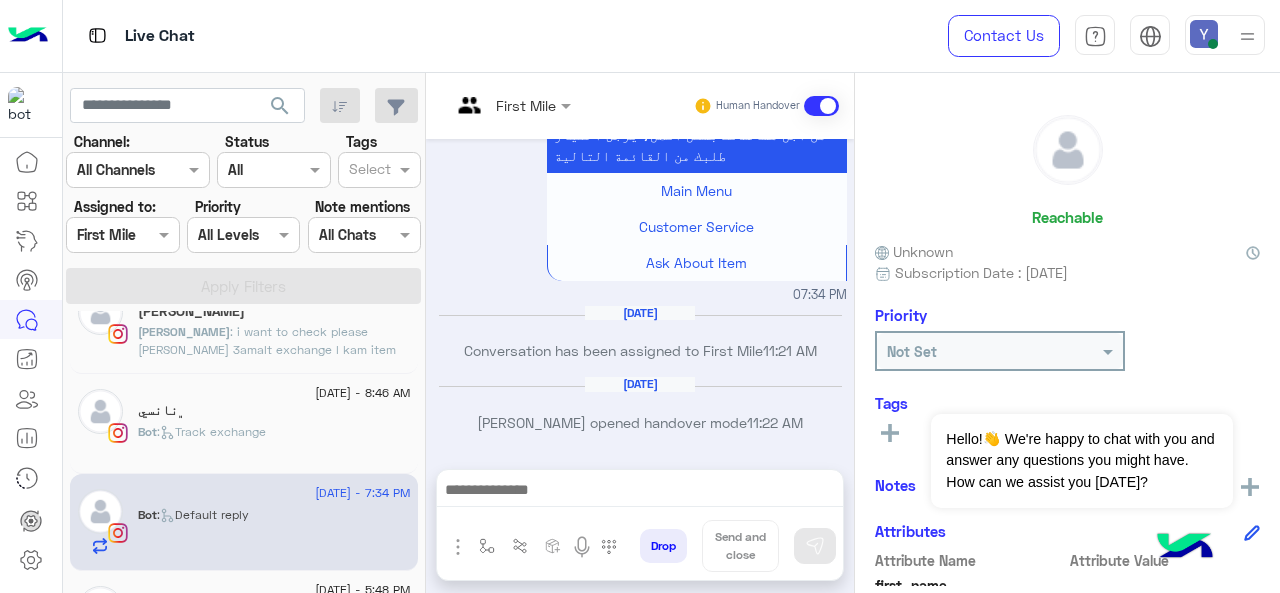 click at bounding box center [487, 105] 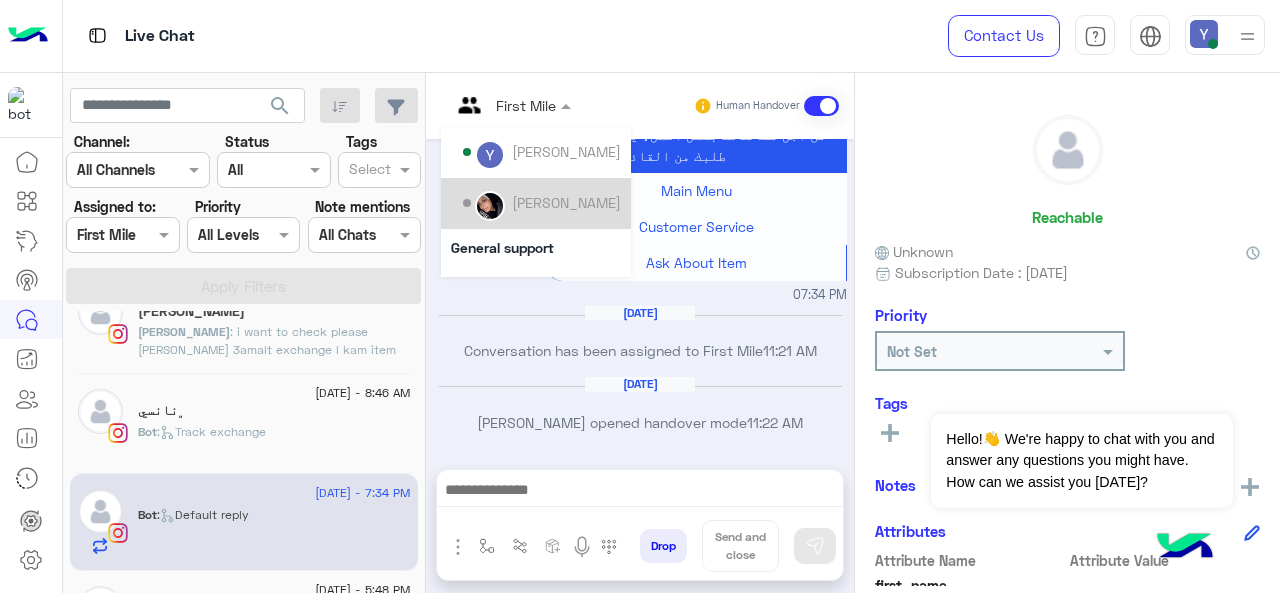 click on "[PERSON_NAME]" at bounding box center (566, 202) 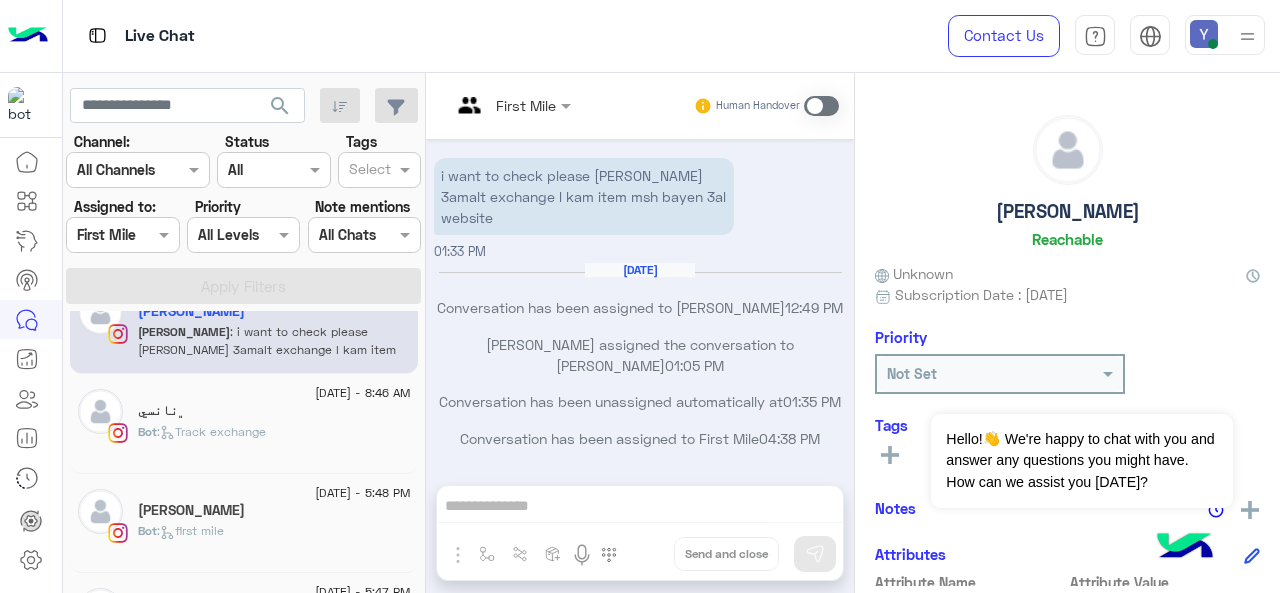 click on "[DATE] - 8:46 AM" 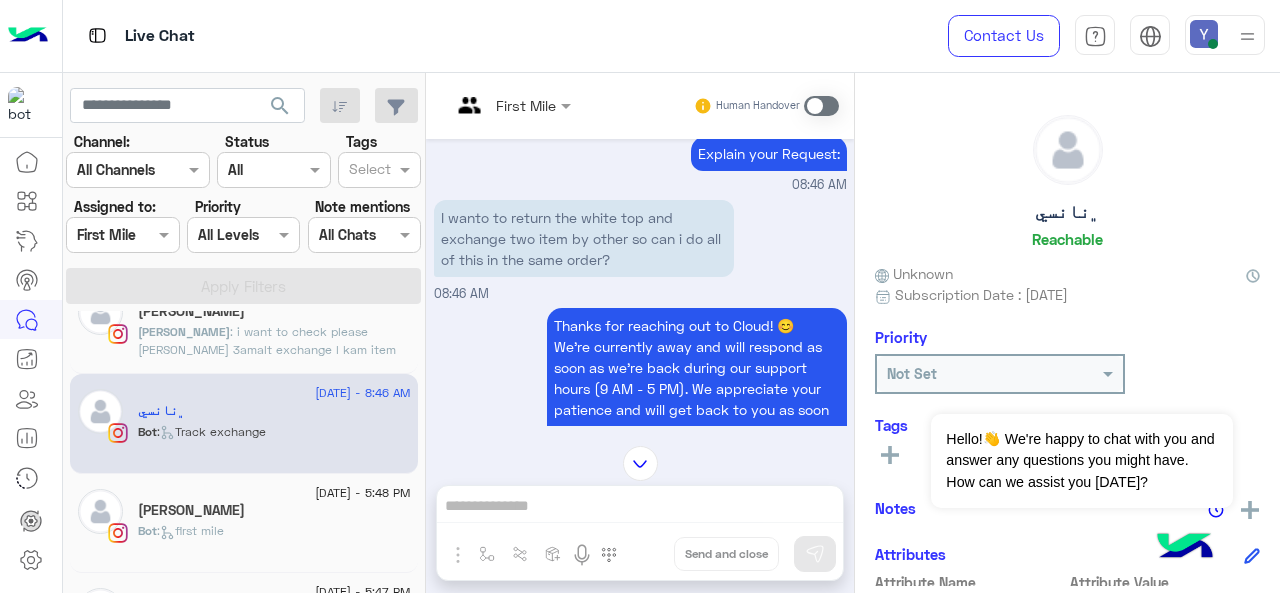 click at bounding box center (821, 106) 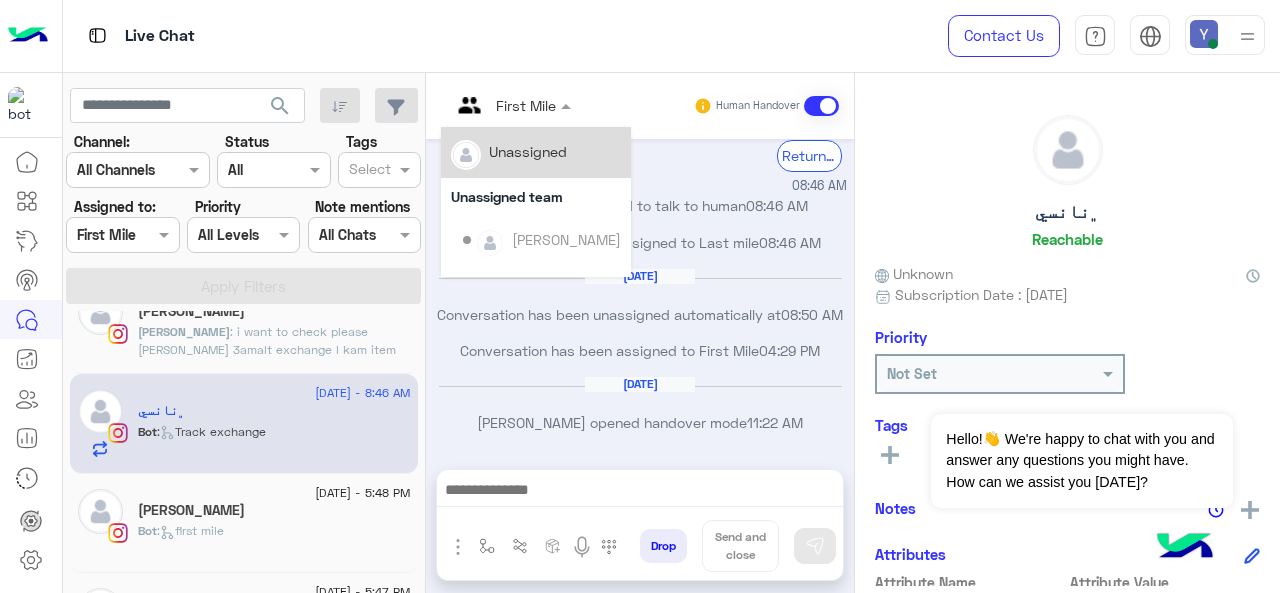 click at bounding box center (511, 104) 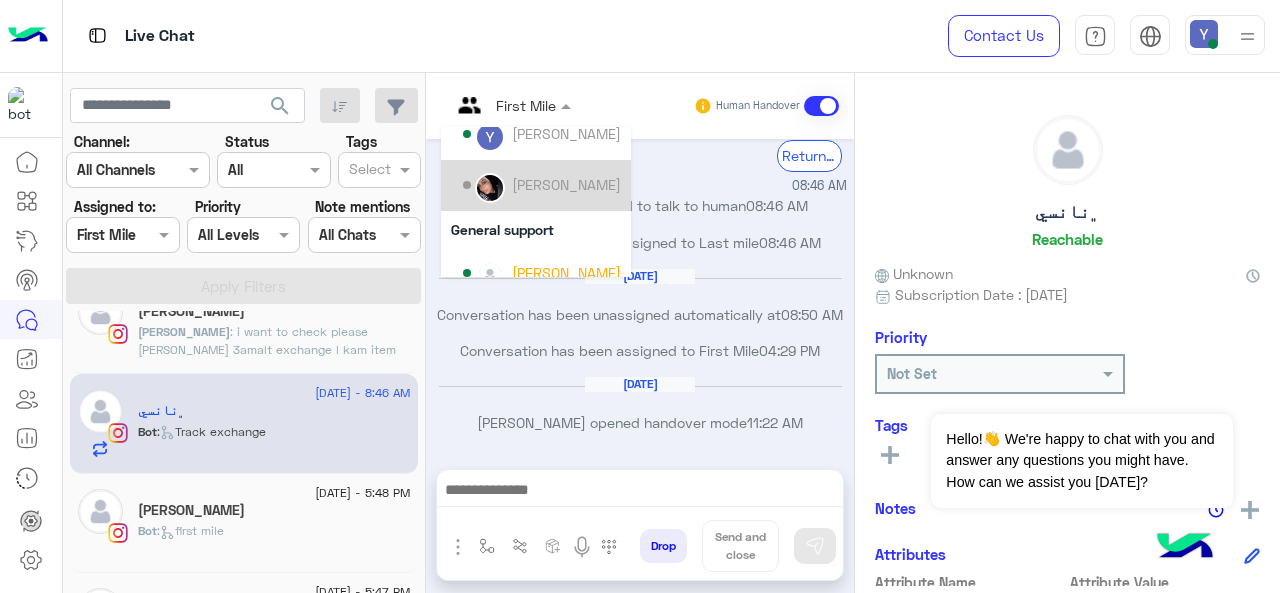 click on "[PERSON_NAME]" at bounding box center (542, 185) 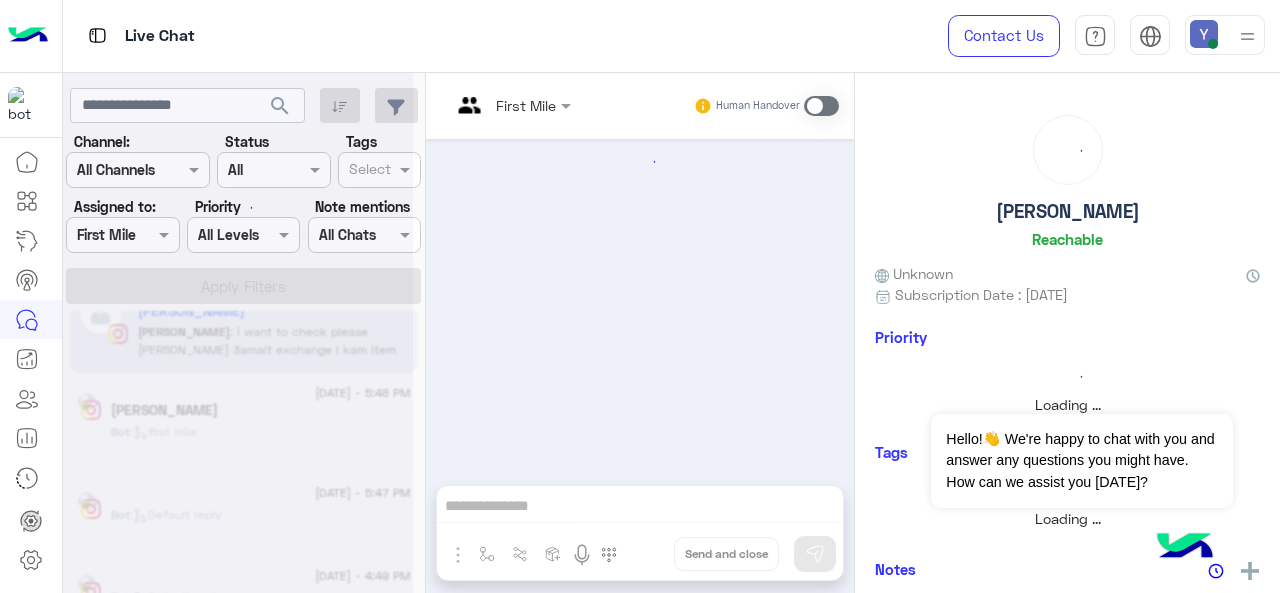 scroll, scrollTop: 0, scrollLeft: 0, axis: both 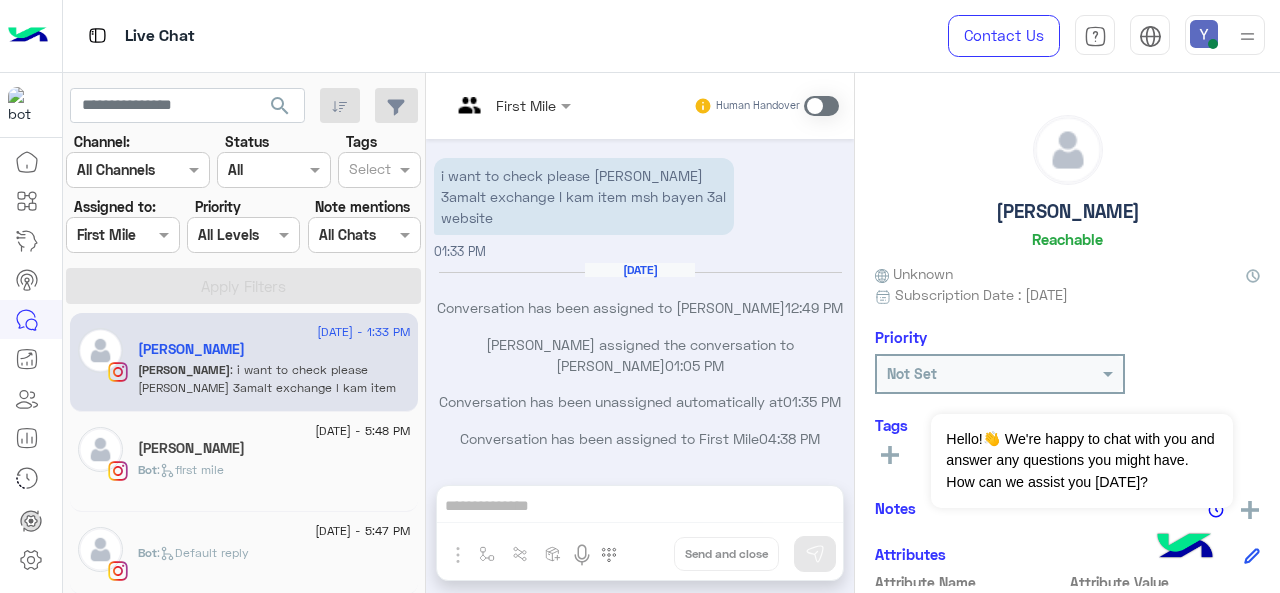 click on ": i want to check please [PERSON_NAME] 3amalt exchange l kam item msh bayen 3al website" 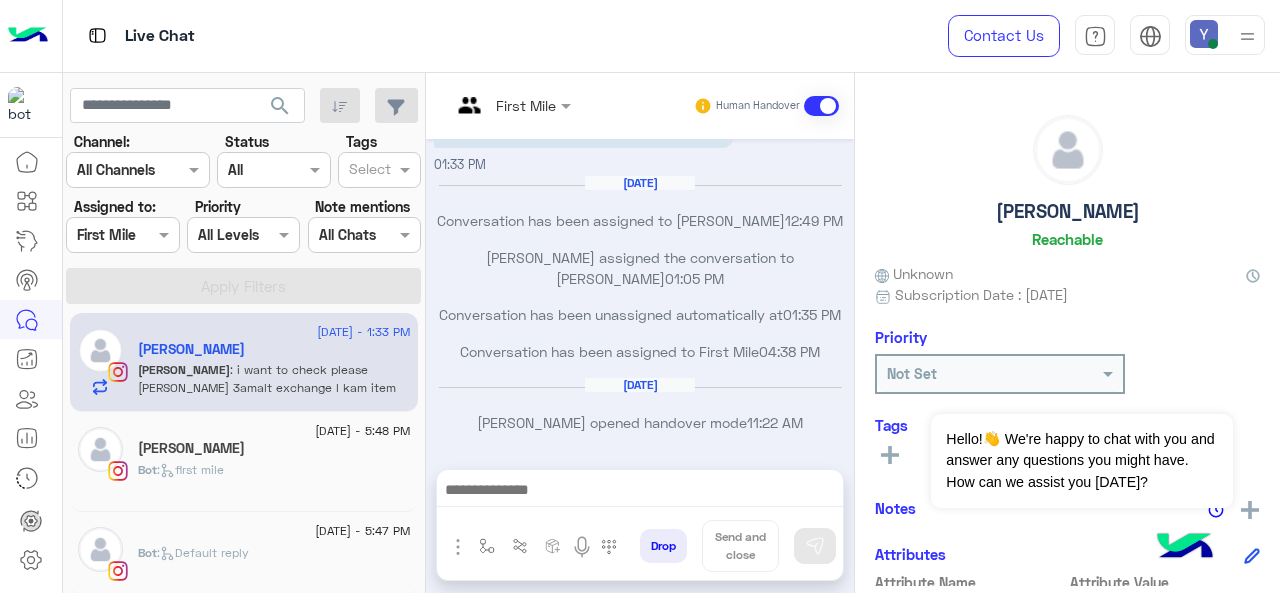 click at bounding box center (487, 105) 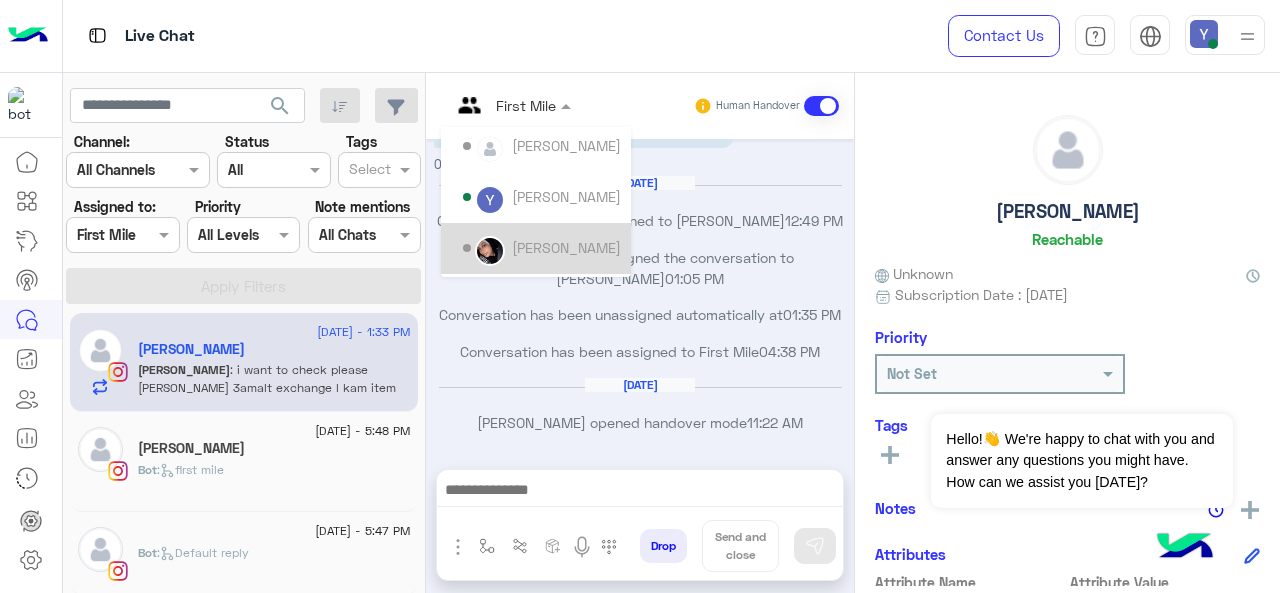 click on "[PERSON_NAME]" at bounding box center [566, 247] 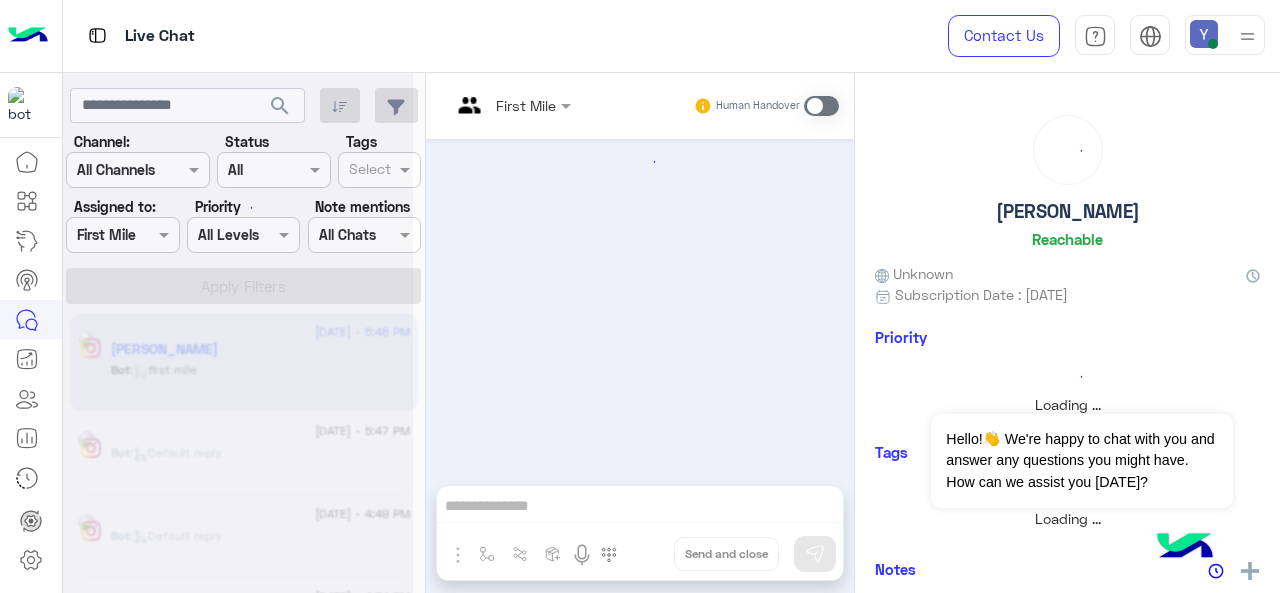 scroll, scrollTop: 0, scrollLeft: 0, axis: both 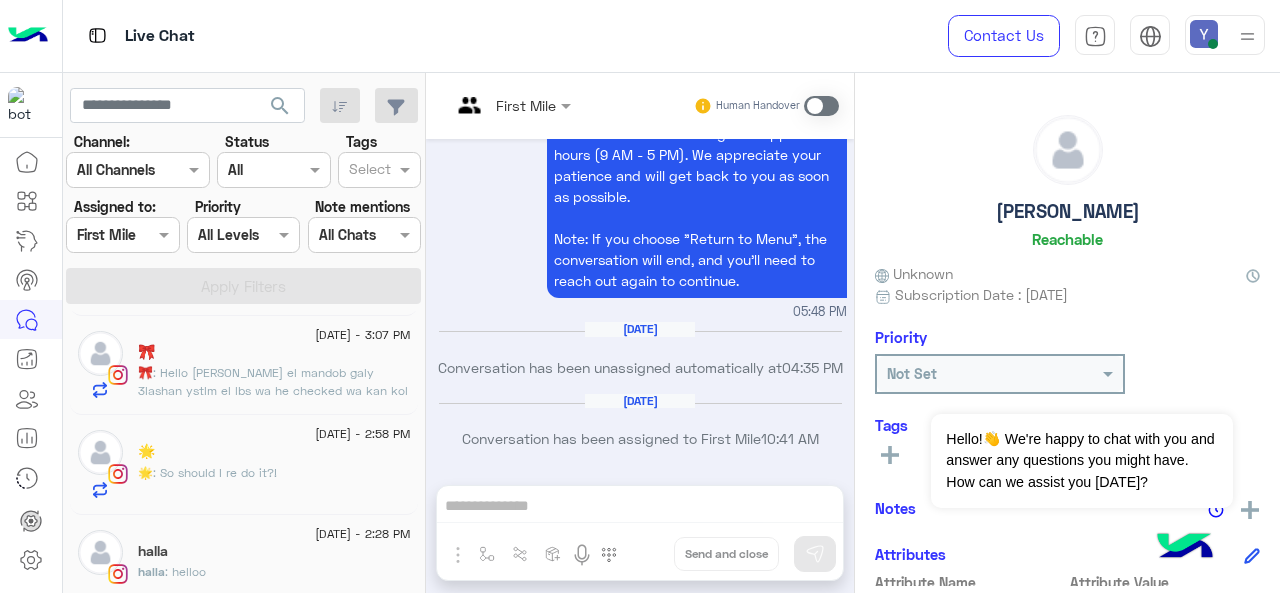 click on "halla" 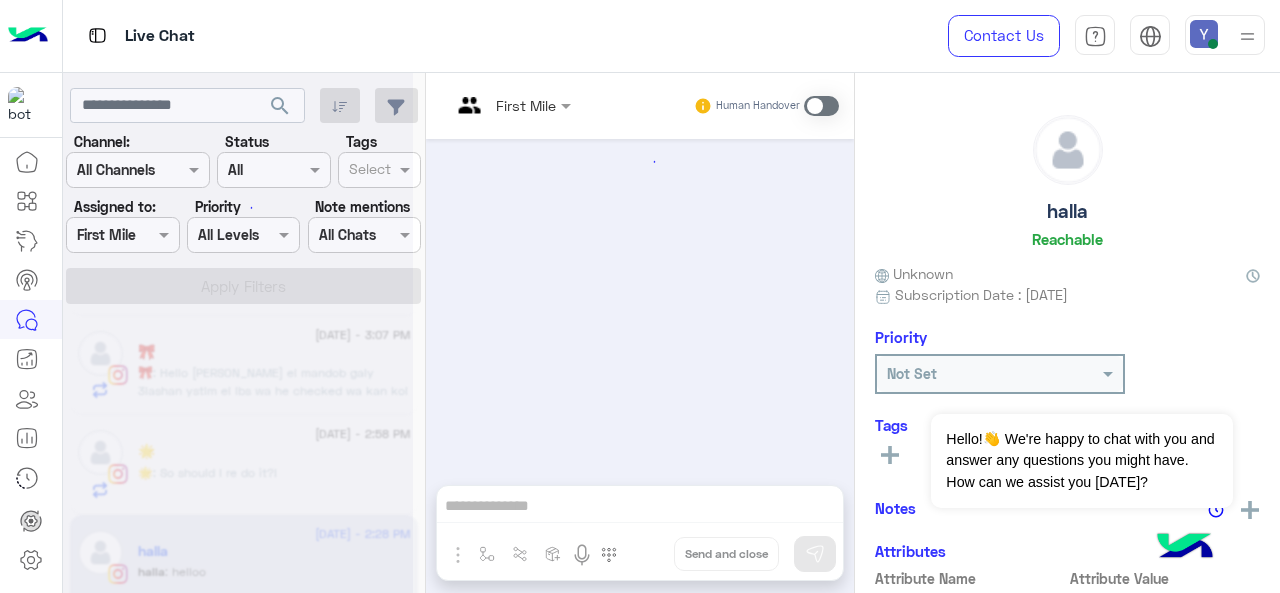 scroll, scrollTop: 544, scrollLeft: 0, axis: vertical 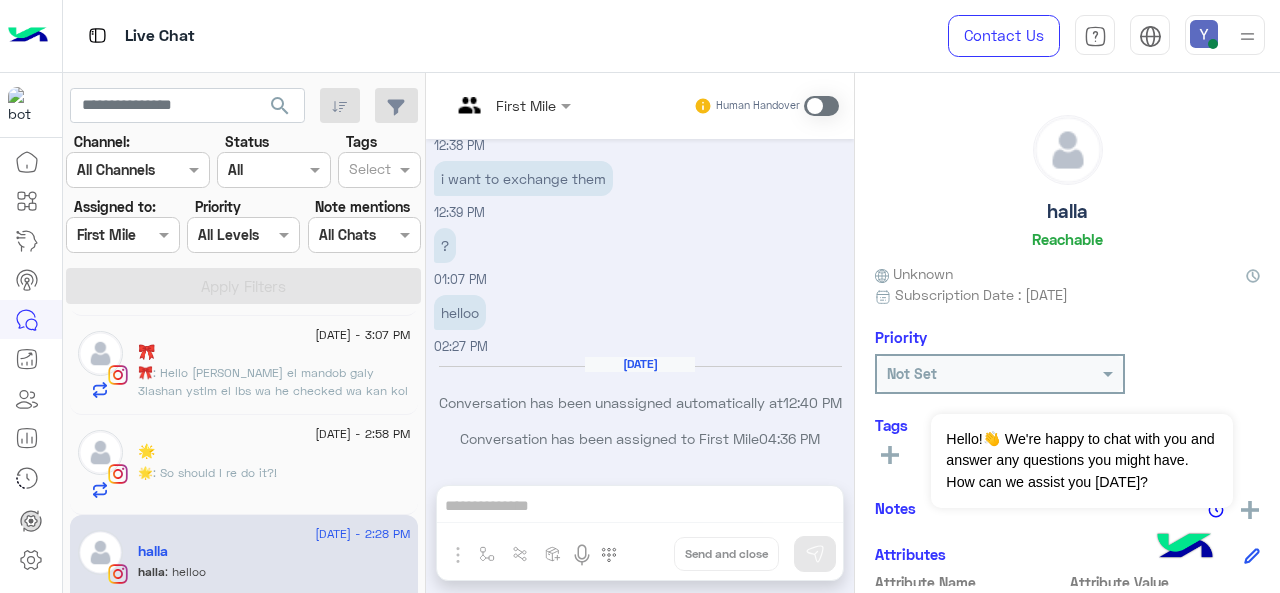 click at bounding box center (821, 106) 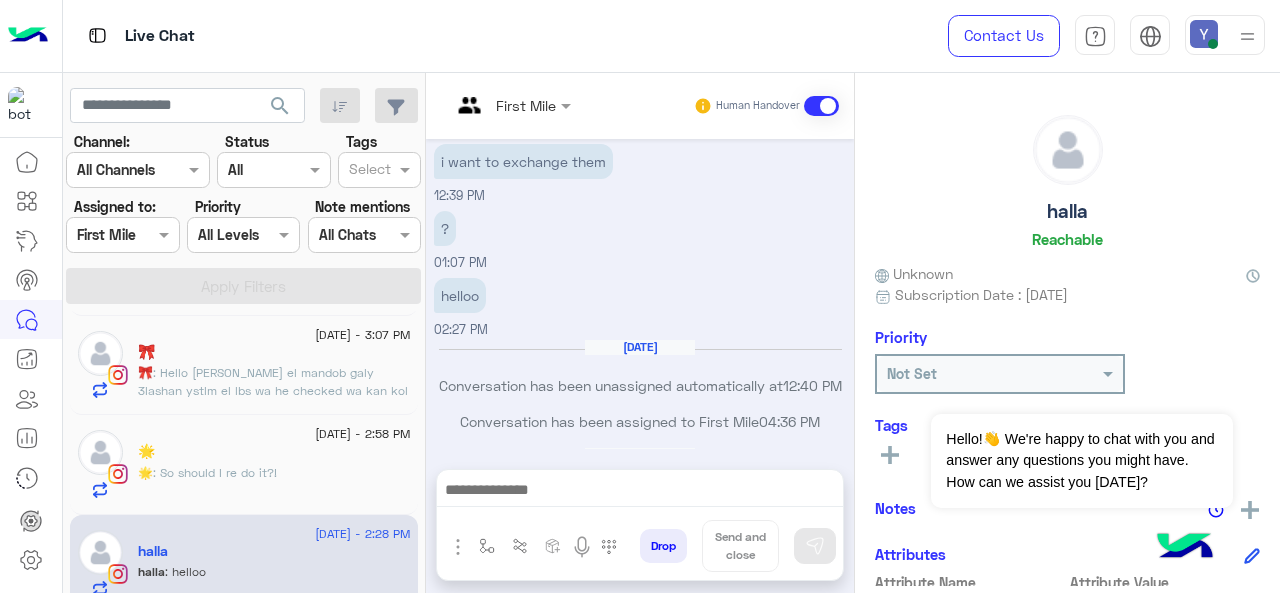 scroll, scrollTop: 630, scrollLeft: 0, axis: vertical 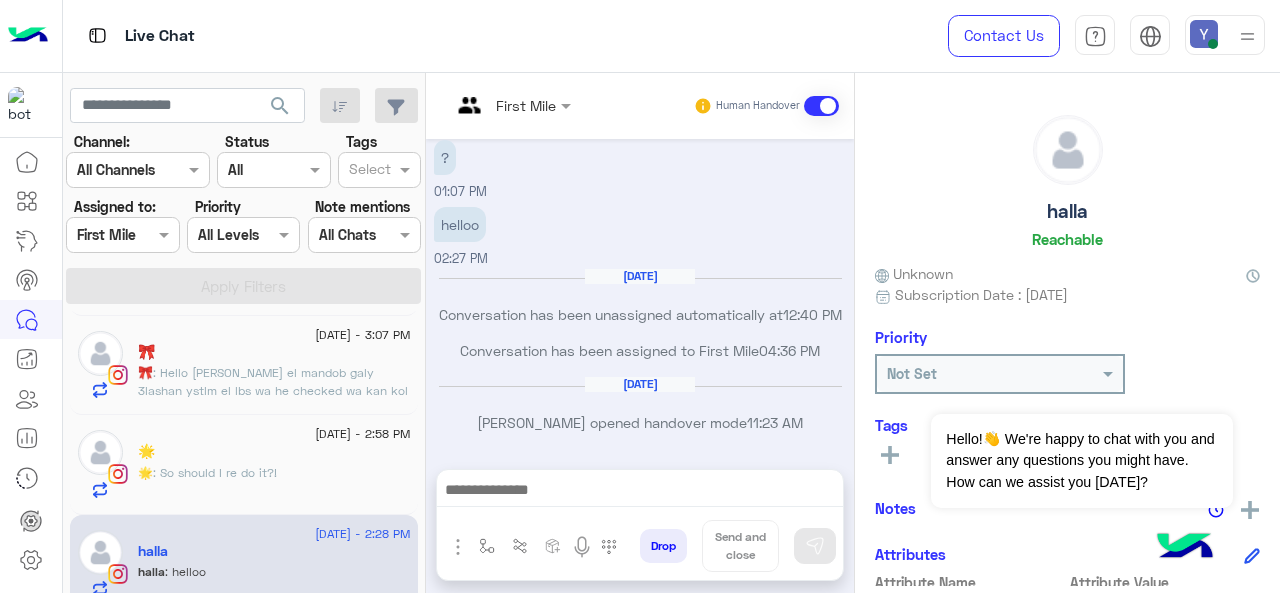 click at bounding box center (511, 104) 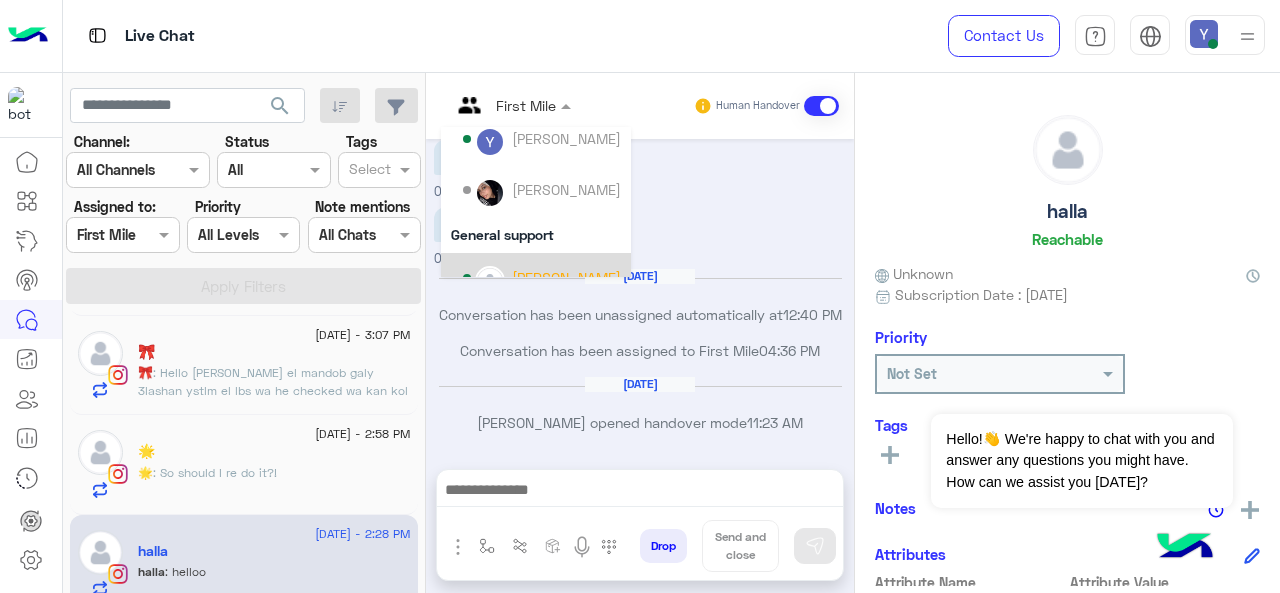 scroll, scrollTop: 150, scrollLeft: 0, axis: vertical 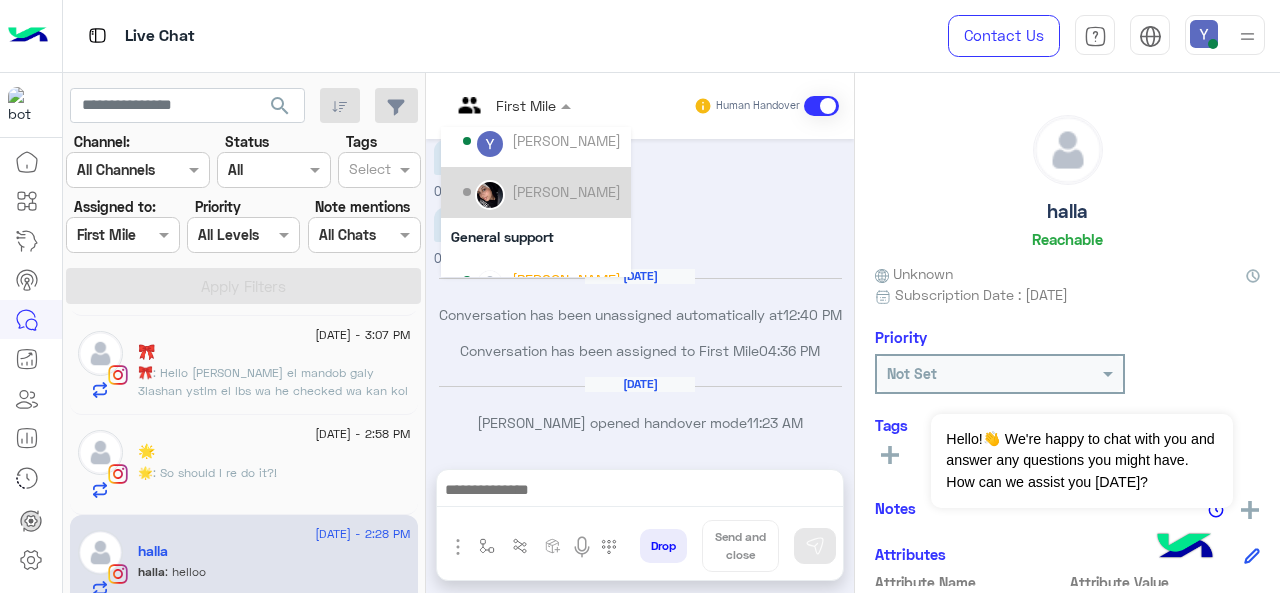 click on "[PERSON_NAME]" at bounding box center [566, 191] 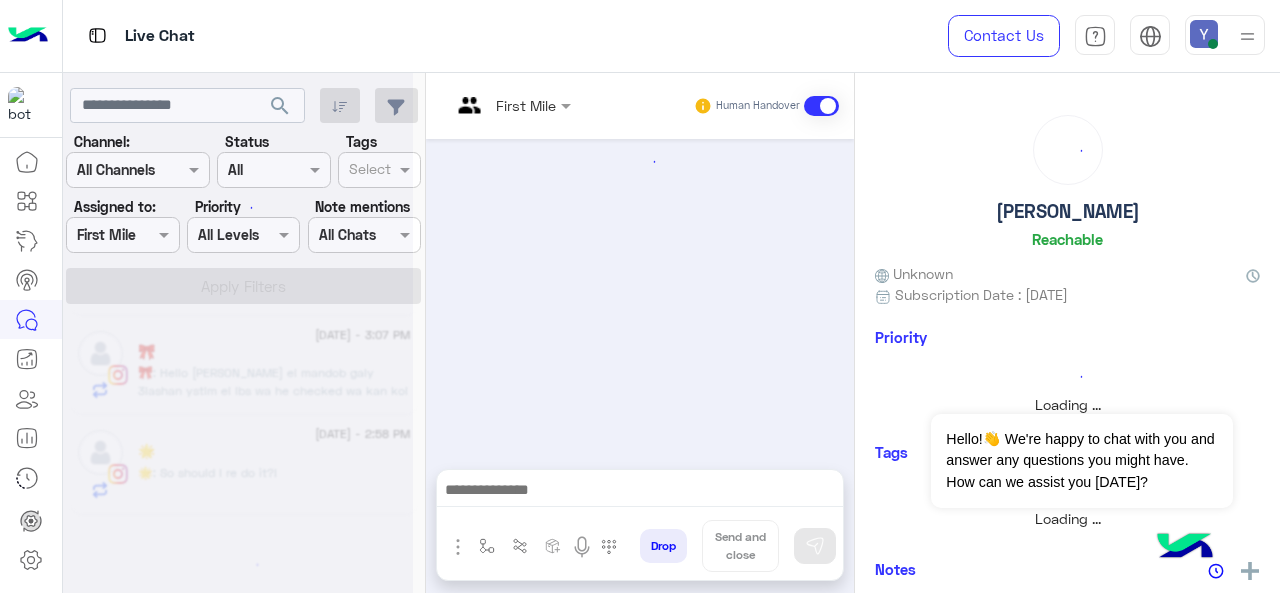 scroll, scrollTop: 1698, scrollLeft: 0, axis: vertical 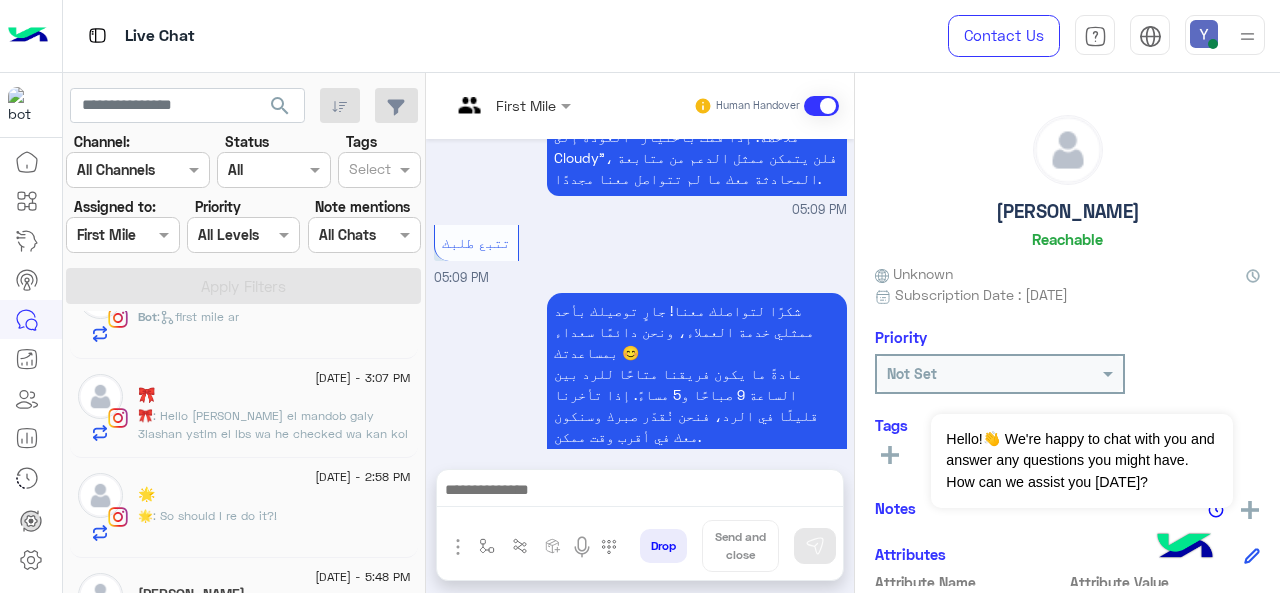click on ": So should I re do it?!" 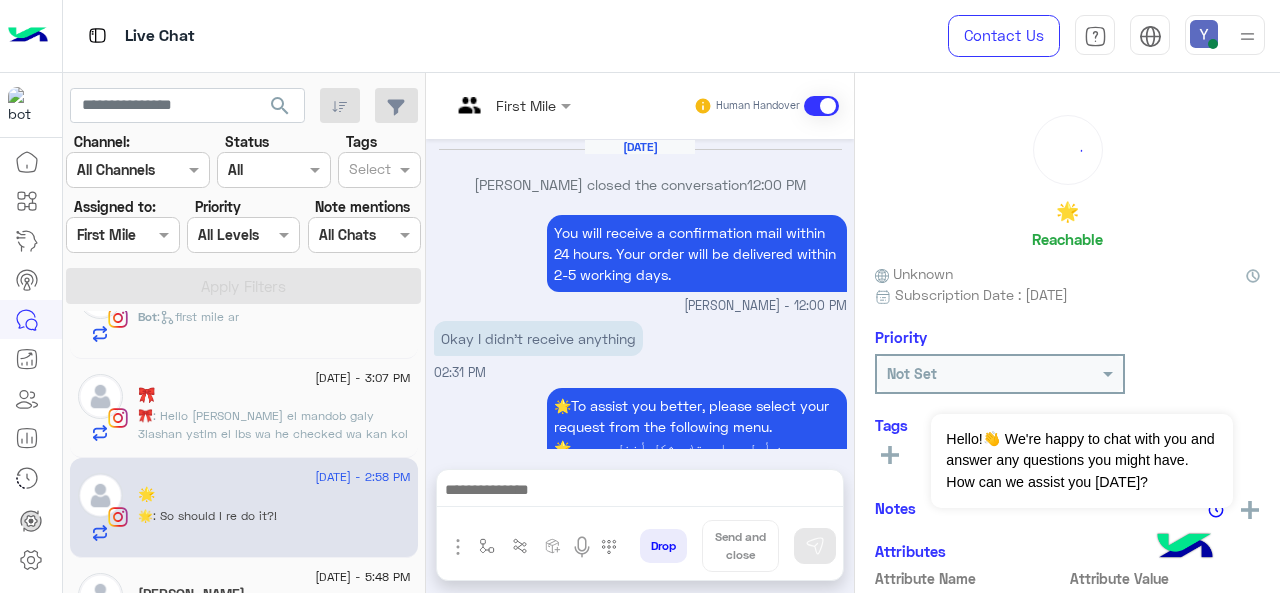 scroll, scrollTop: 820, scrollLeft: 0, axis: vertical 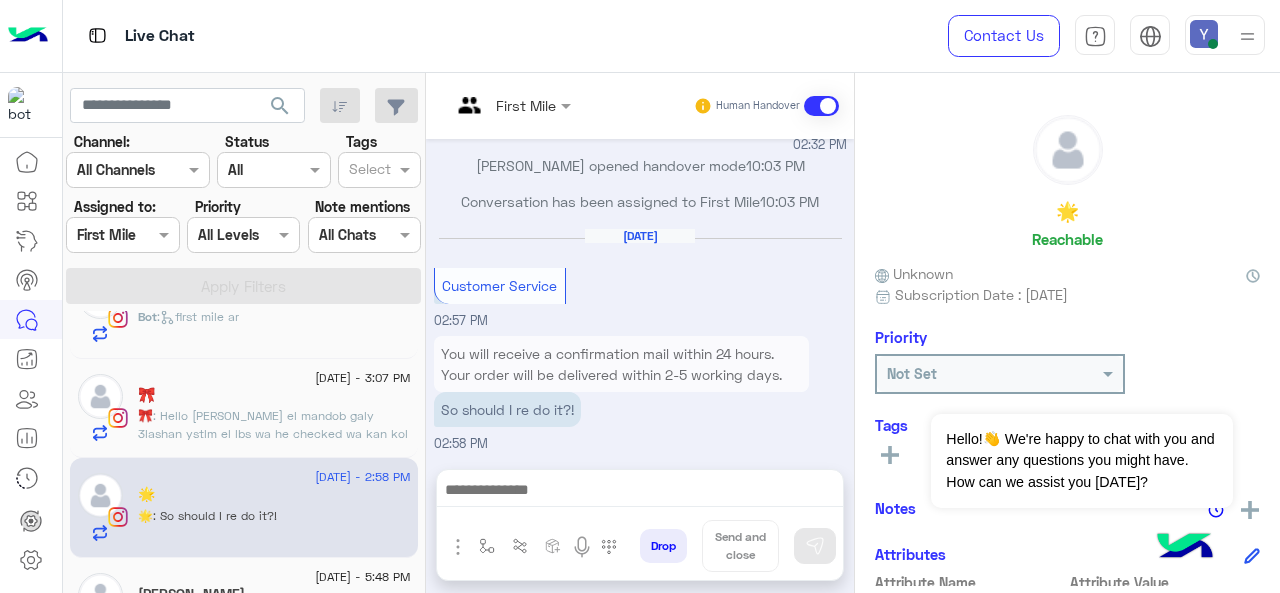 click at bounding box center (511, 104) 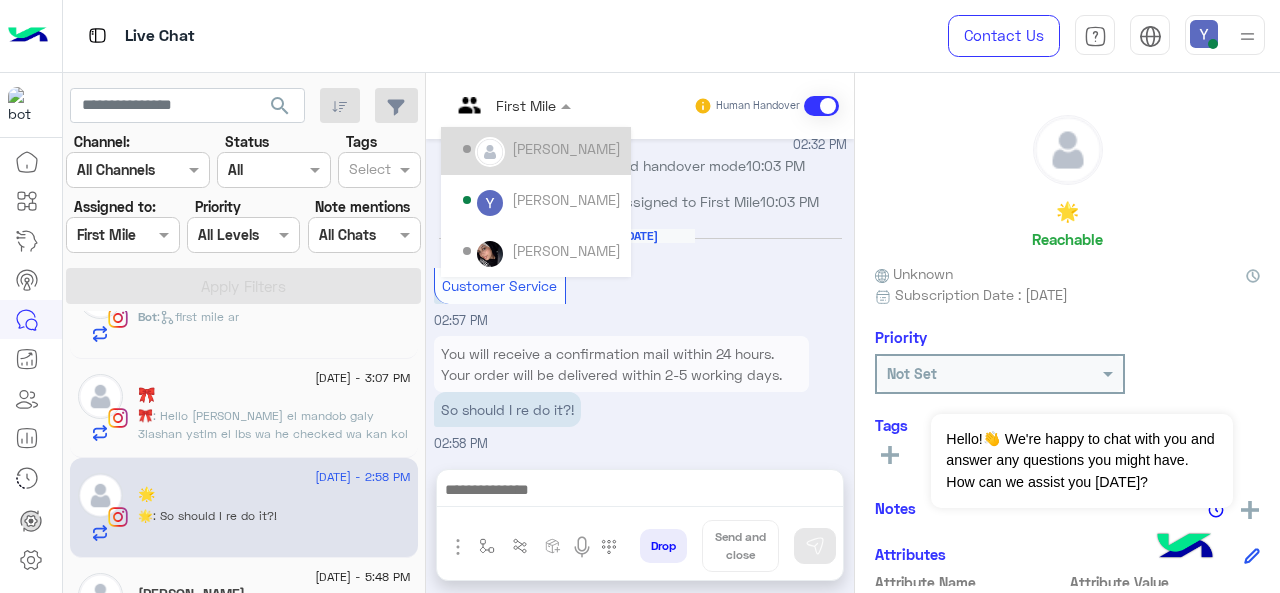 scroll, scrollTop: 92, scrollLeft: 0, axis: vertical 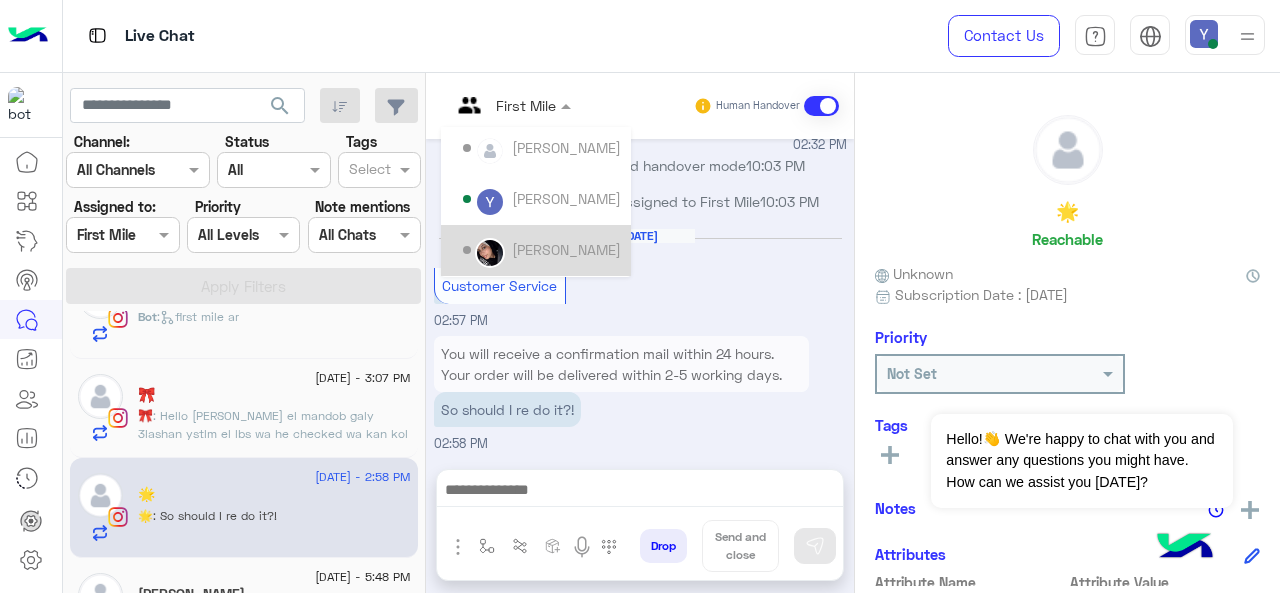 click on "[PERSON_NAME]" at bounding box center (566, 249) 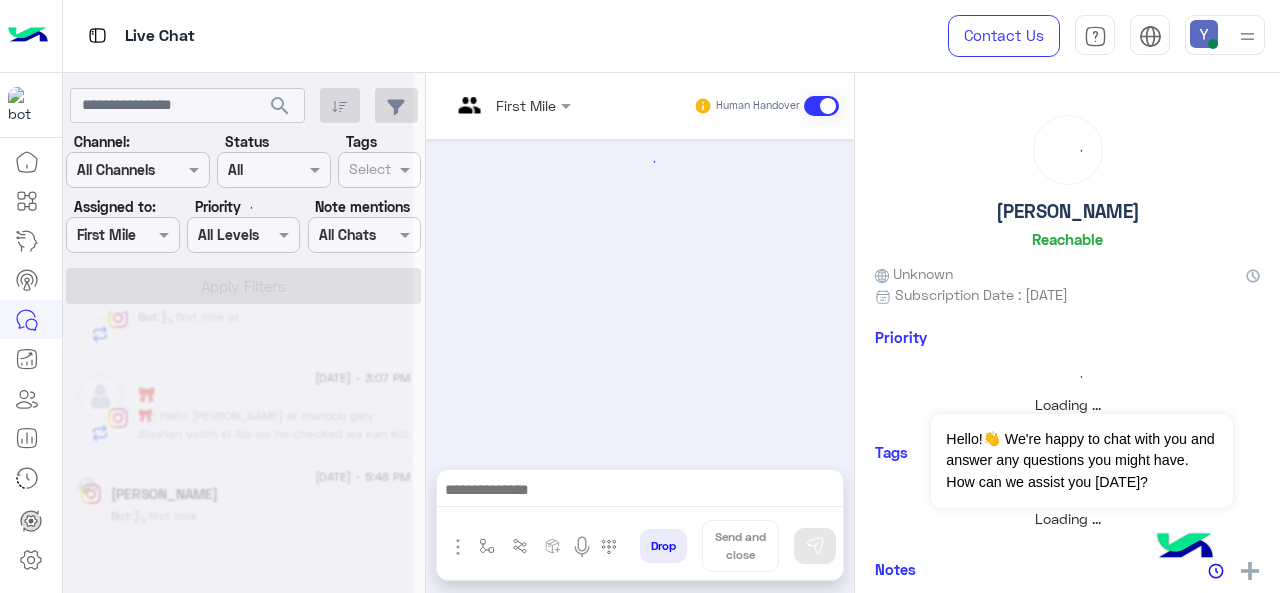 scroll, scrollTop: 1655, scrollLeft: 0, axis: vertical 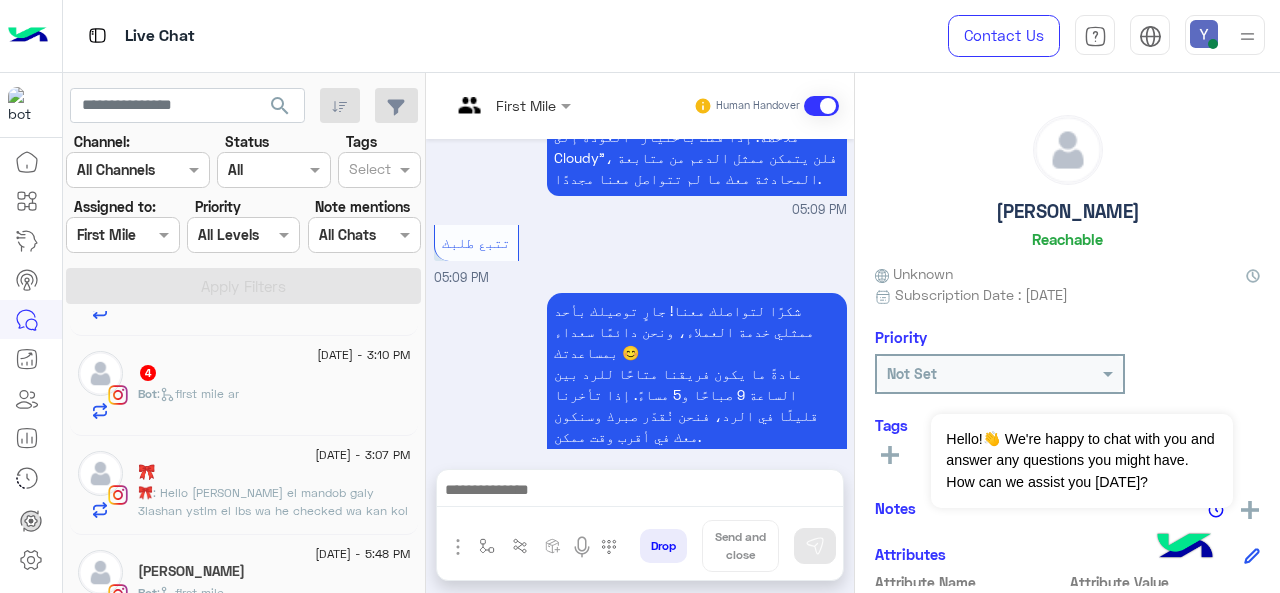 click on "🎀" 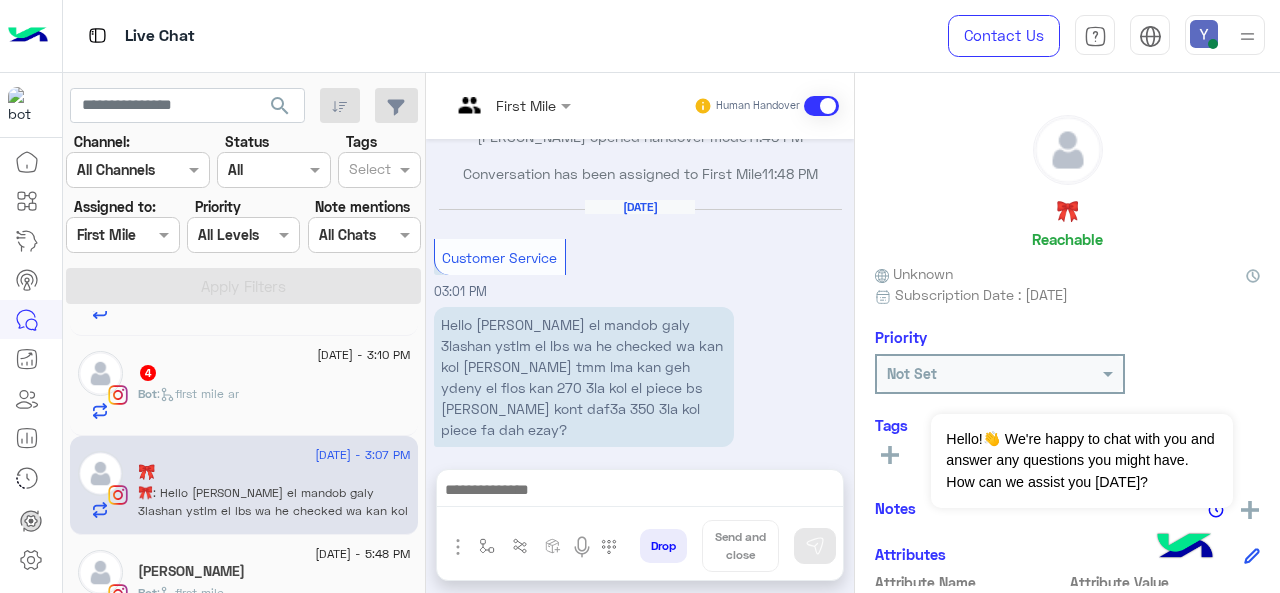 click at bounding box center (511, 104) 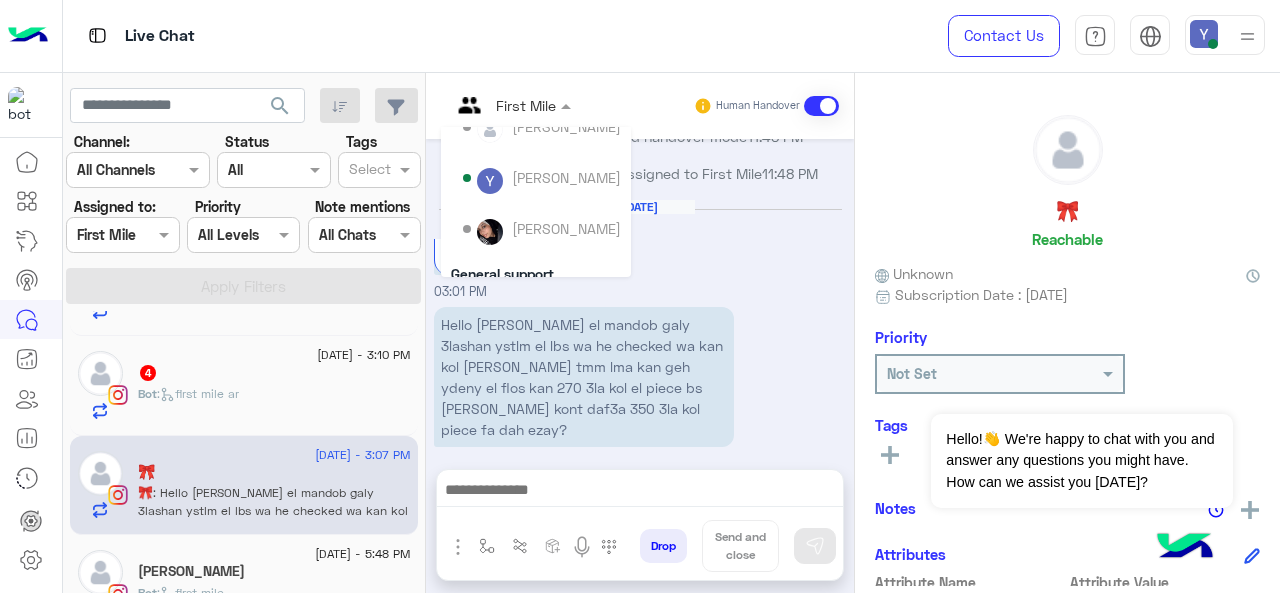 scroll, scrollTop: 114, scrollLeft: 0, axis: vertical 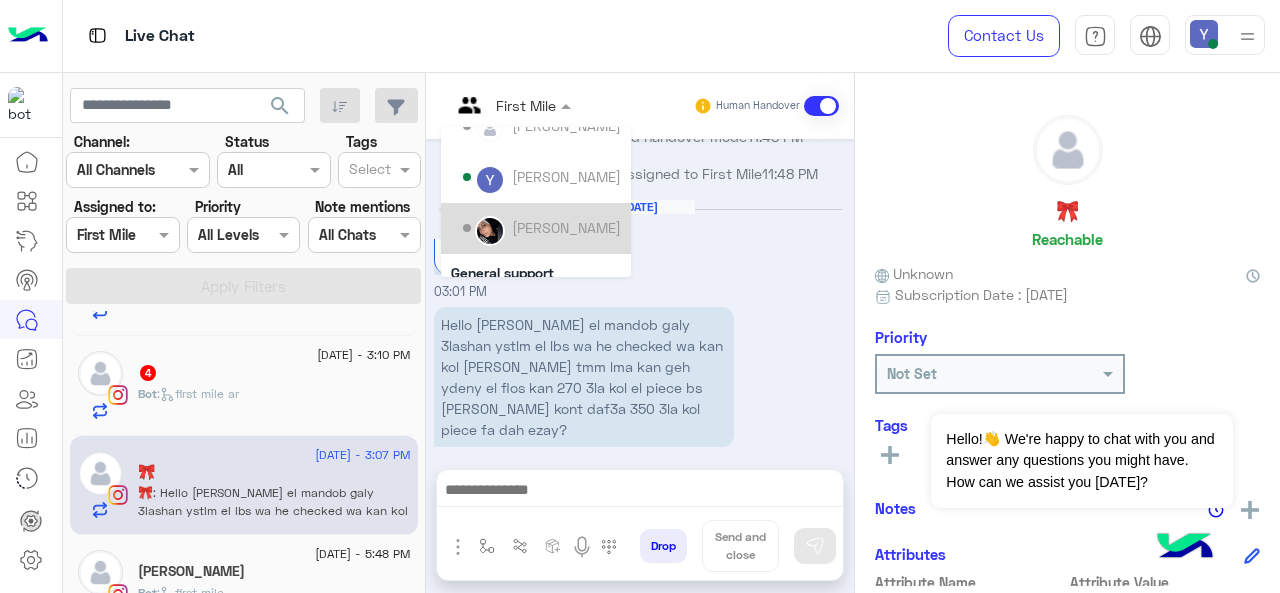 click on "[PERSON_NAME]" at bounding box center [566, 227] 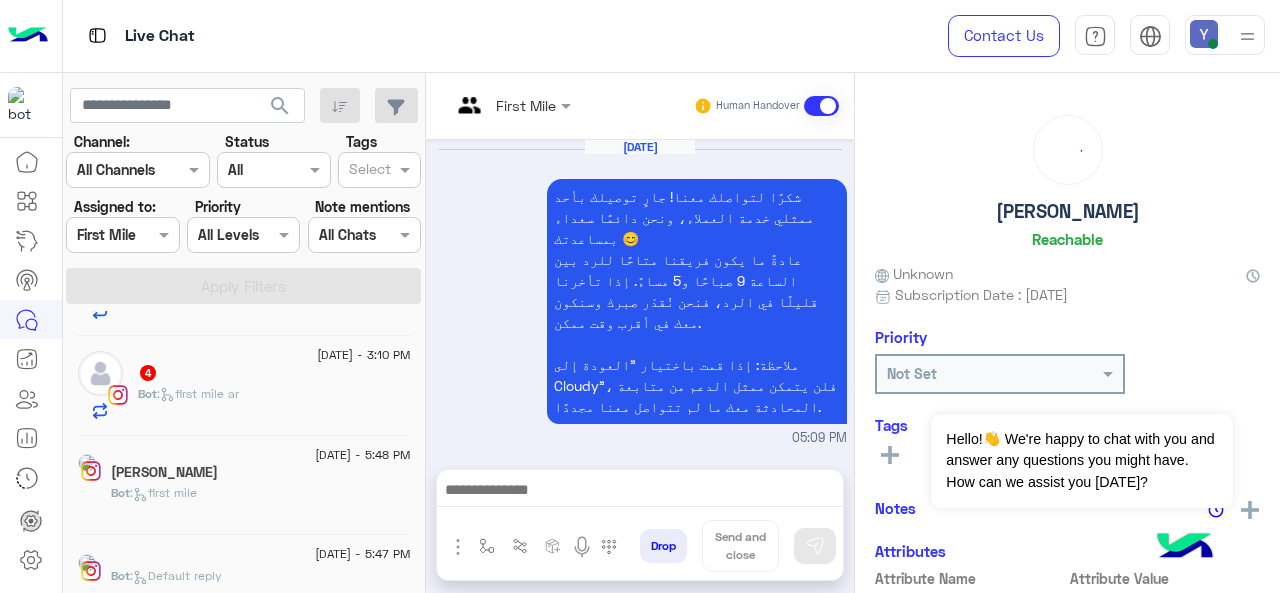 scroll, scrollTop: 1252, scrollLeft: 0, axis: vertical 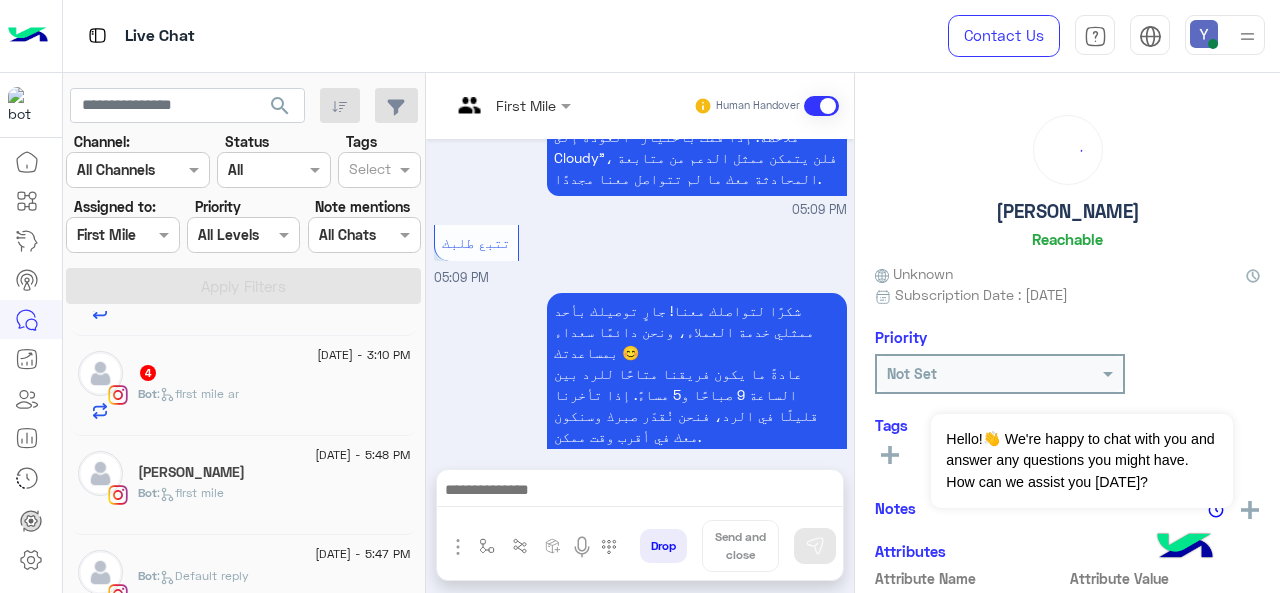 click on "4" 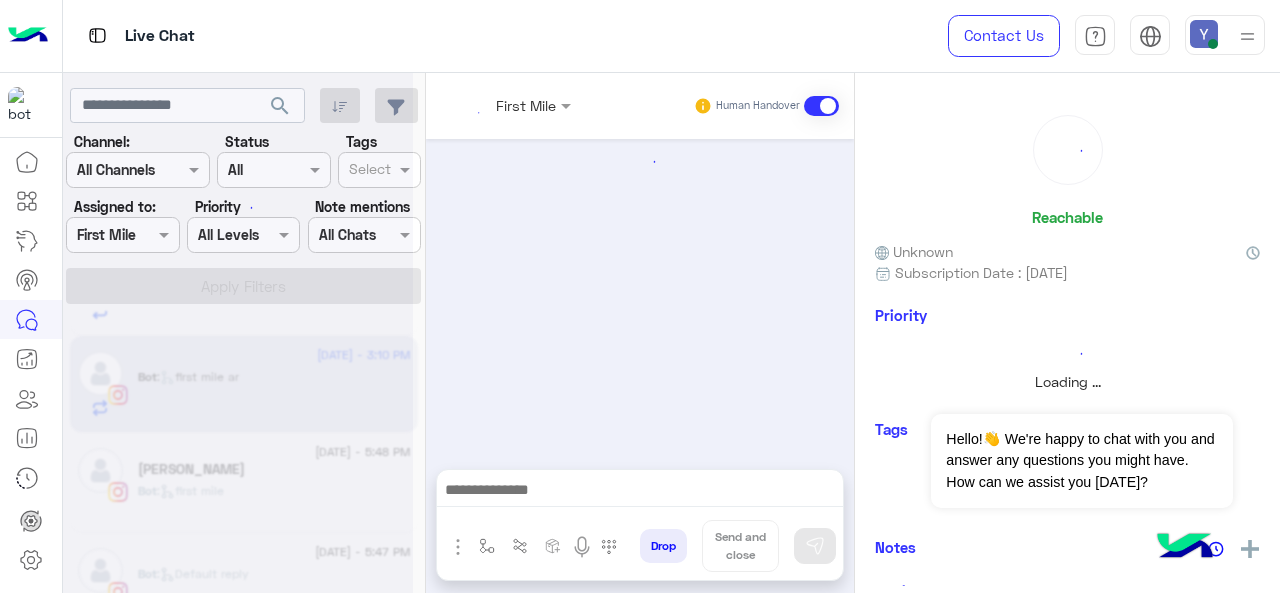 scroll, scrollTop: 0, scrollLeft: 0, axis: both 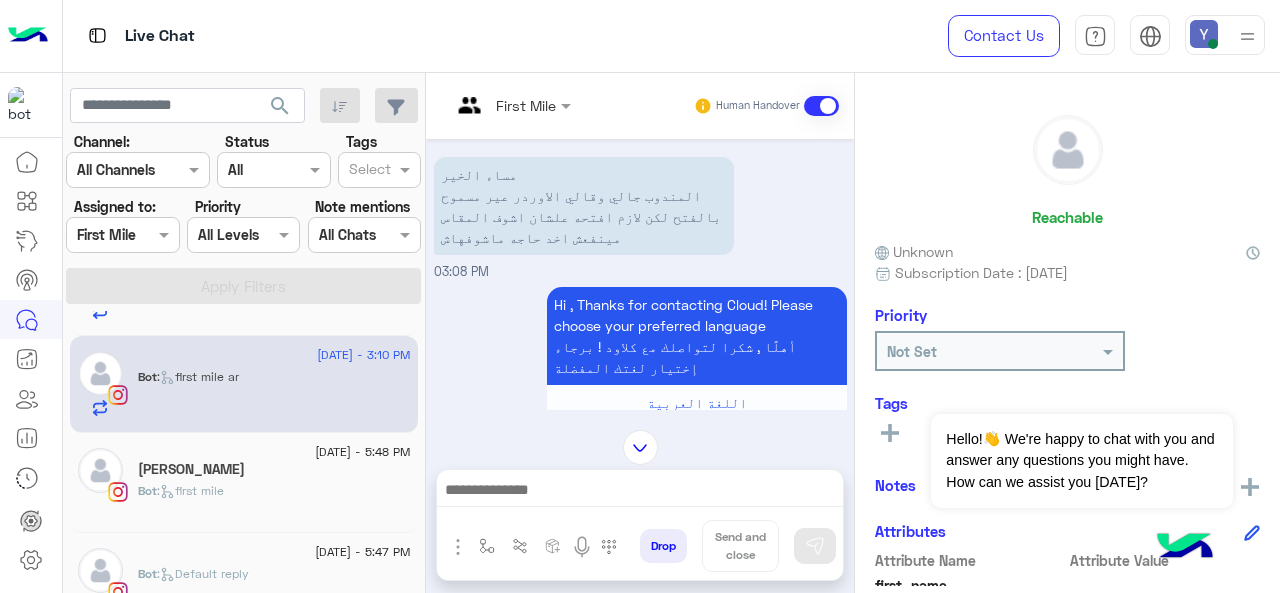 click at bounding box center (511, 104) 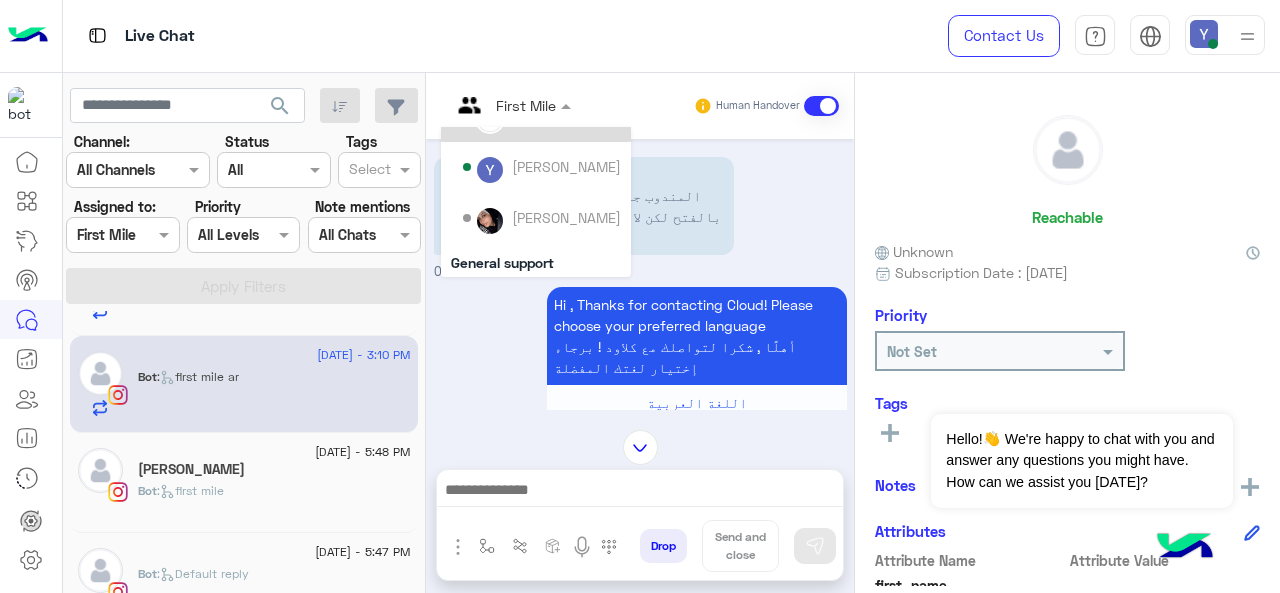 scroll, scrollTop: 127, scrollLeft: 0, axis: vertical 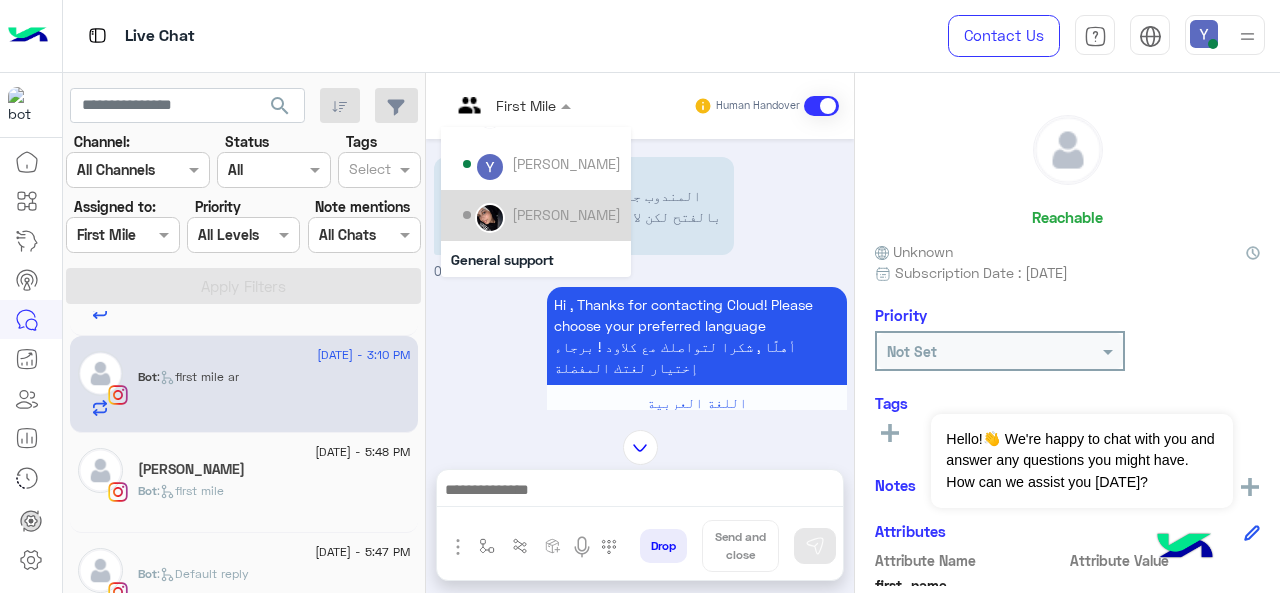 click on "[PERSON_NAME]" at bounding box center [566, 214] 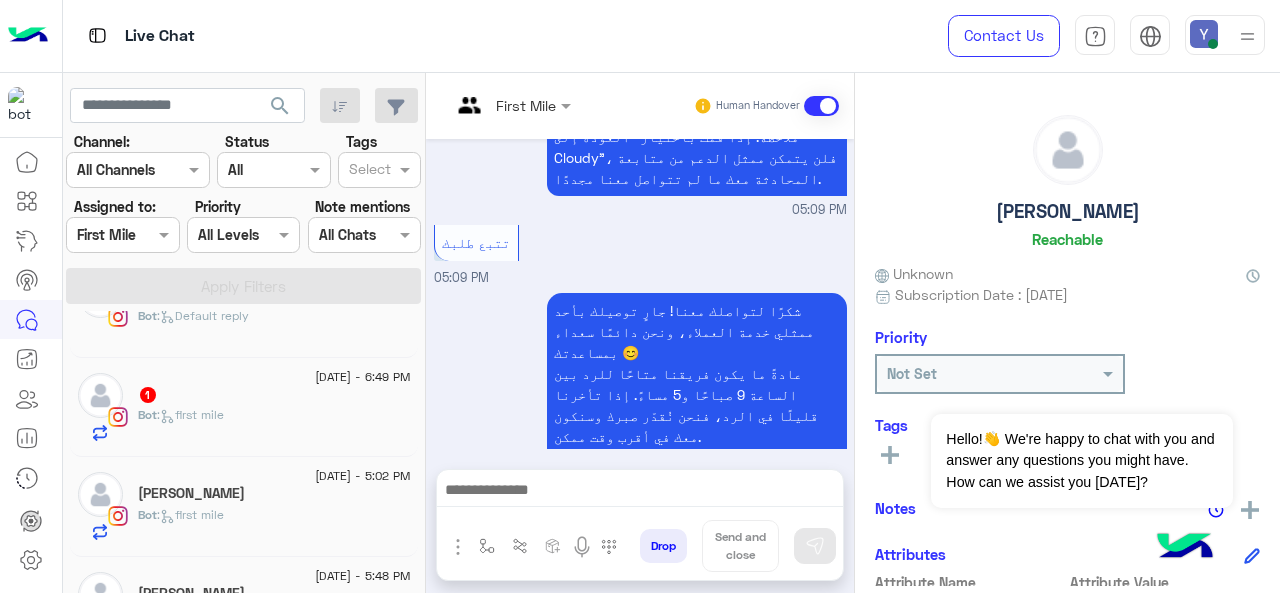 scroll, scrollTop: 1356, scrollLeft: 0, axis: vertical 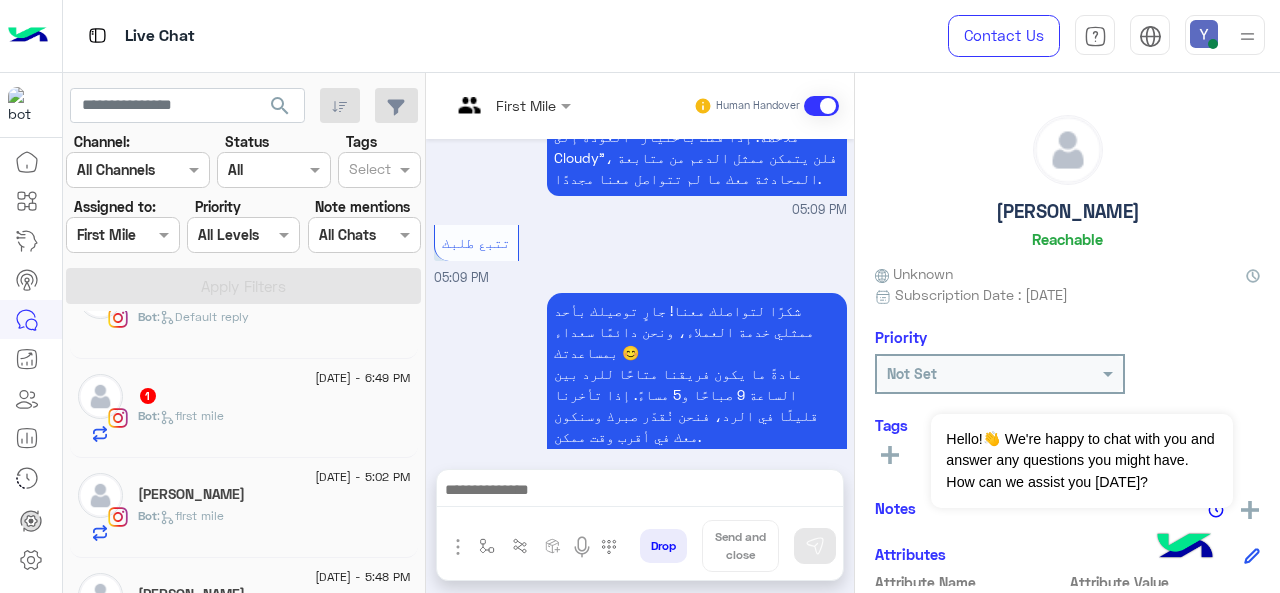 click on "[PERSON_NAME]" 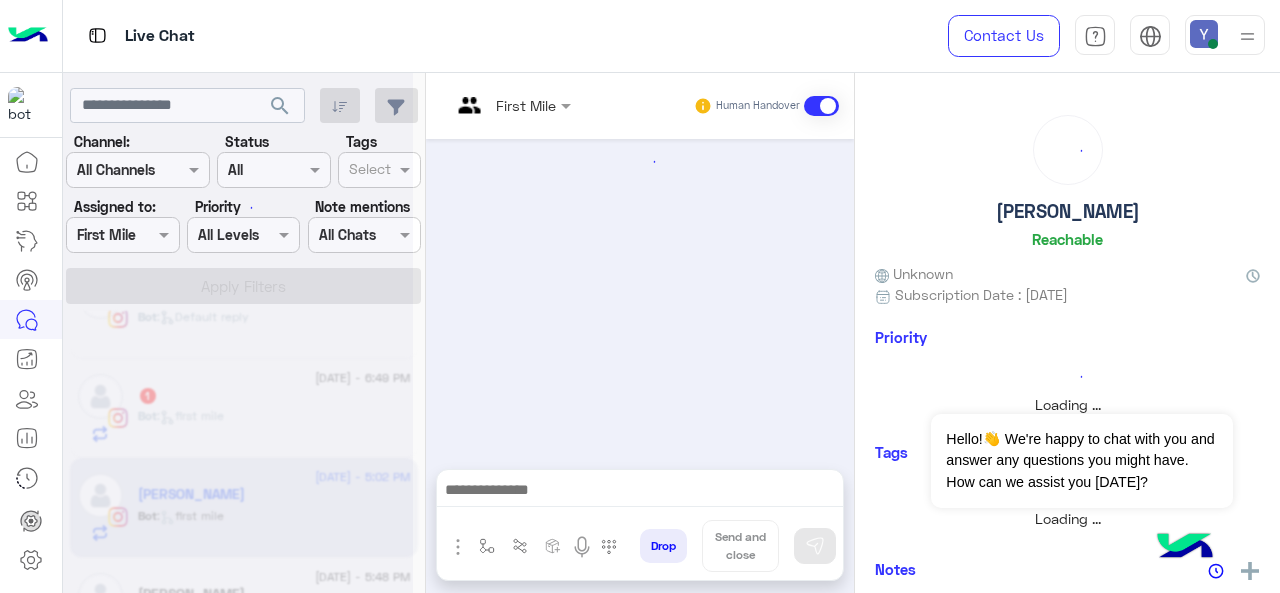 scroll, scrollTop: 0, scrollLeft: 0, axis: both 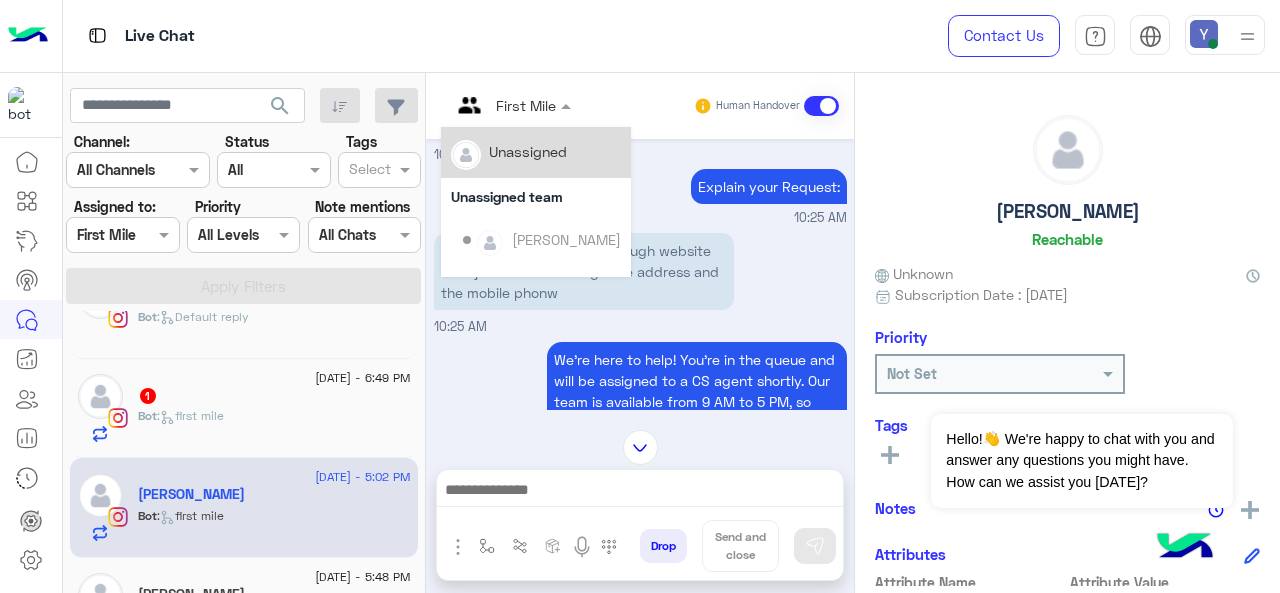 click at bounding box center [511, 104] 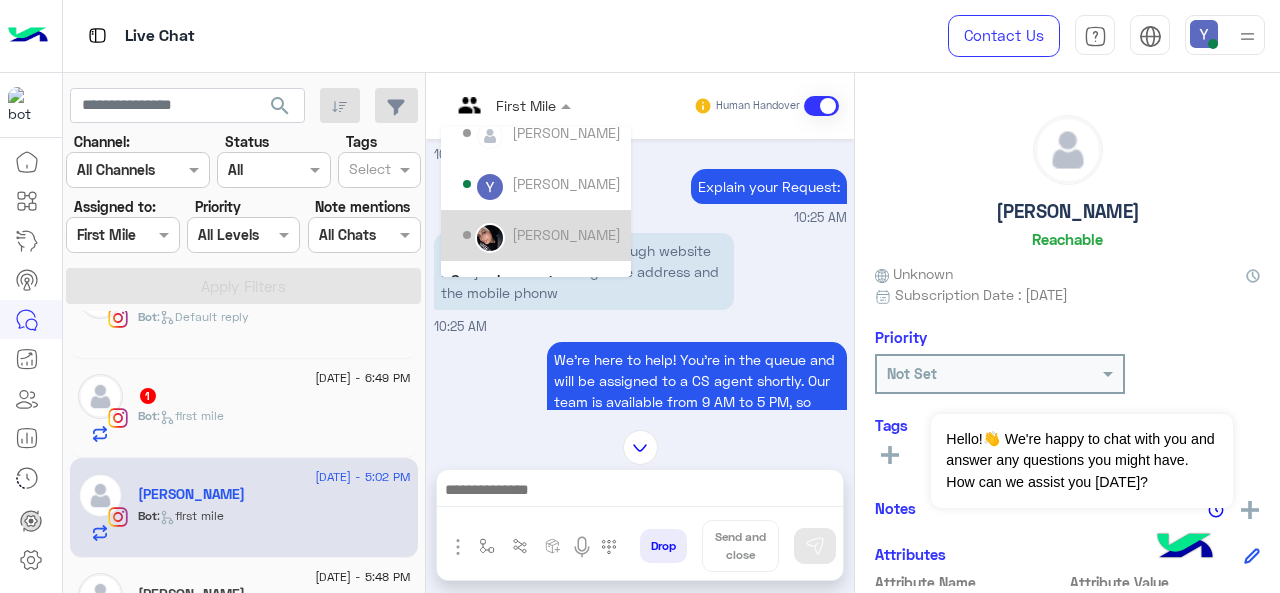 click on "[PERSON_NAME]" at bounding box center (566, 234) 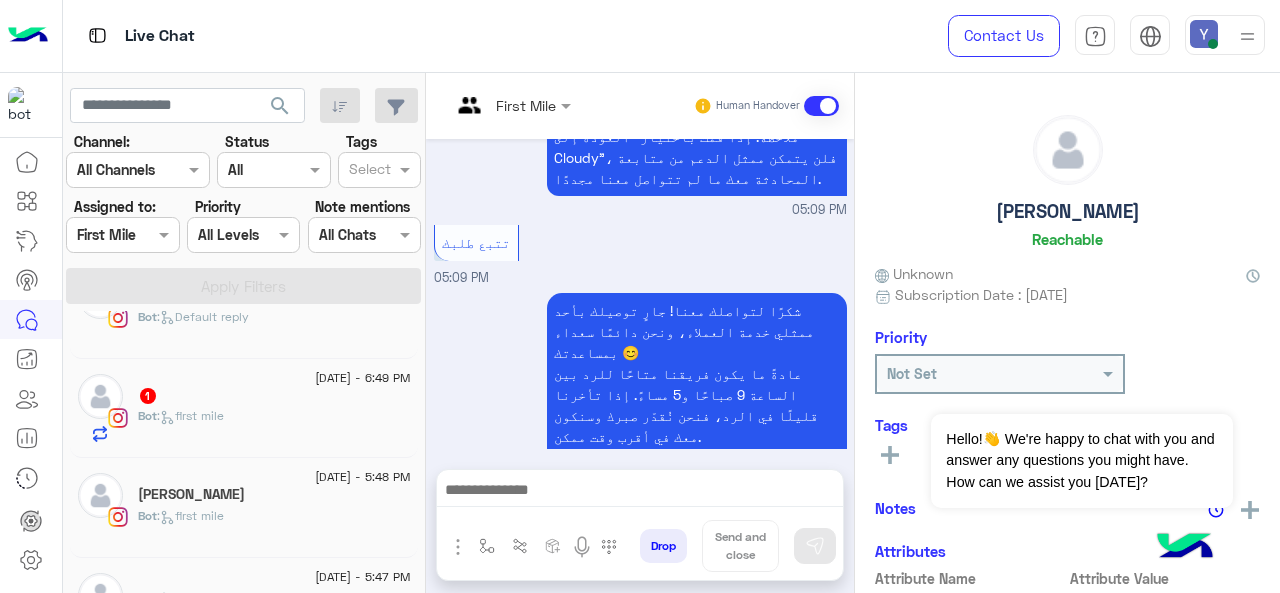 click on "Bot :   first mile" 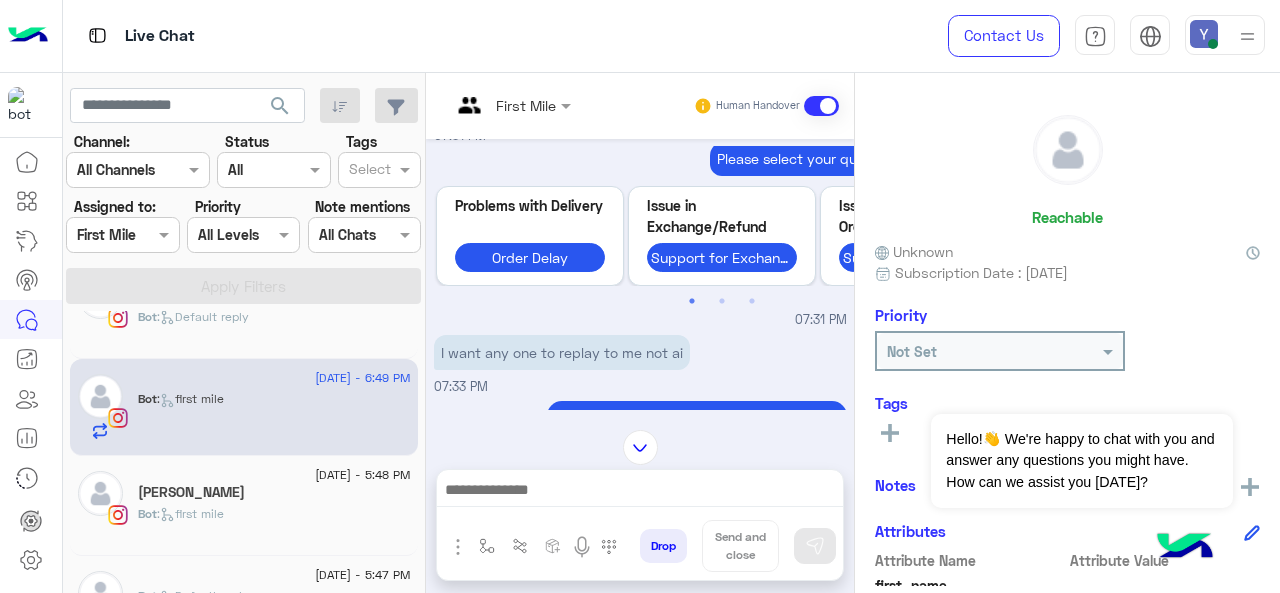 click at bounding box center (511, 104) 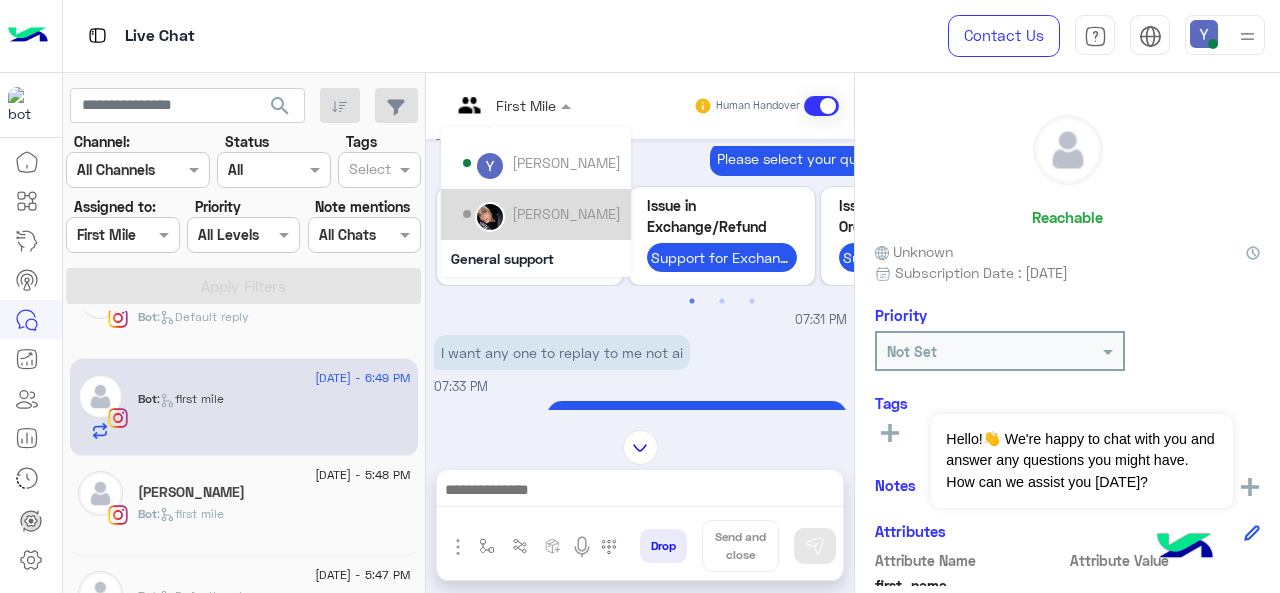click on "[PERSON_NAME]" at bounding box center (566, 213) 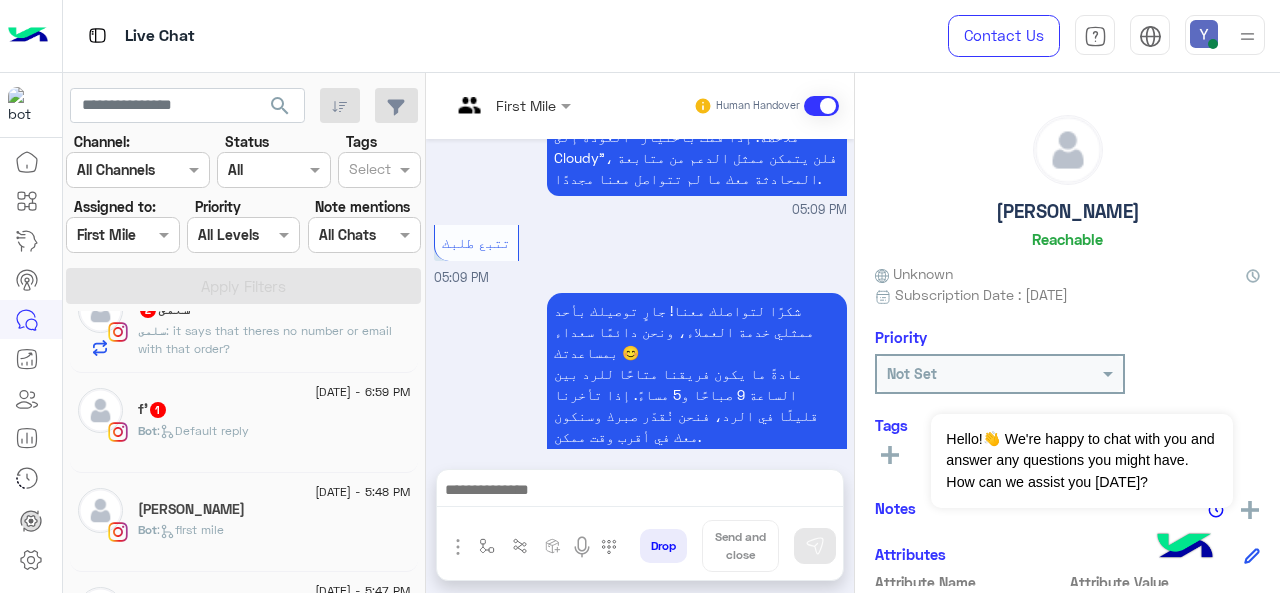 click on "f’   1" 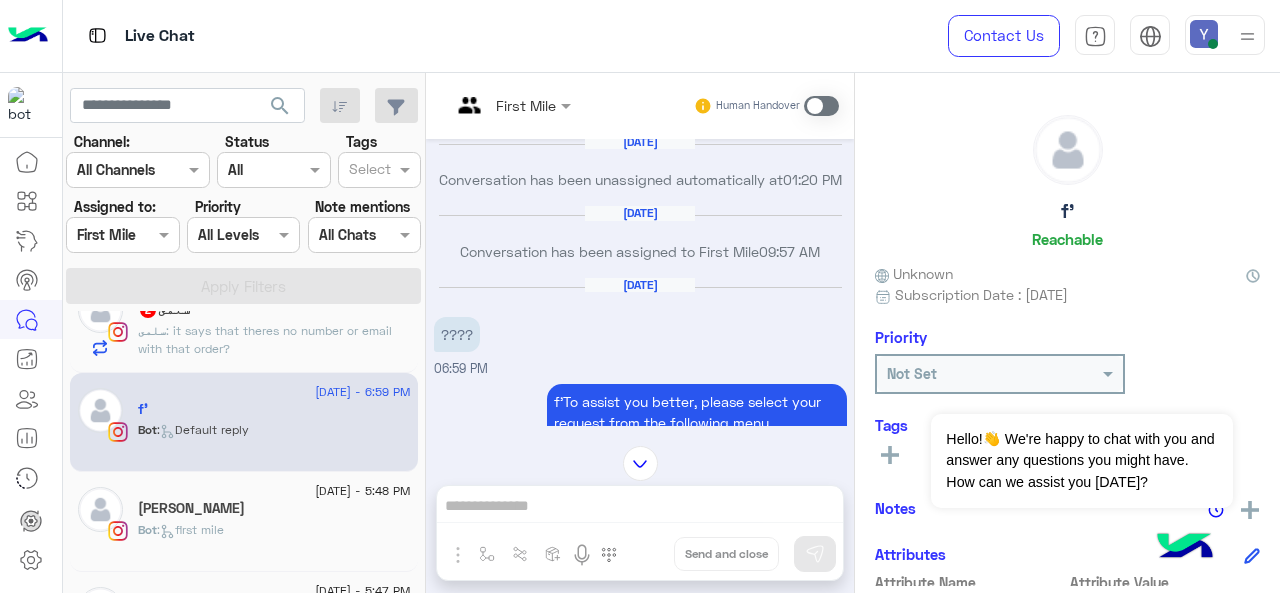 click at bounding box center (821, 106) 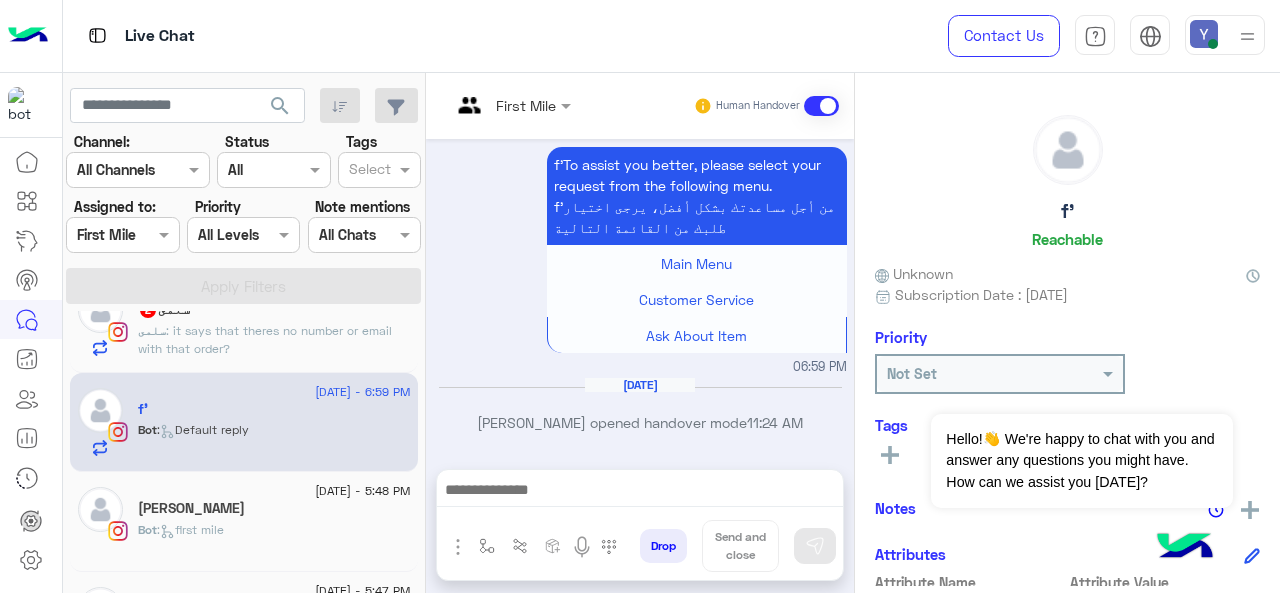 click at bounding box center [511, 104] 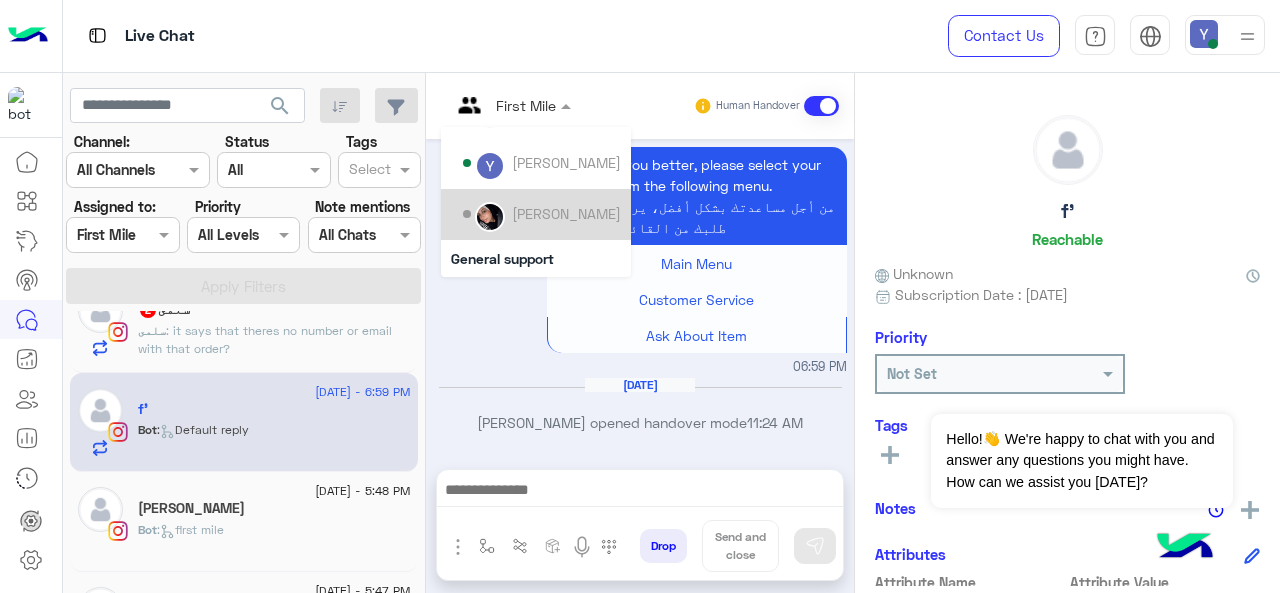 click on "[PERSON_NAME]" at bounding box center [566, 213] 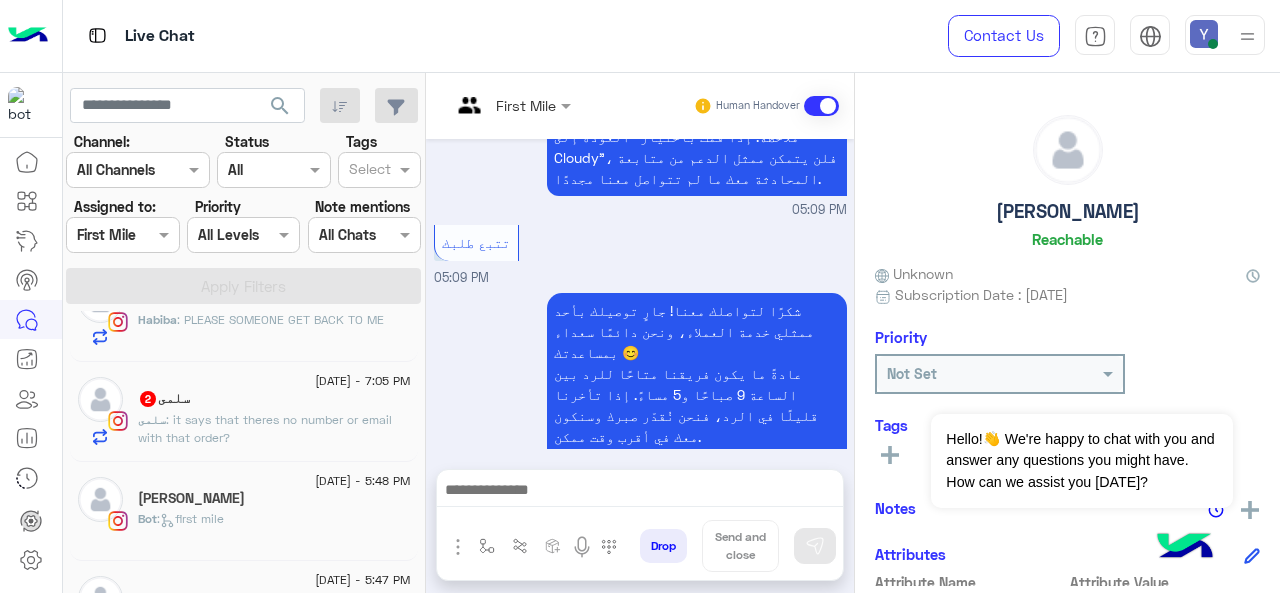 click on "سلمى   2" 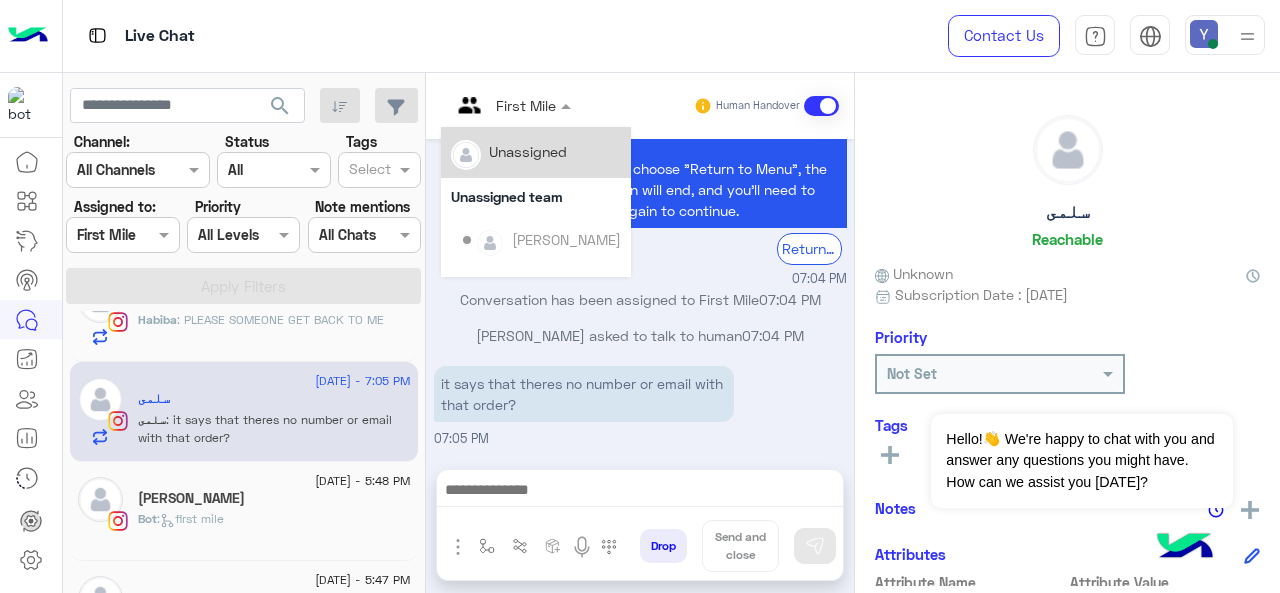 click at bounding box center (511, 104) 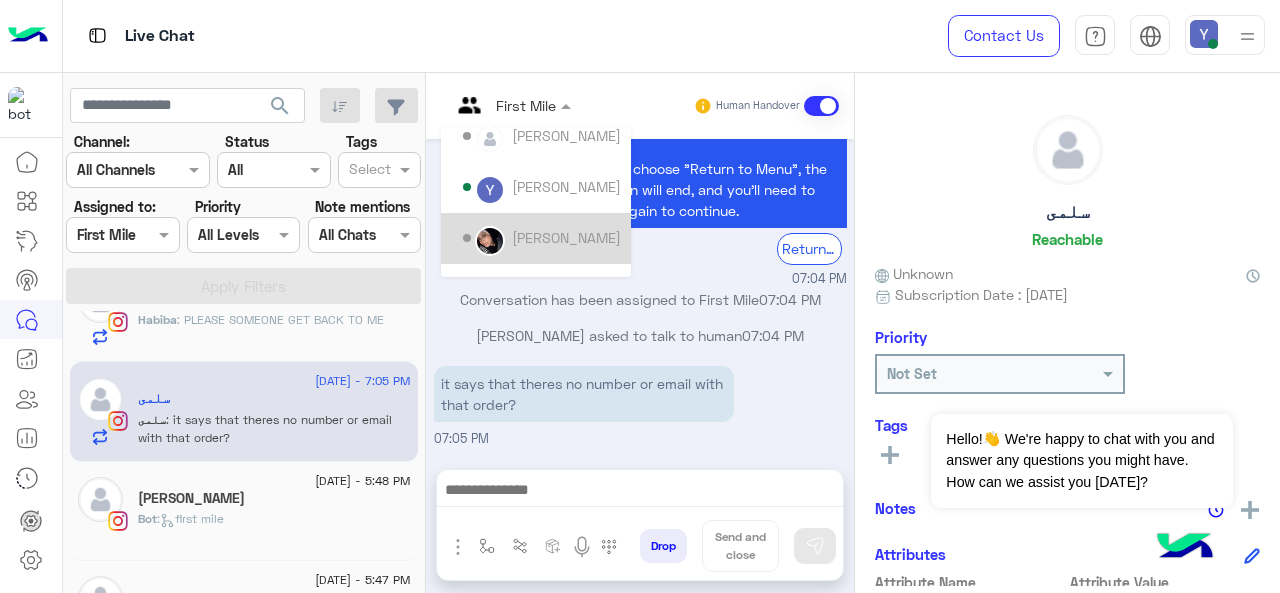 click on "[PERSON_NAME]" at bounding box center (566, 237) 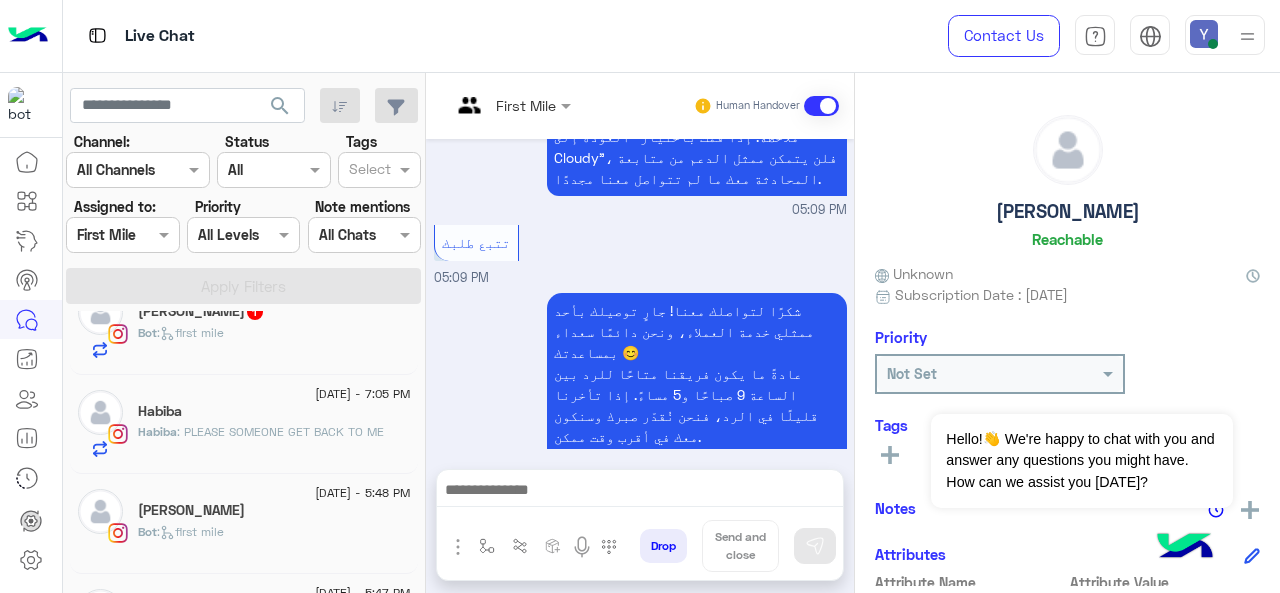 click on ": PLEASE SOMEONE GET BACK TO ME" 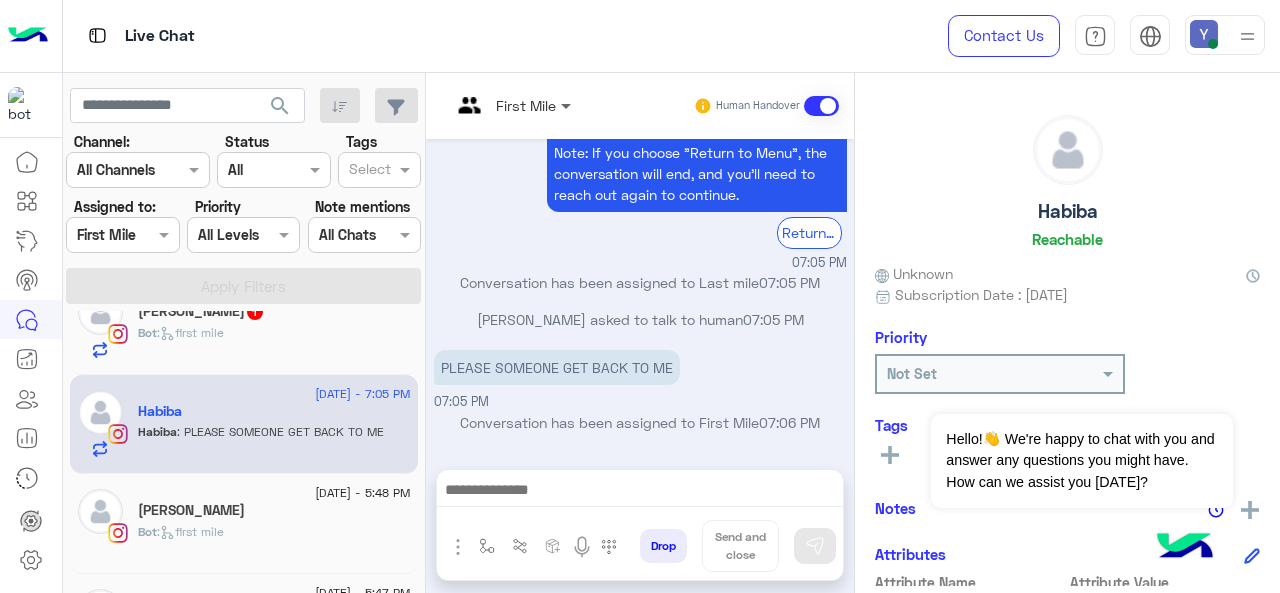 click at bounding box center [568, 105] 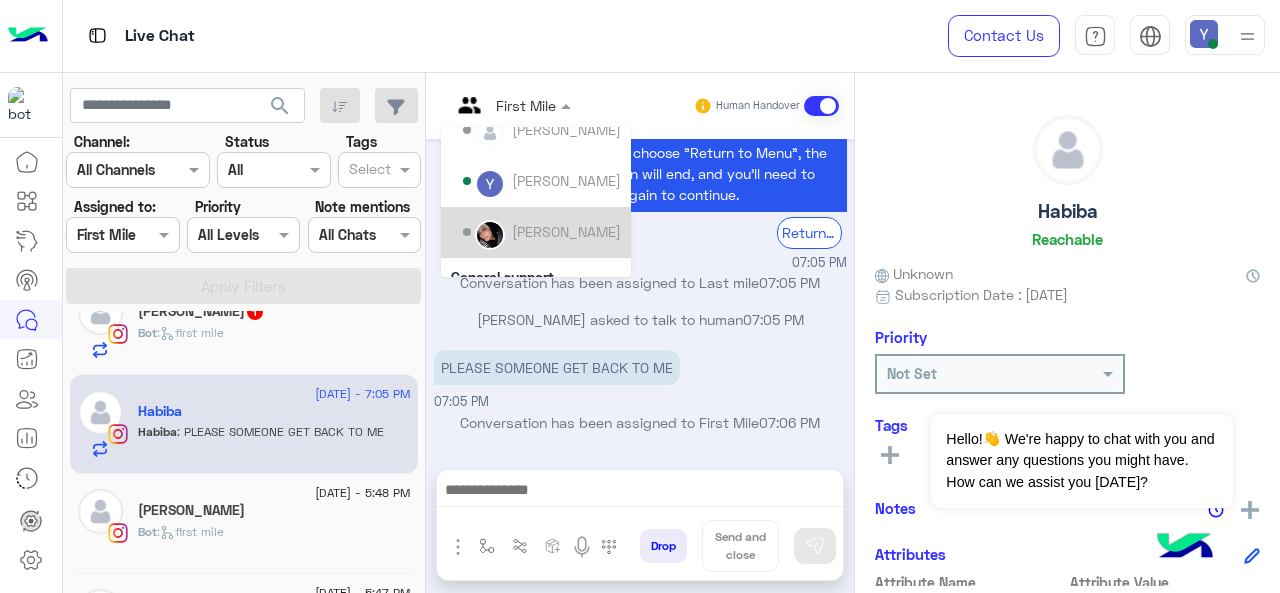 click on "[PERSON_NAME]" at bounding box center (566, 231) 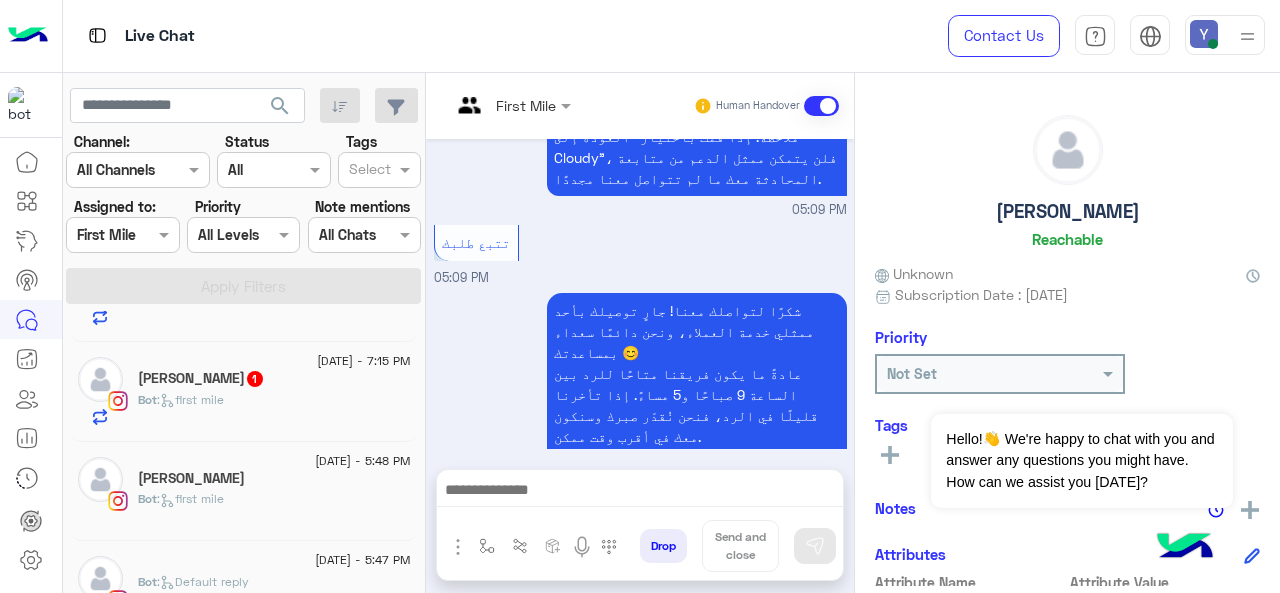 click on "[PERSON_NAME]  1" 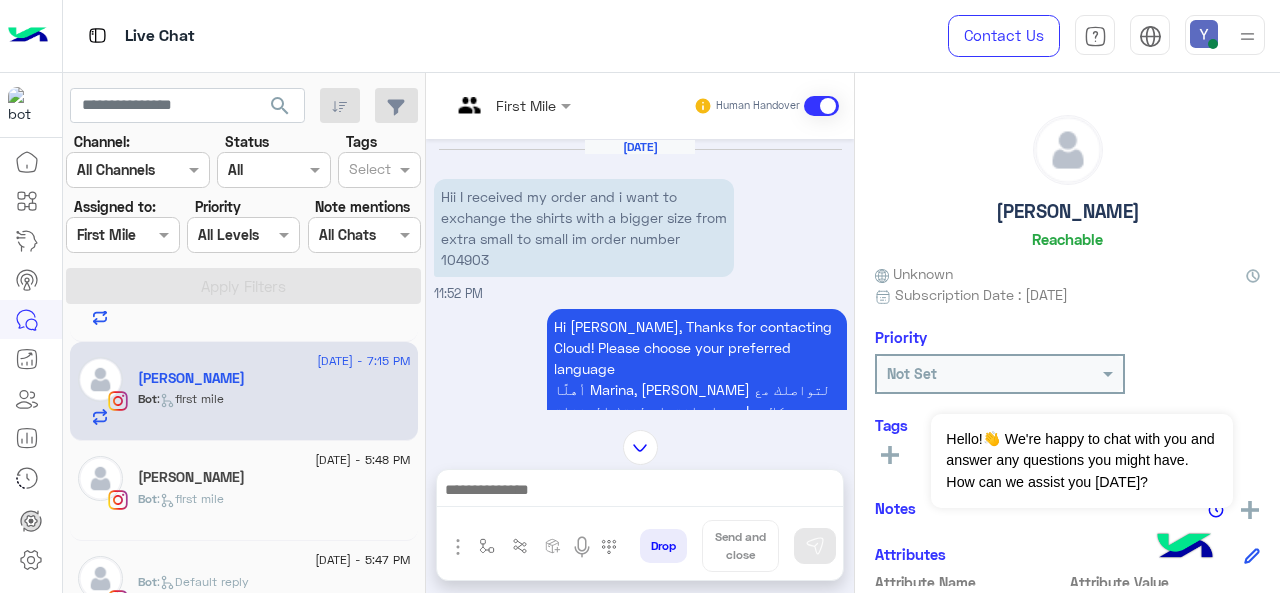 scroll, scrollTop: 1, scrollLeft: 0, axis: vertical 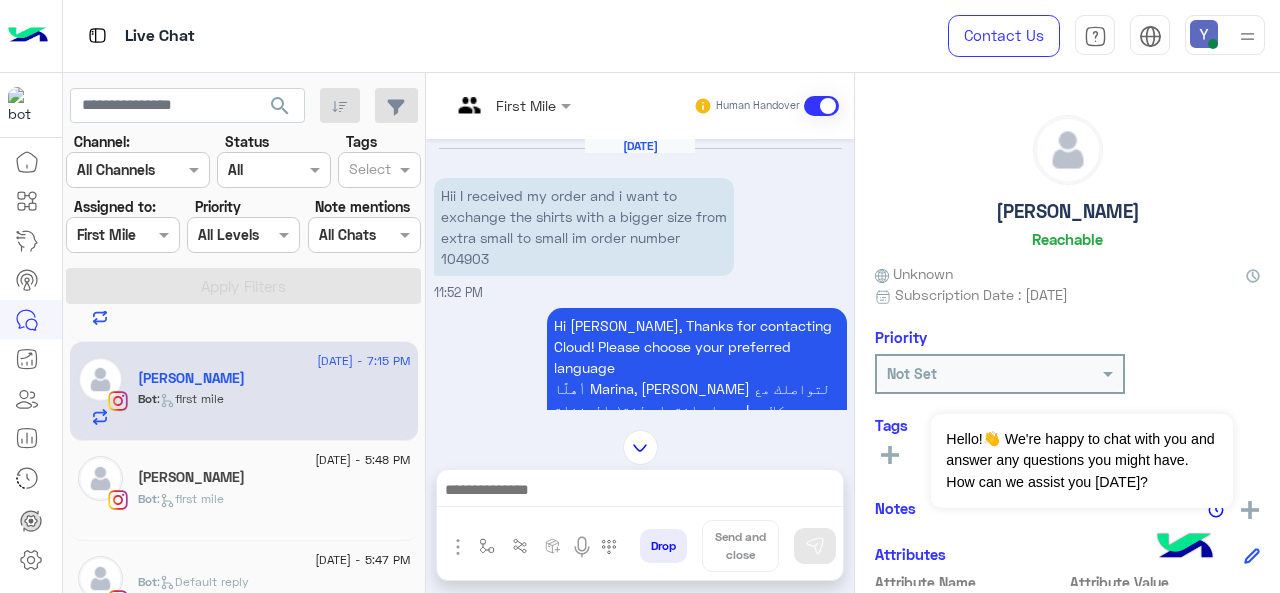 click at bounding box center [511, 104] 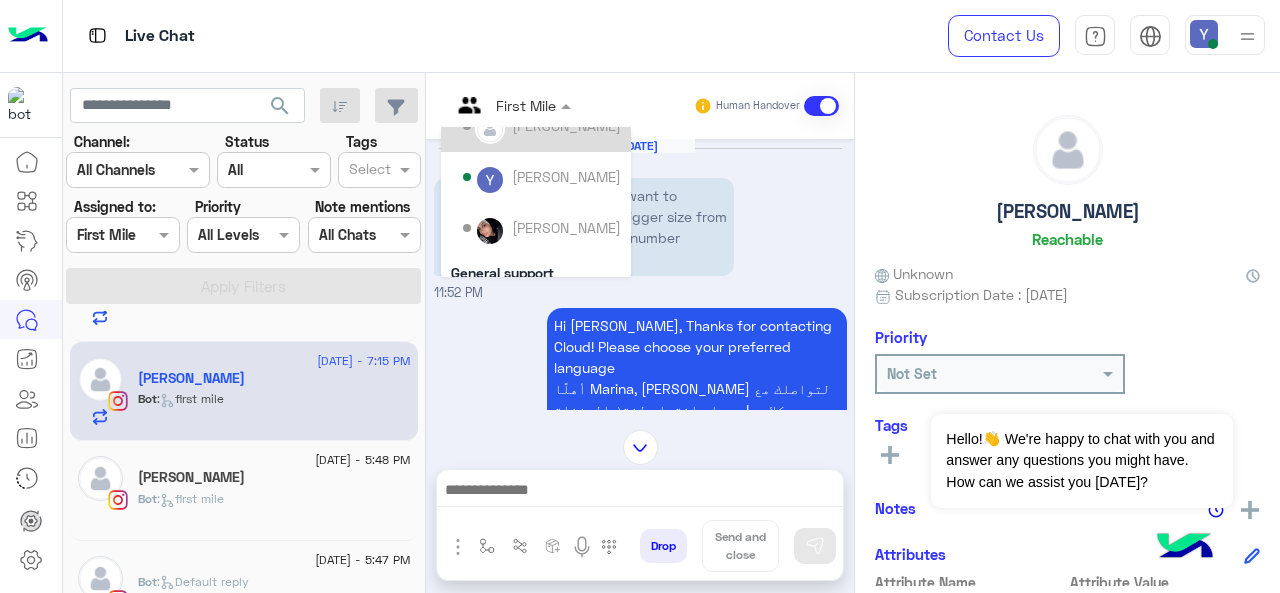 scroll, scrollTop: 115, scrollLeft: 0, axis: vertical 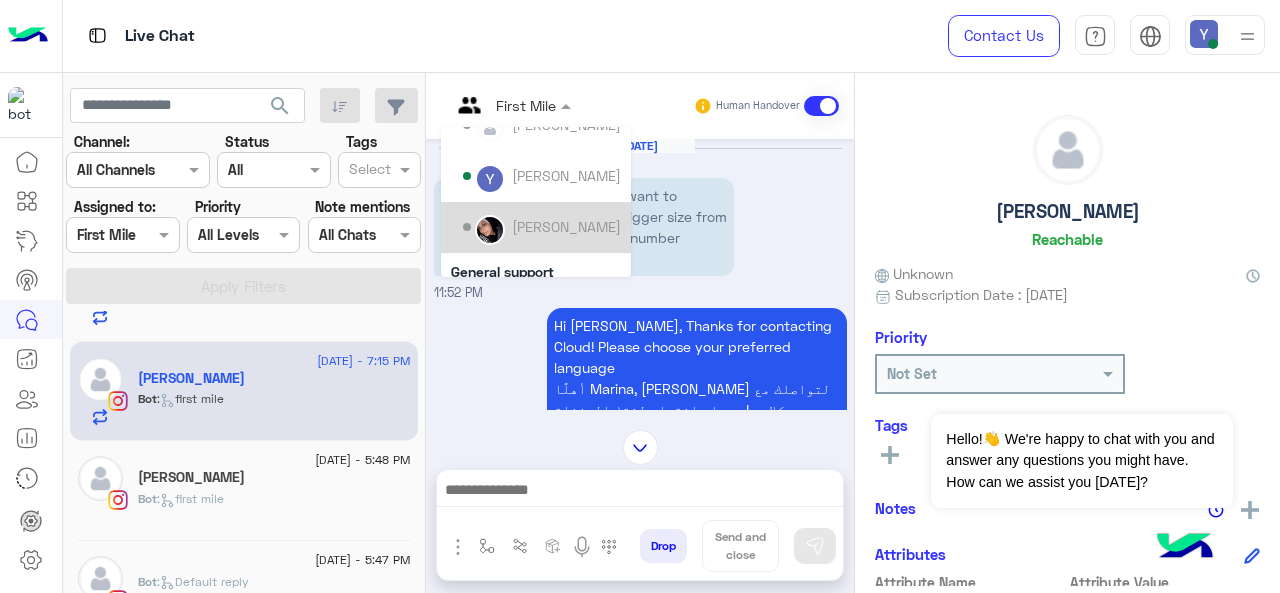 click on "[PERSON_NAME]" at bounding box center (566, 226) 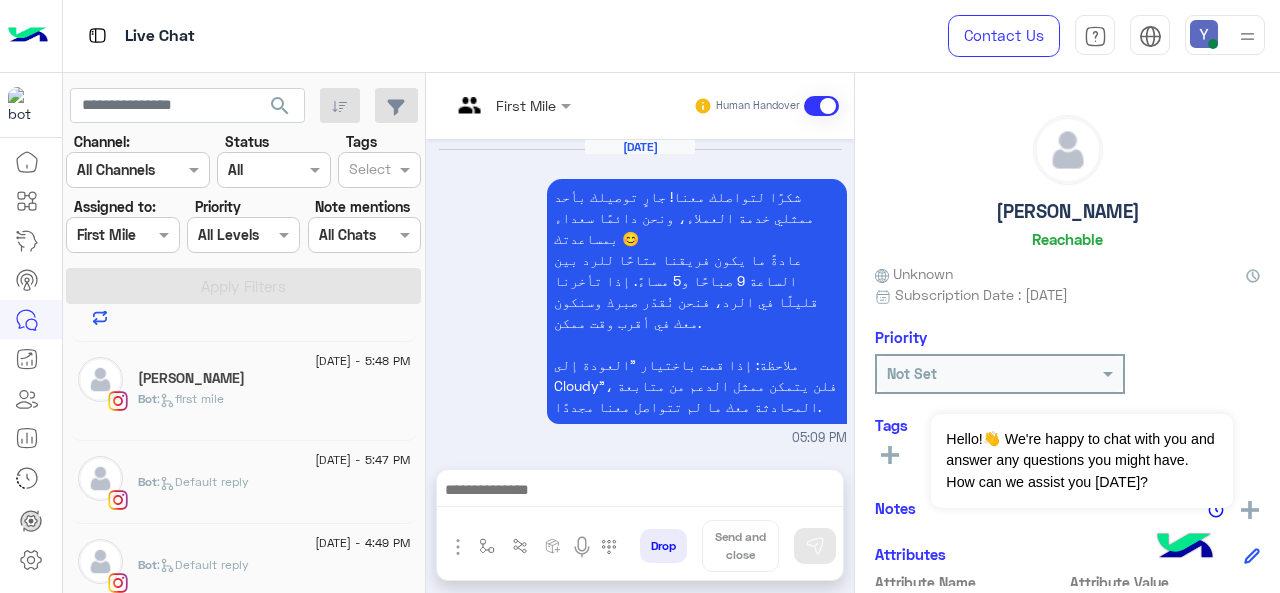 scroll, scrollTop: 1252, scrollLeft: 0, axis: vertical 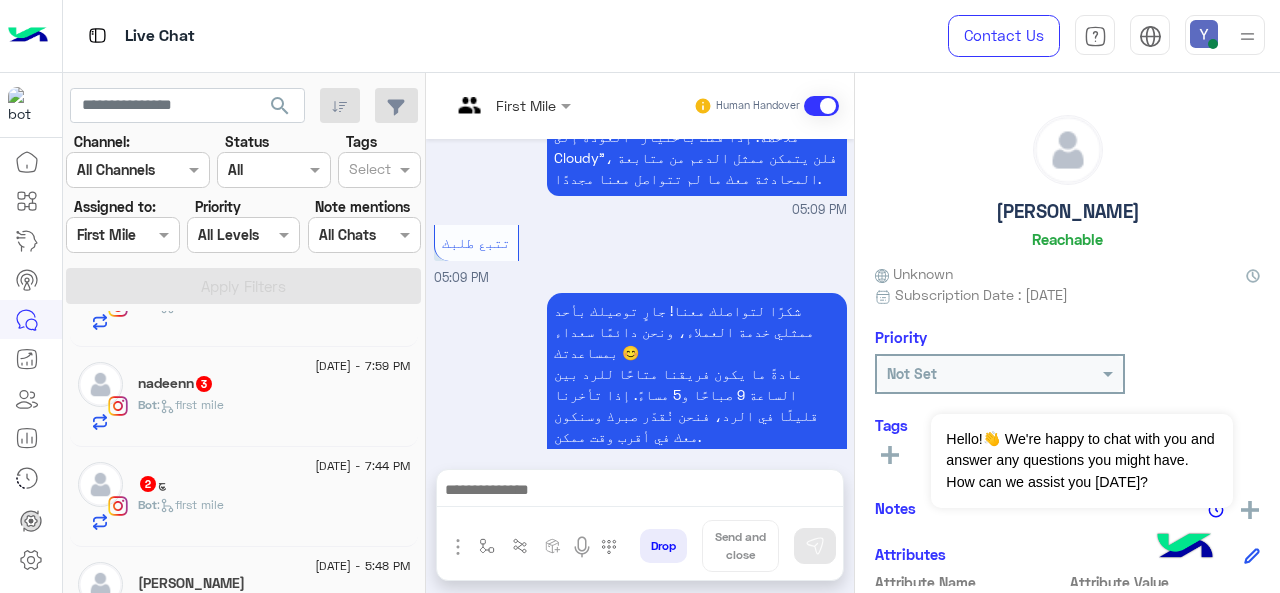 click on "چ   2" 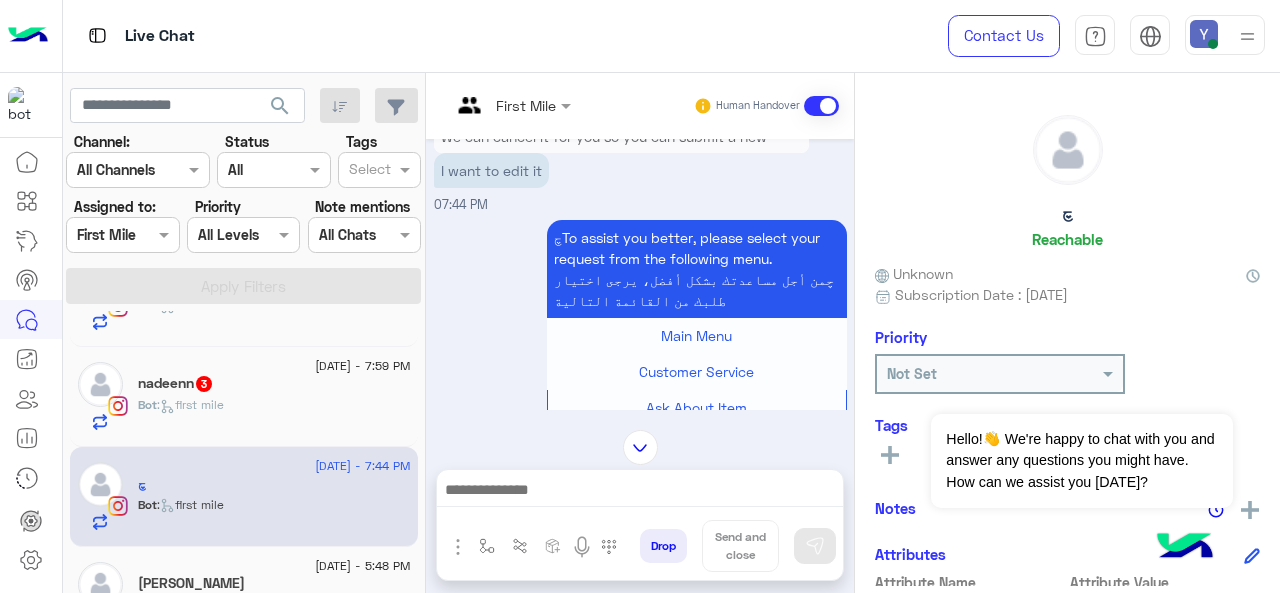 scroll, scrollTop: 608, scrollLeft: 0, axis: vertical 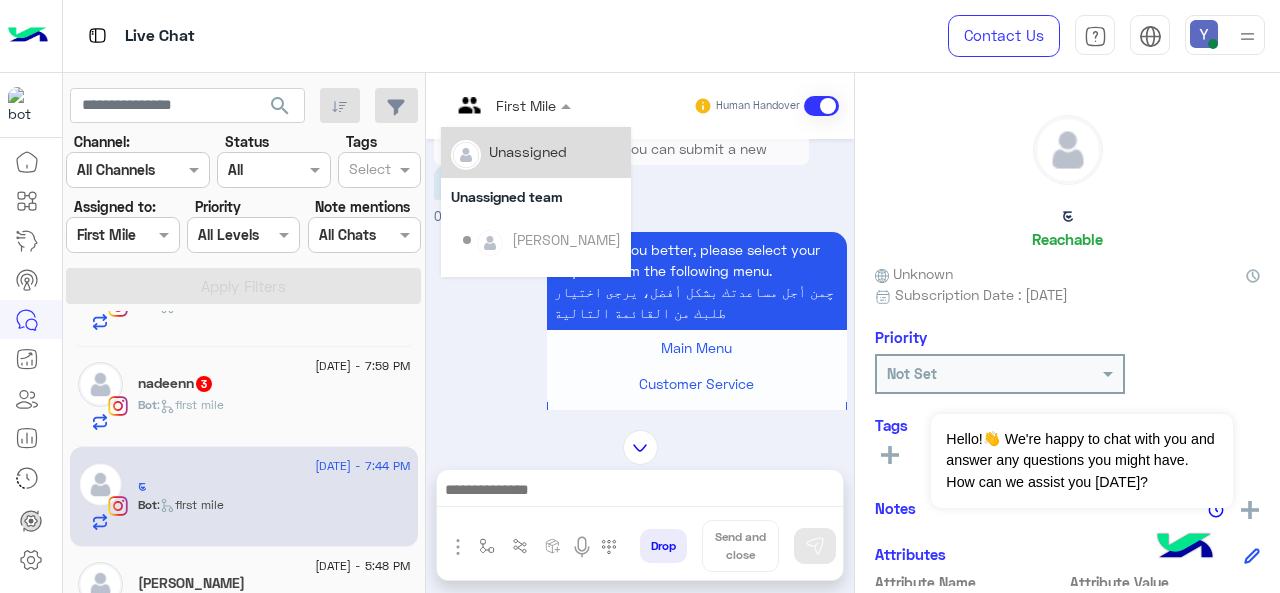 click at bounding box center (511, 104) 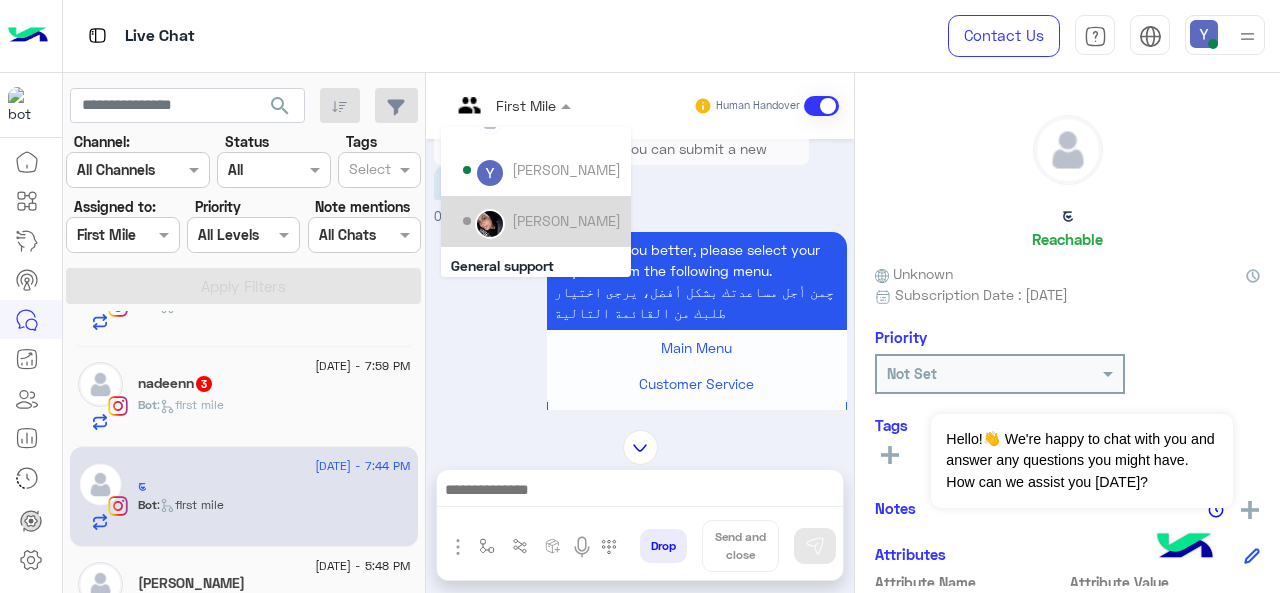 scroll, scrollTop: 122, scrollLeft: 0, axis: vertical 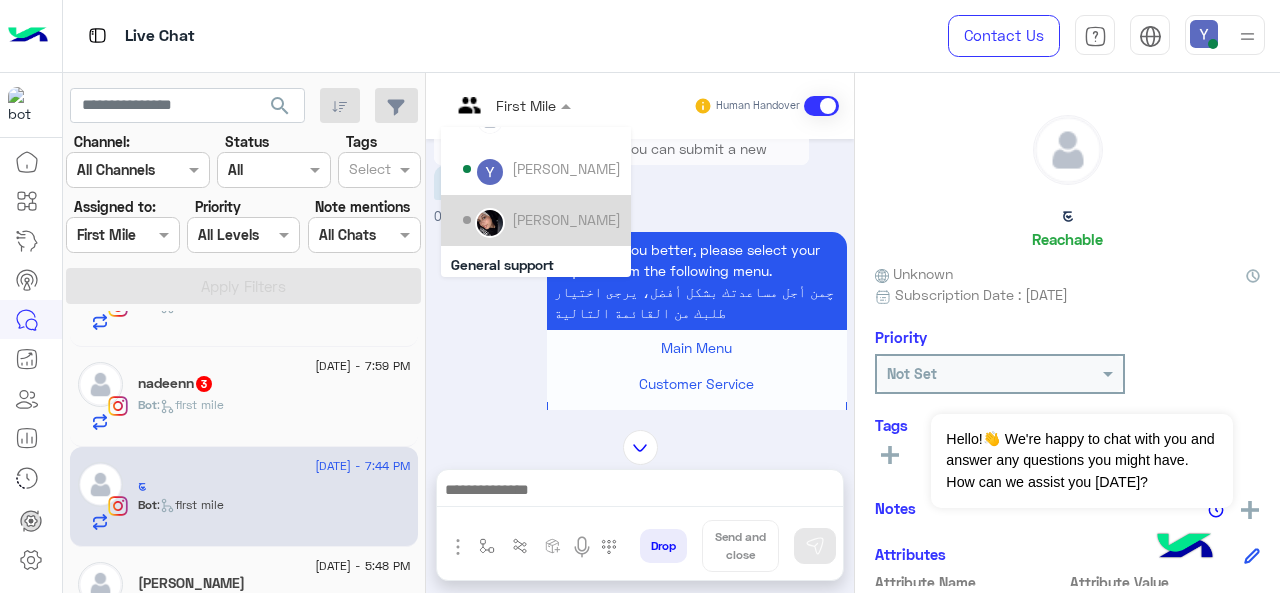 click on "[PERSON_NAME]" at bounding box center (566, 219) 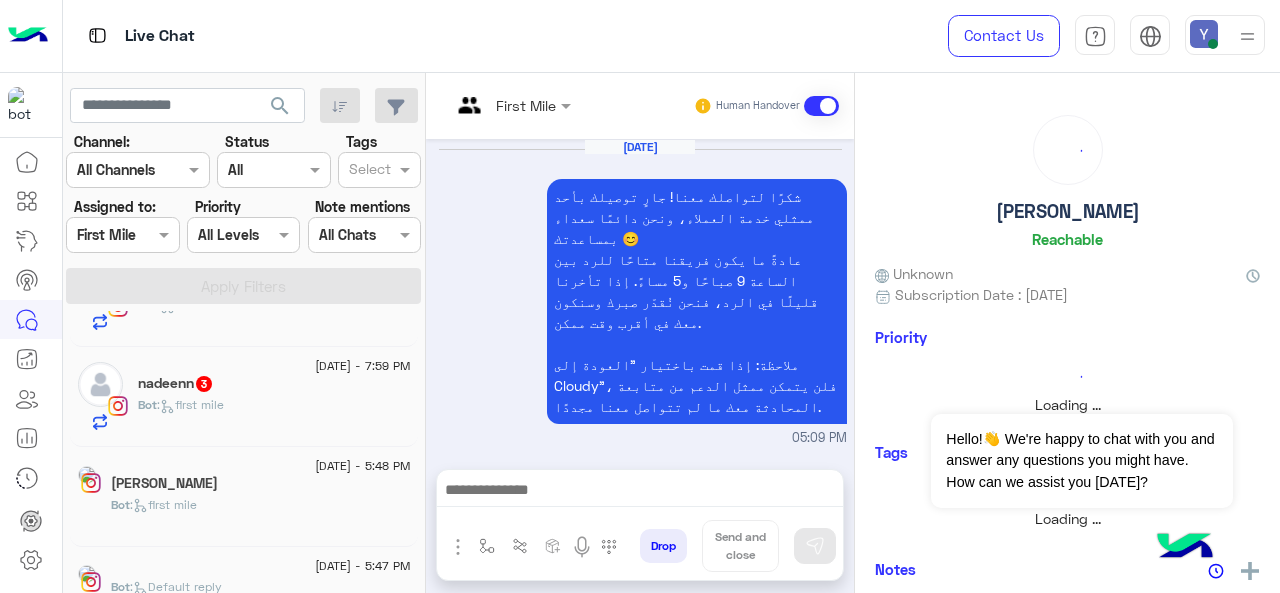 scroll, scrollTop: 1252, scrollLeft: 0, axis: vertical 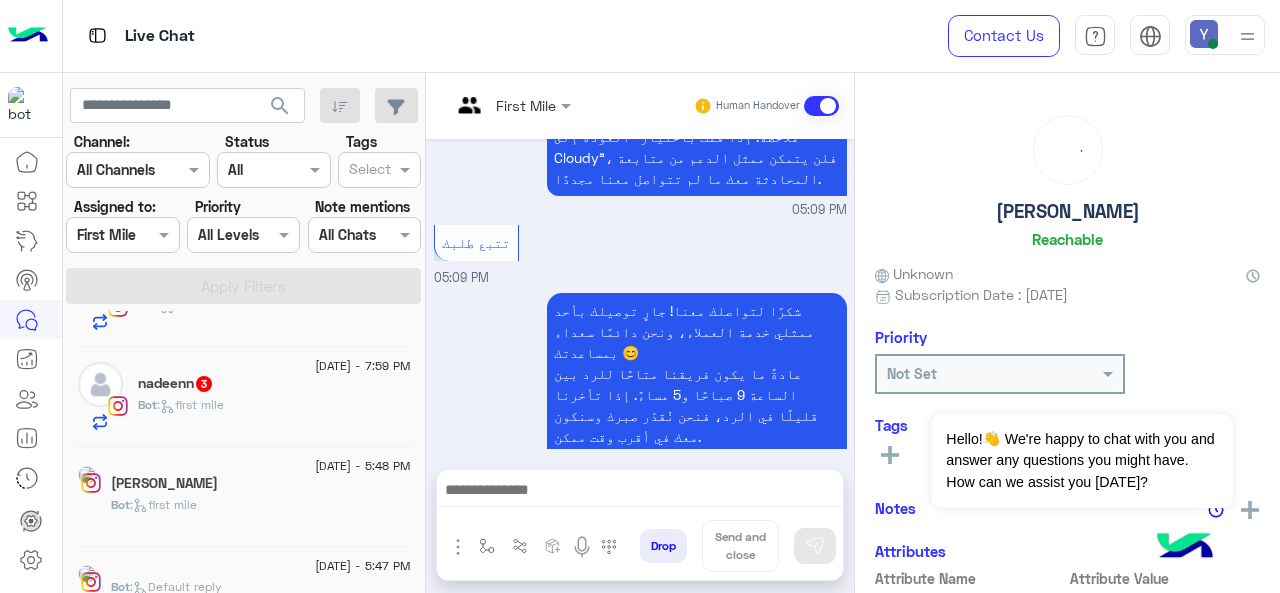 click on "nadeenn   3" 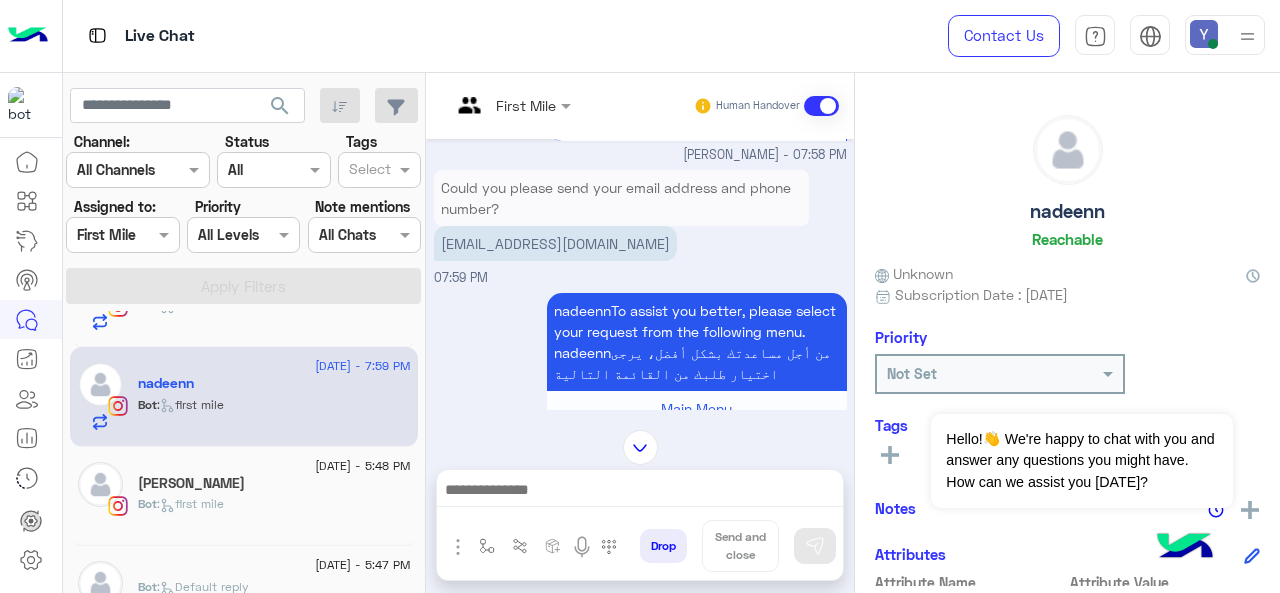 scroll, scrollTop: 293, scrollLeft: 0, axis: vertical 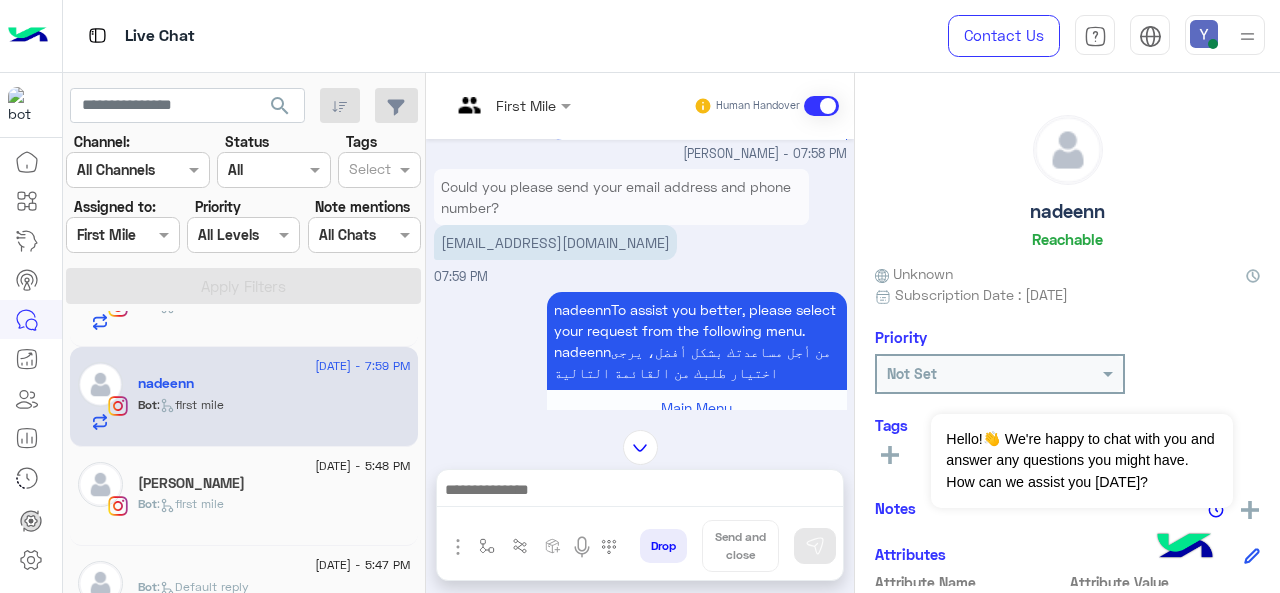 click at bounding box center (511, 104) 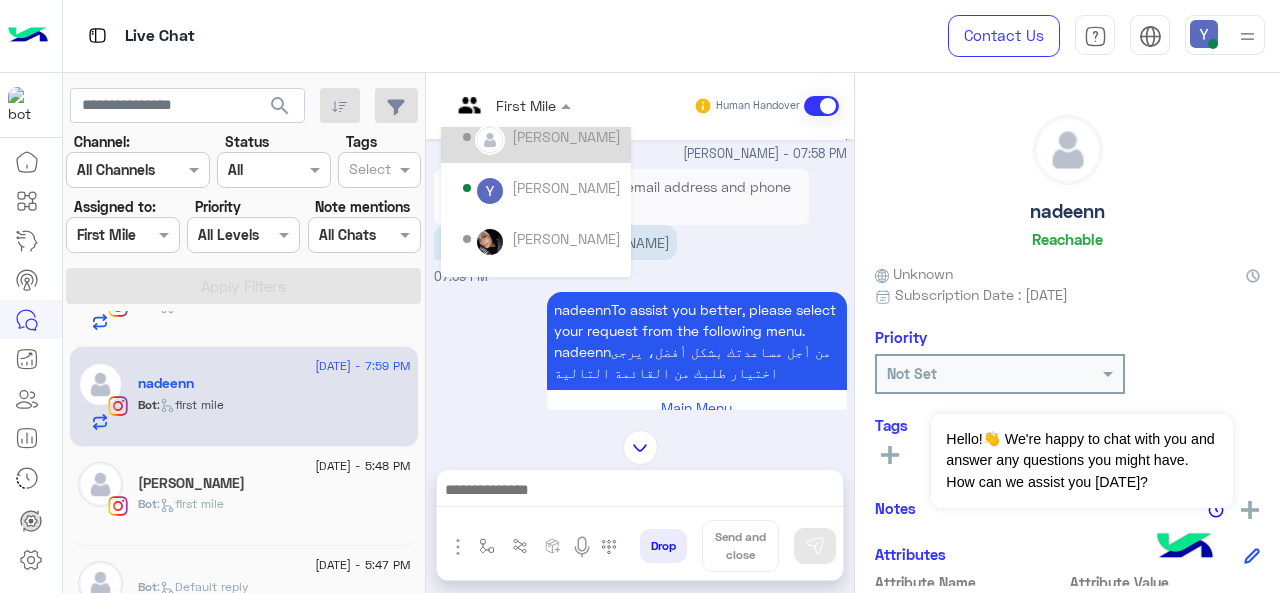 scroll, scrollTop: 116, scrollLeft: 0, axis: vertical 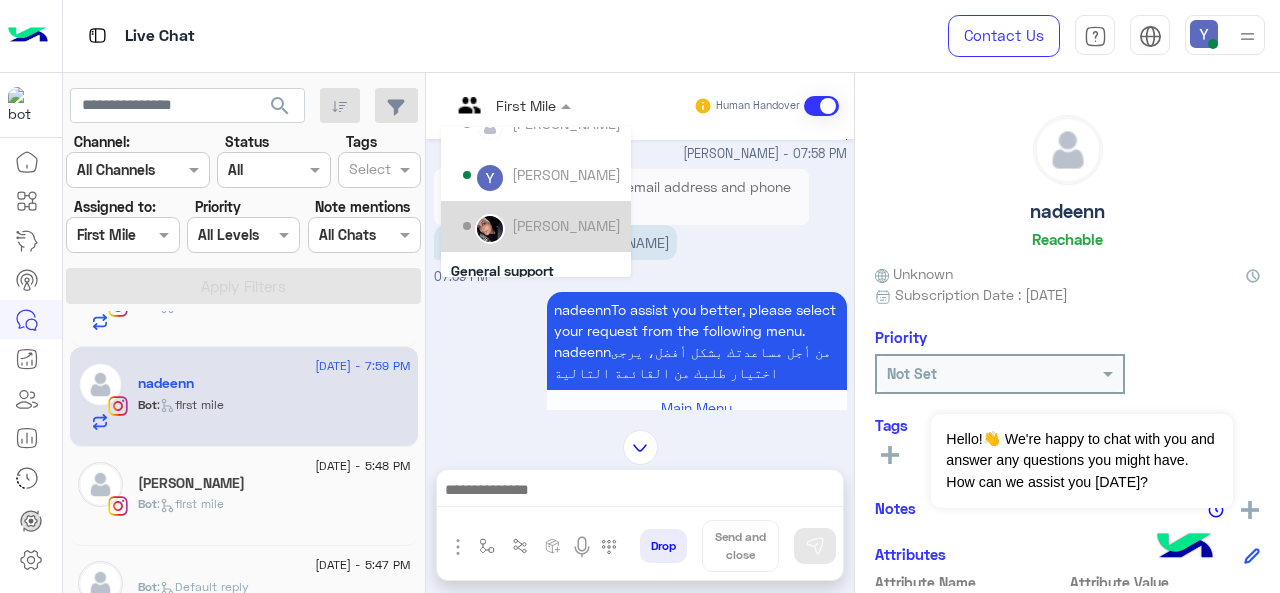 click on "[PERSON_NAME]" at bounding box center [566, 225] 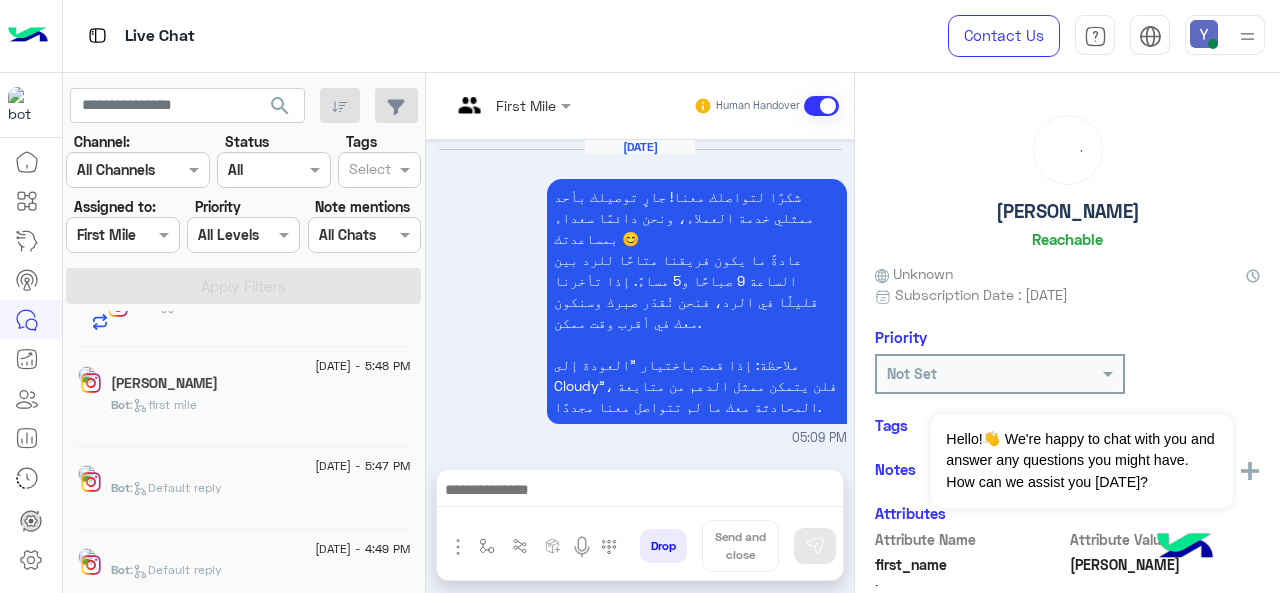 scroll, scrollTop: 1252, scrollLeft: 0, axis: vertical 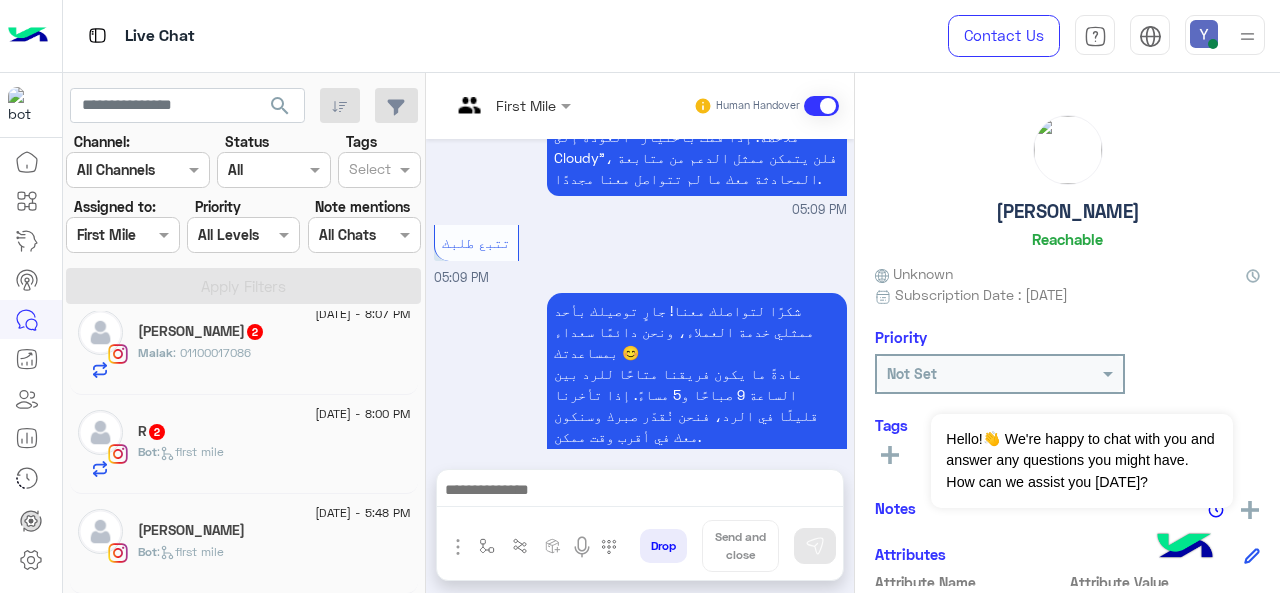 click on "R   2" 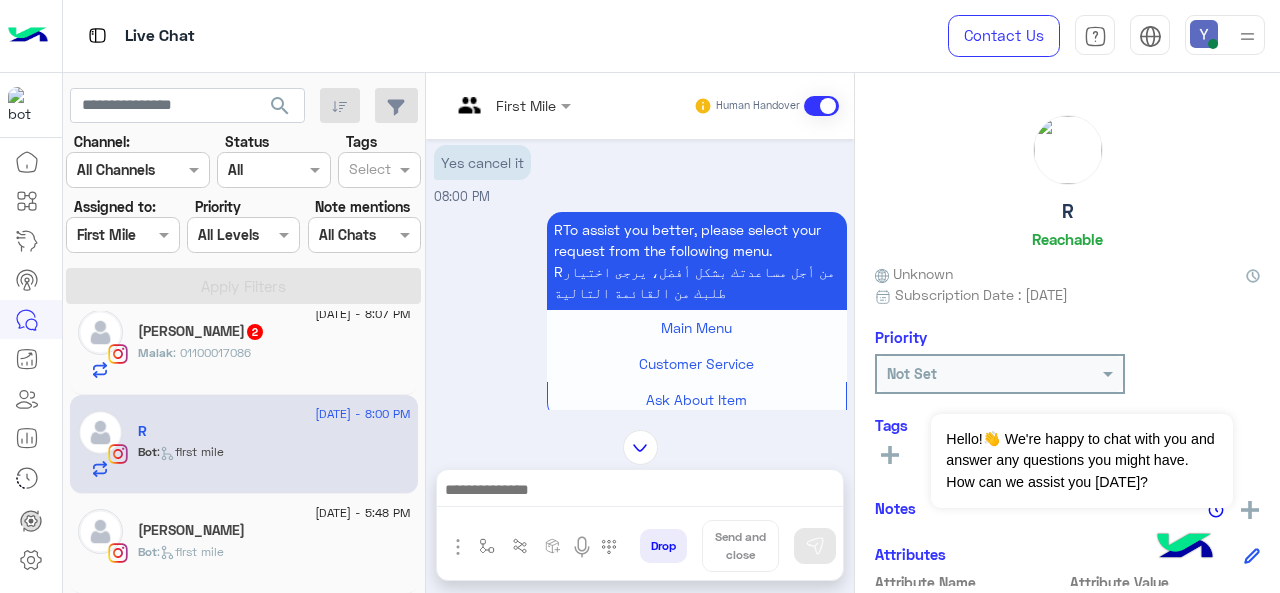 scroll, scrollTop: 474, scrollLeft: 0, axis: vertical 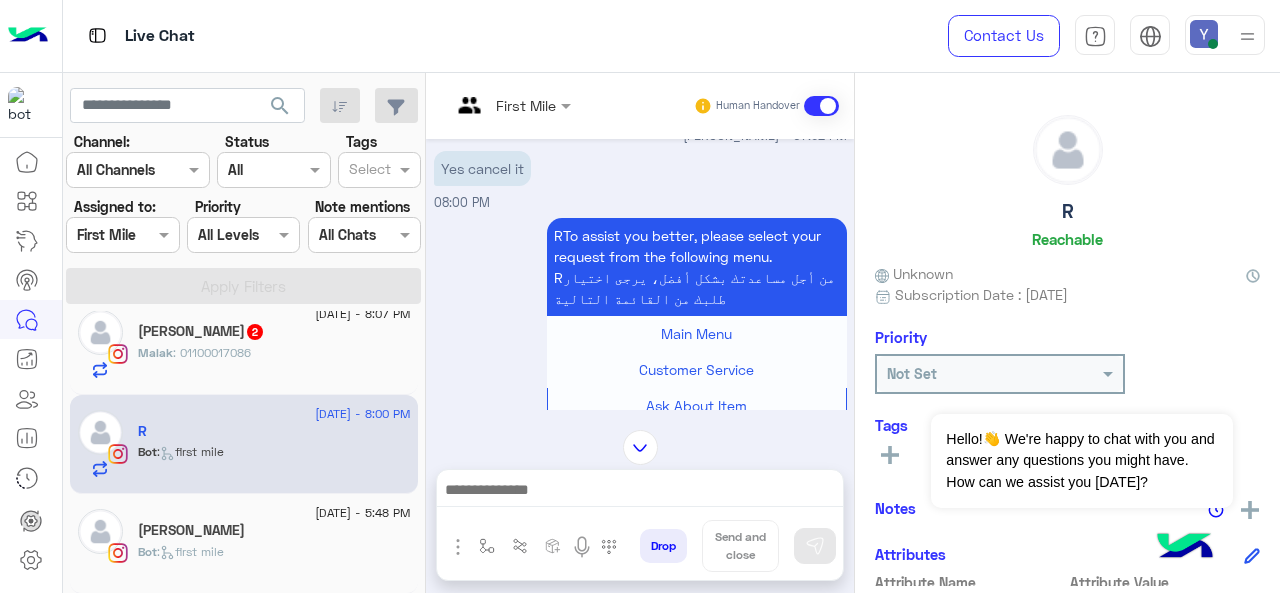 click at bounding box center (511, 104) 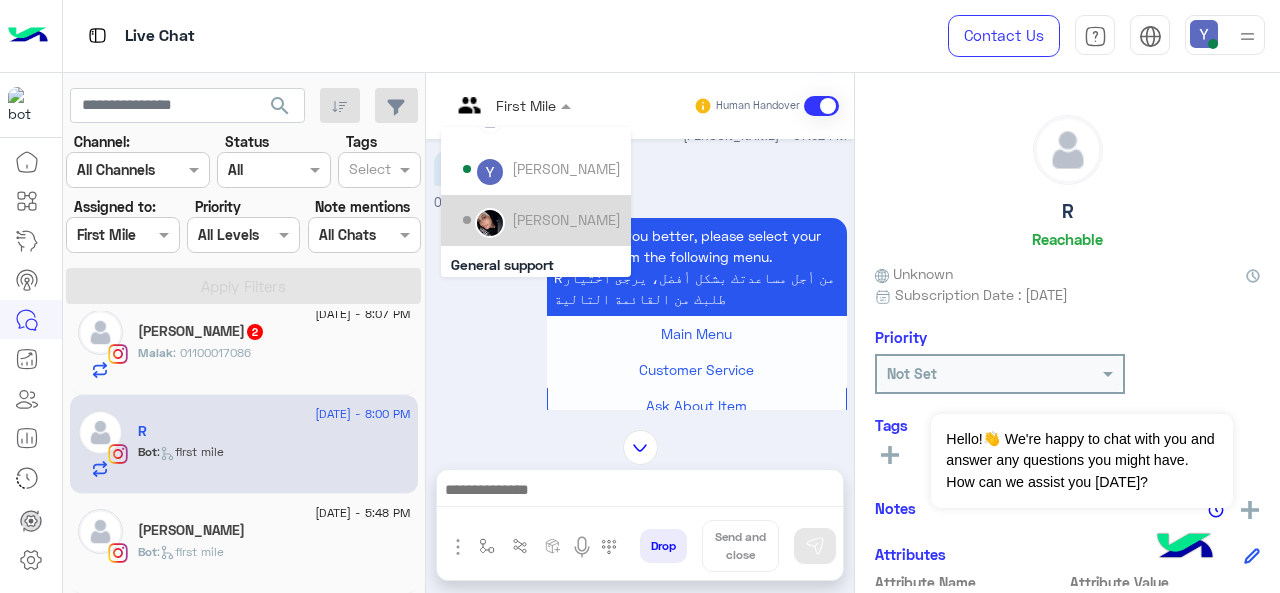 scroll, scrollTop: 92, scrollLeft: 0, axis: vertical 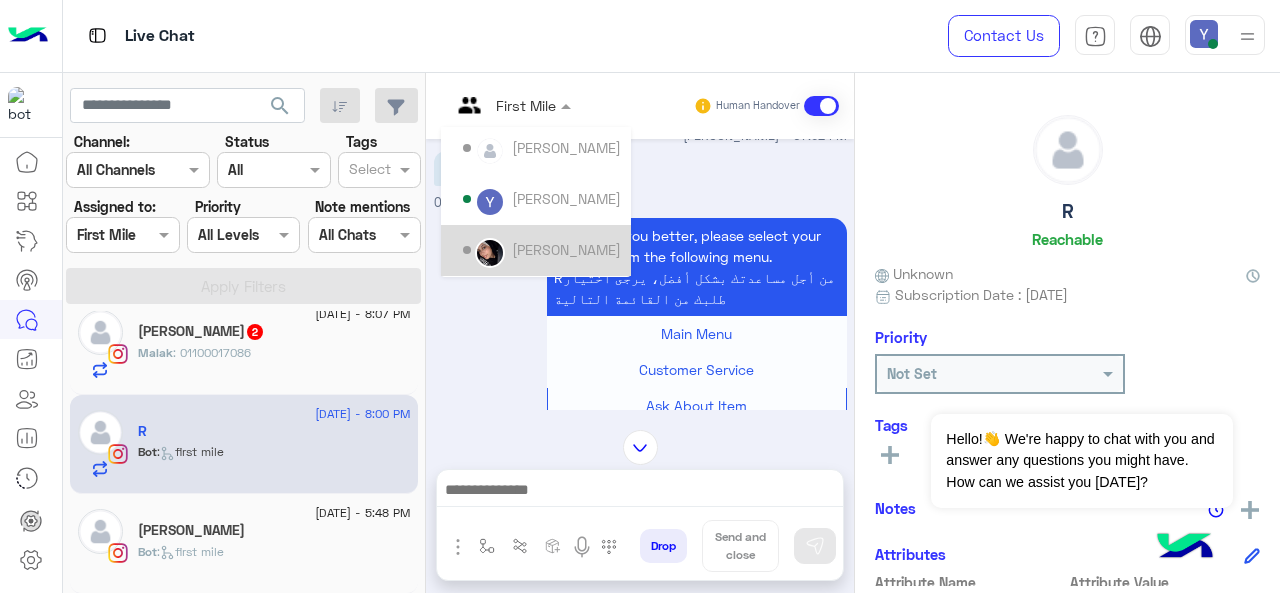 click on "[PERSON_NAME]" at bounding box center [566, 249] 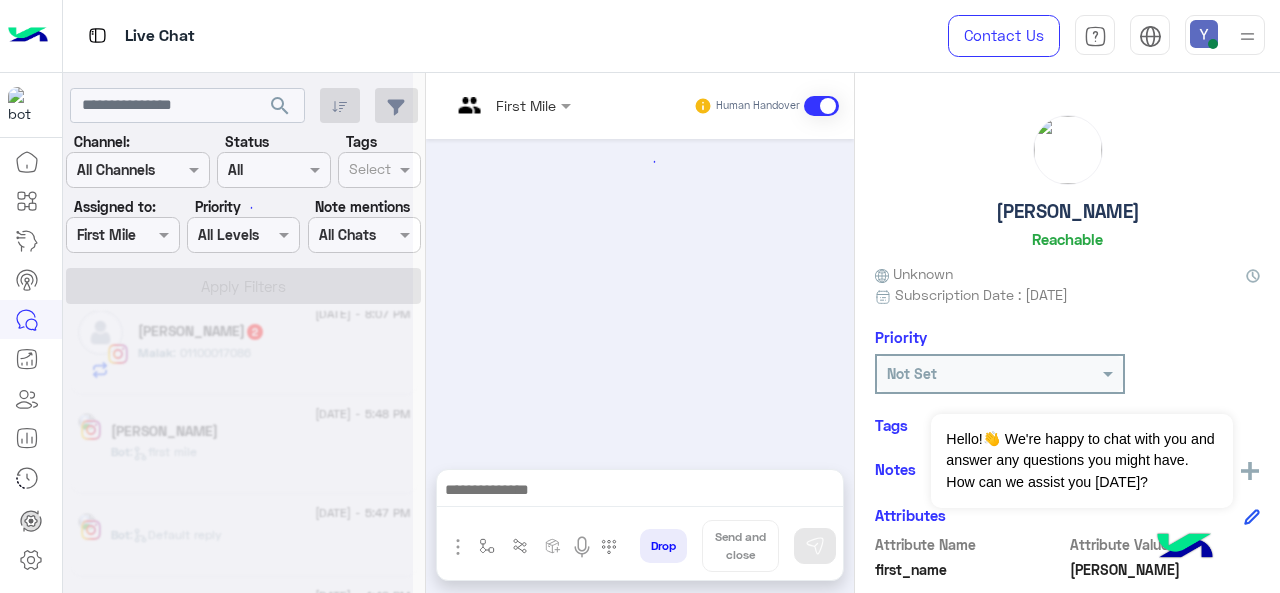 scroll, scrollTop: 1252, scrollLeft: 0, axis: vertical 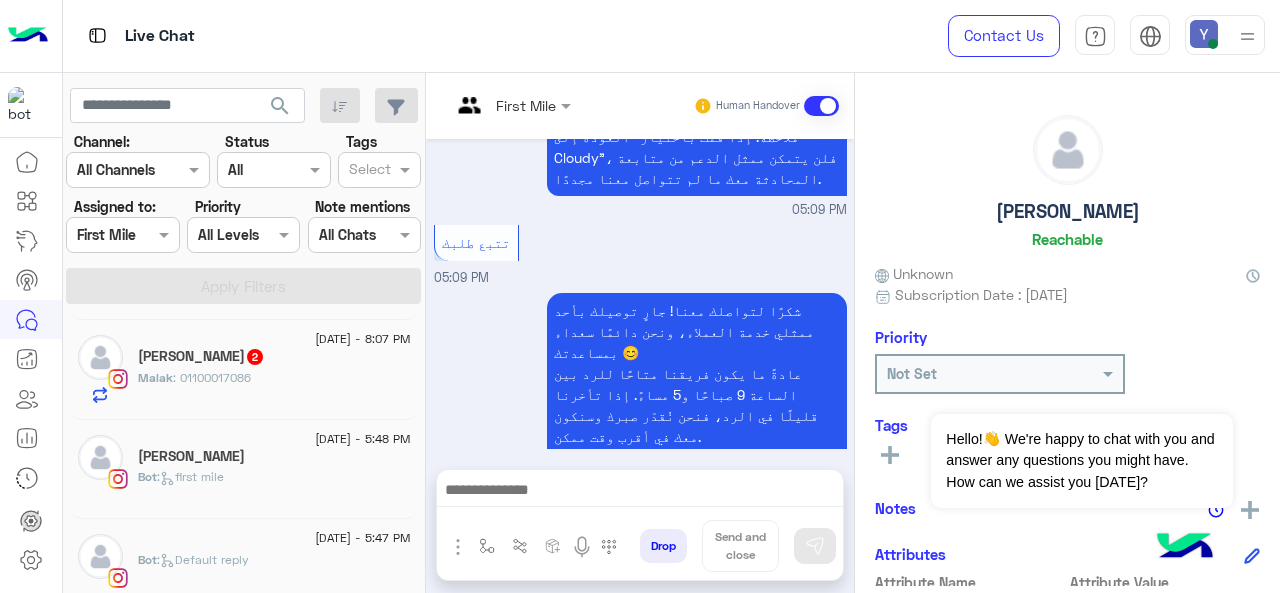 click on "[PERSON_NAME]  2" 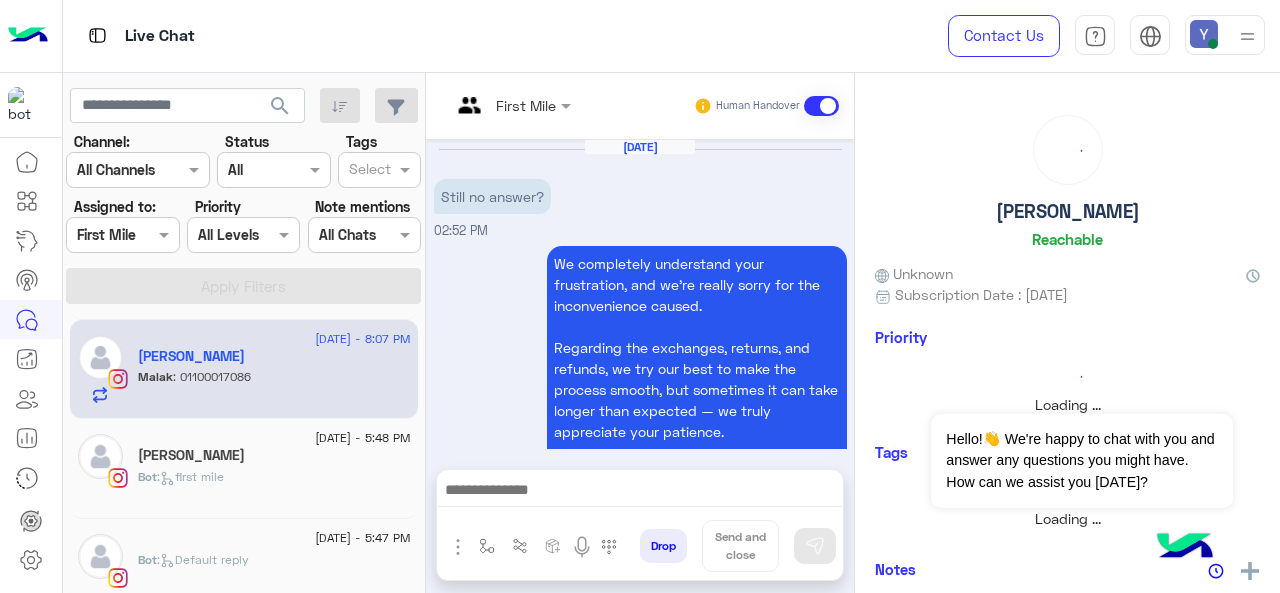 scroll, scrollTop: 1331, scrollLeft: 0, axis: vertical 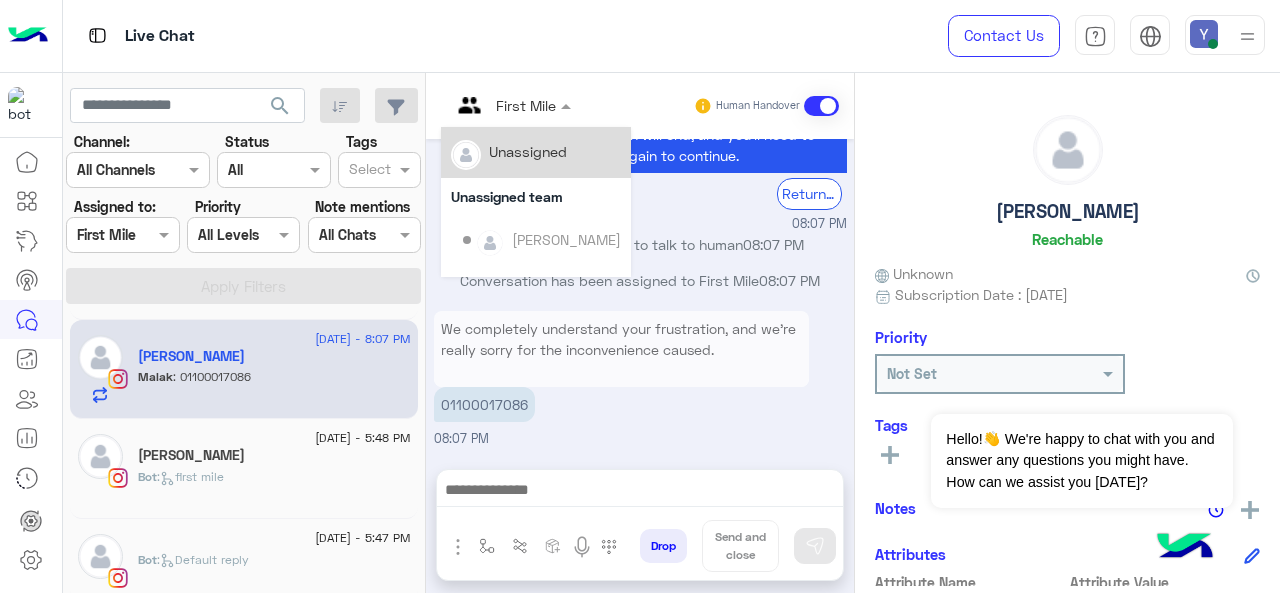 click at bounding box center [511, 104] 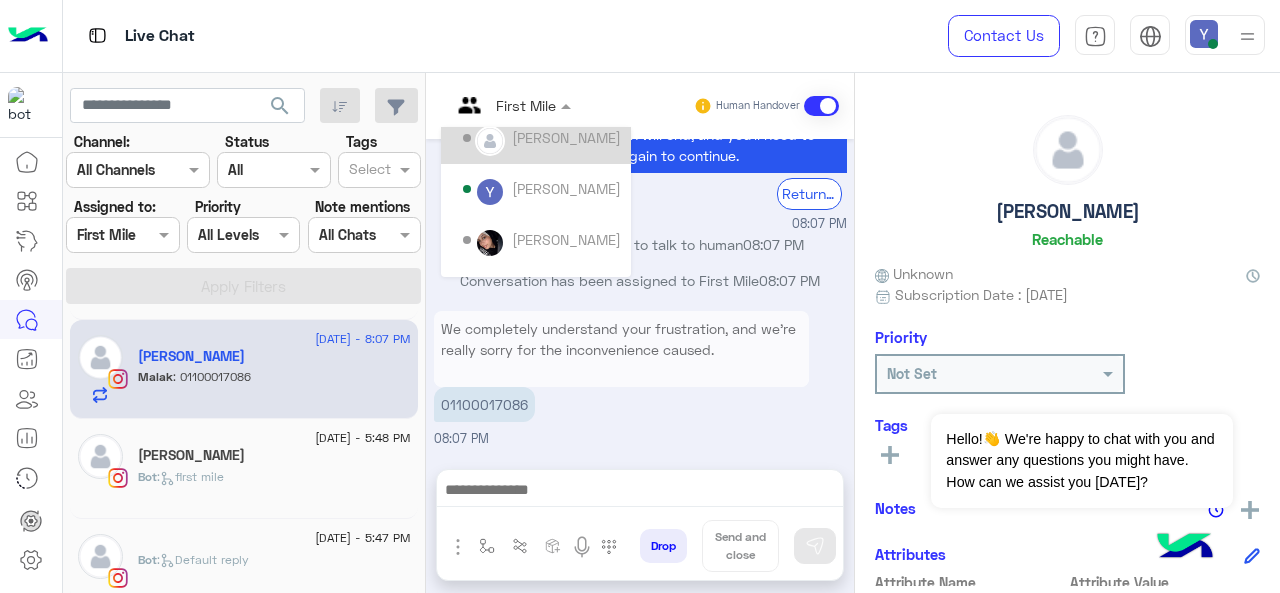 scroll, scrollTop: 110, scrollLeft: 0, axis: vertical 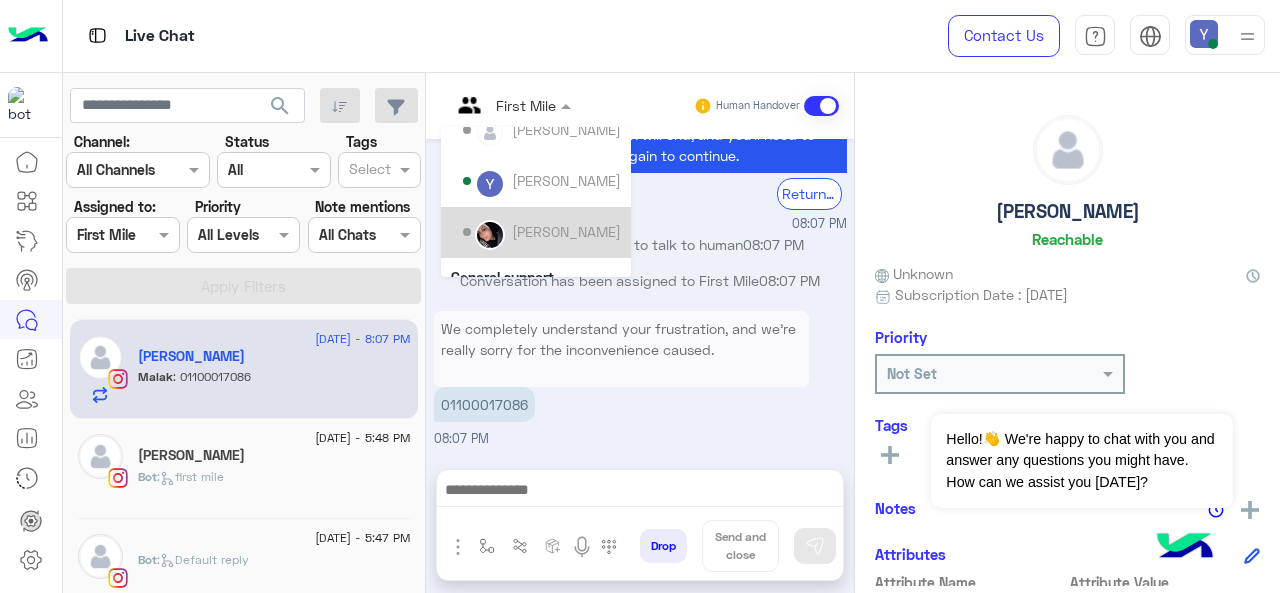 click on "[PERSON_NAME]" at bounding box center [566, 231] 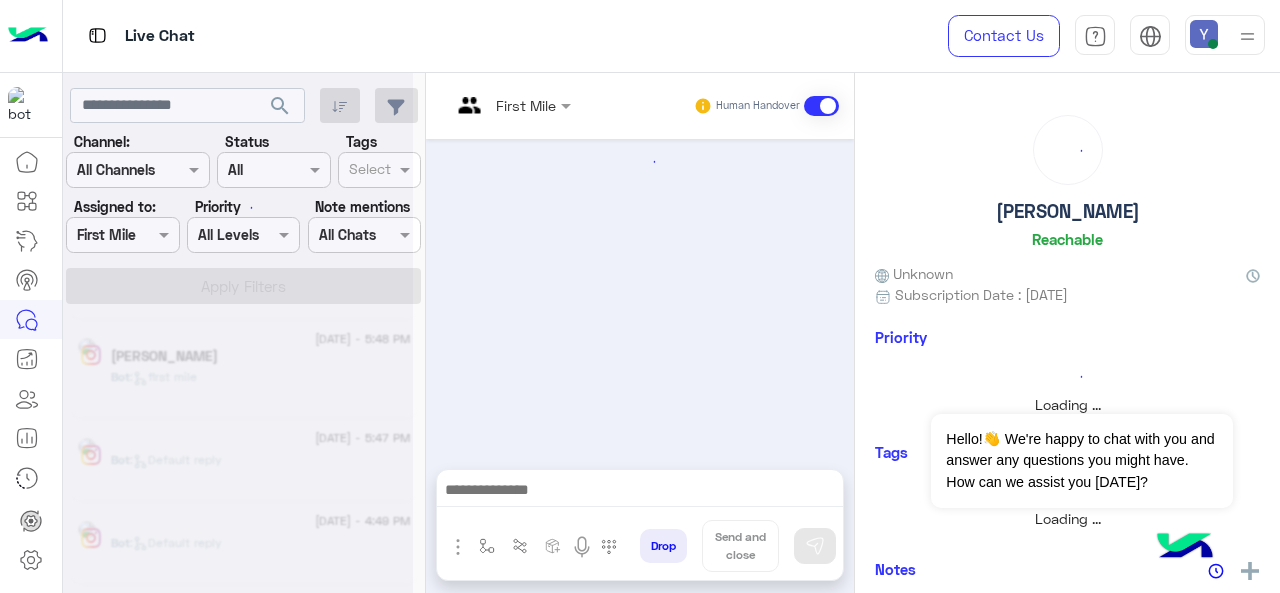 scroll, scrollTop: 1252, scrollLeft: 0, axis: vertical 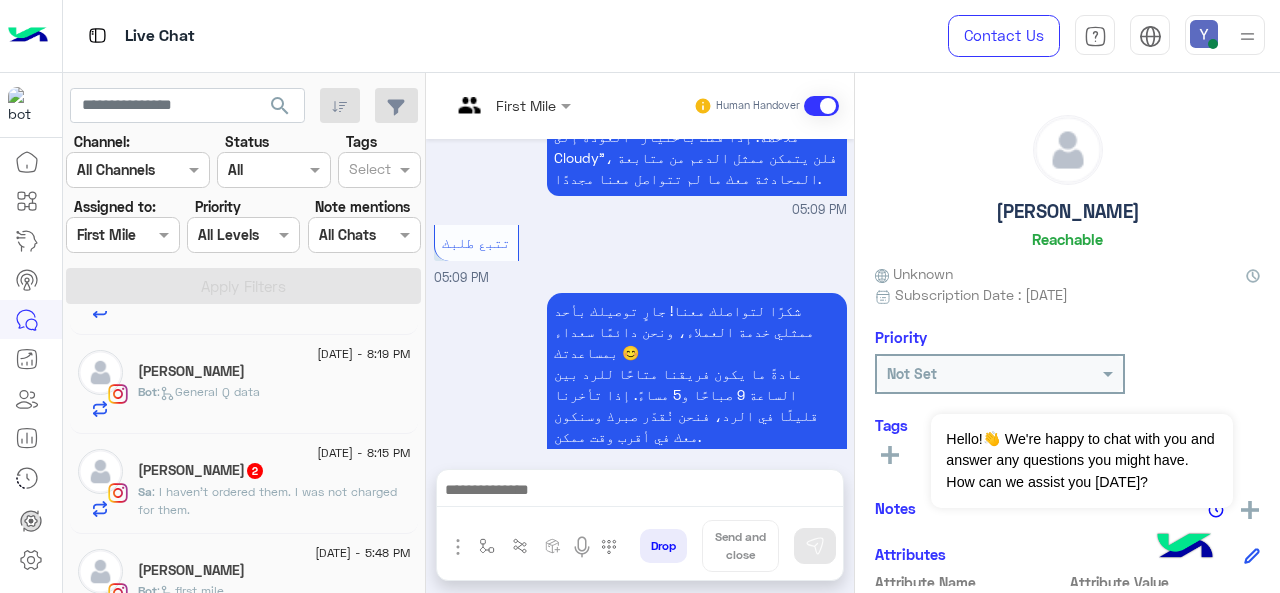 click on "Sa : I haven't ordered them. I was not charged for them." 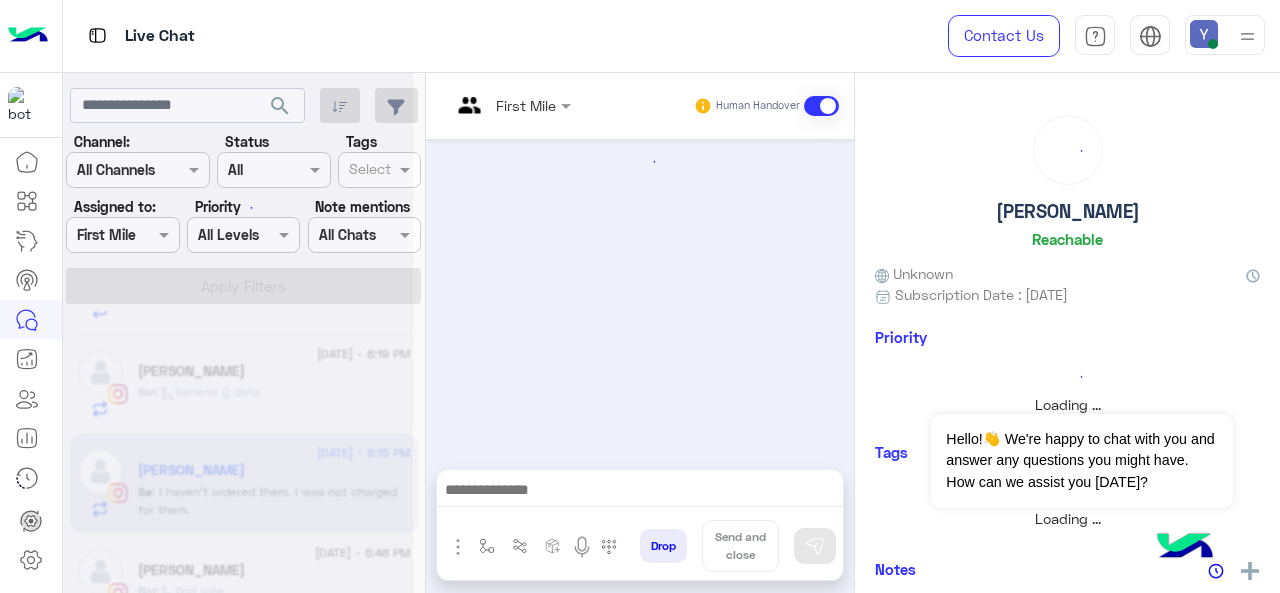 scroll, scrollTop: 881, scrollLeft: 0, axis: vertical 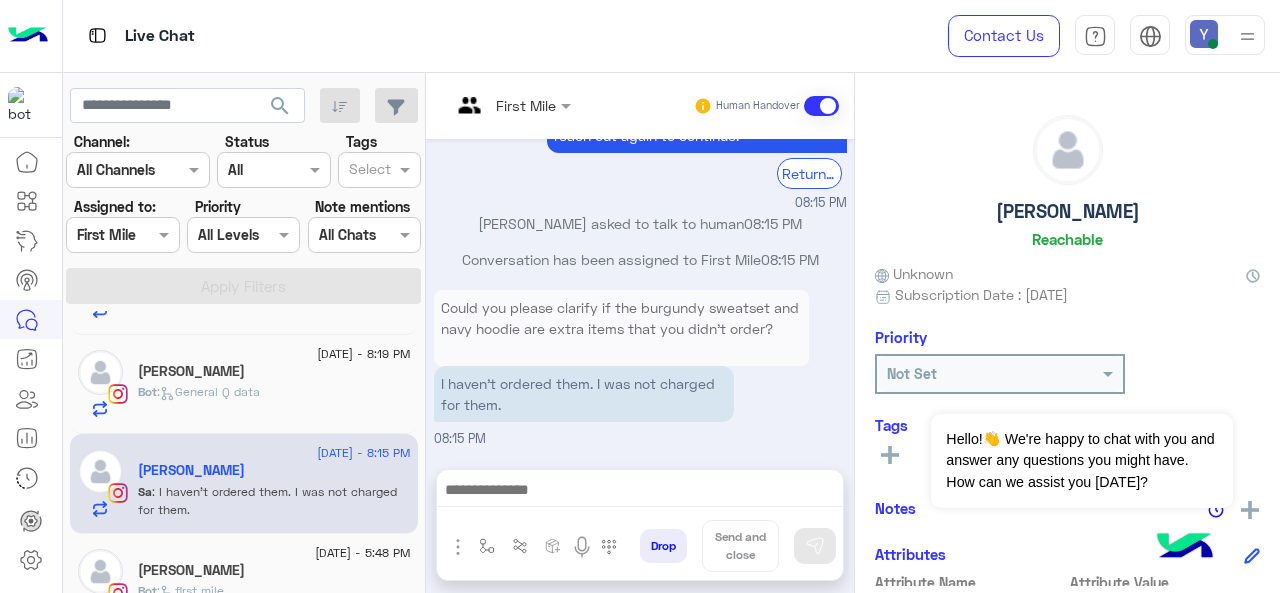 click at bounding box center (511, 104) 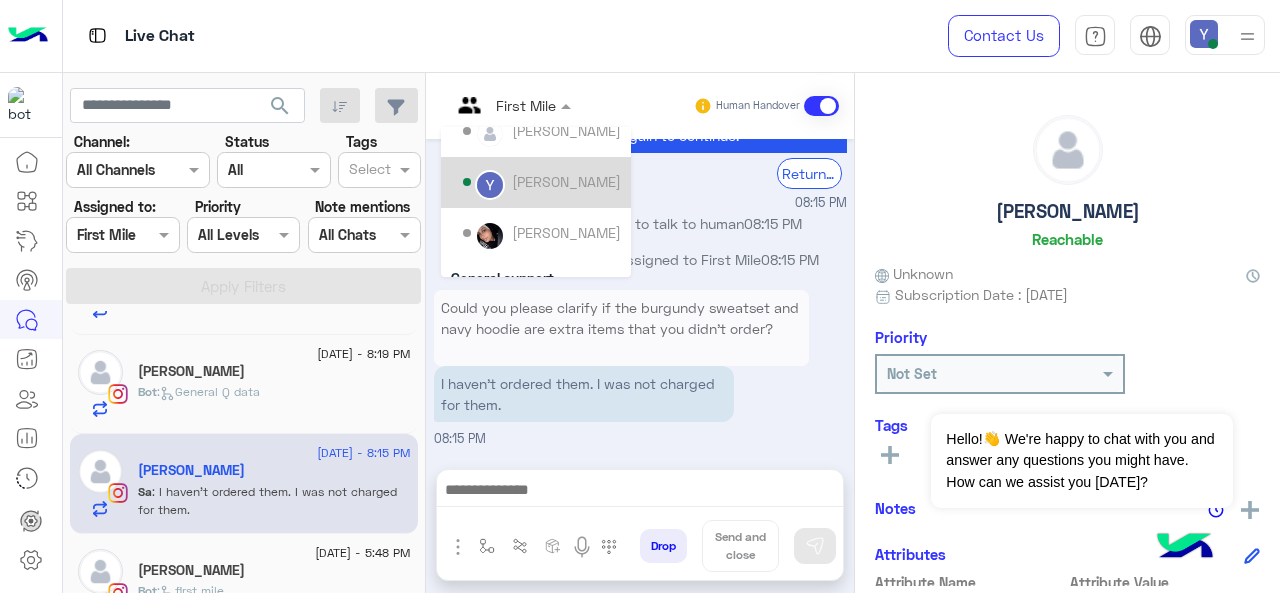 scroll, scrollTop: 112, scrollLeft: 0, axis: vertical 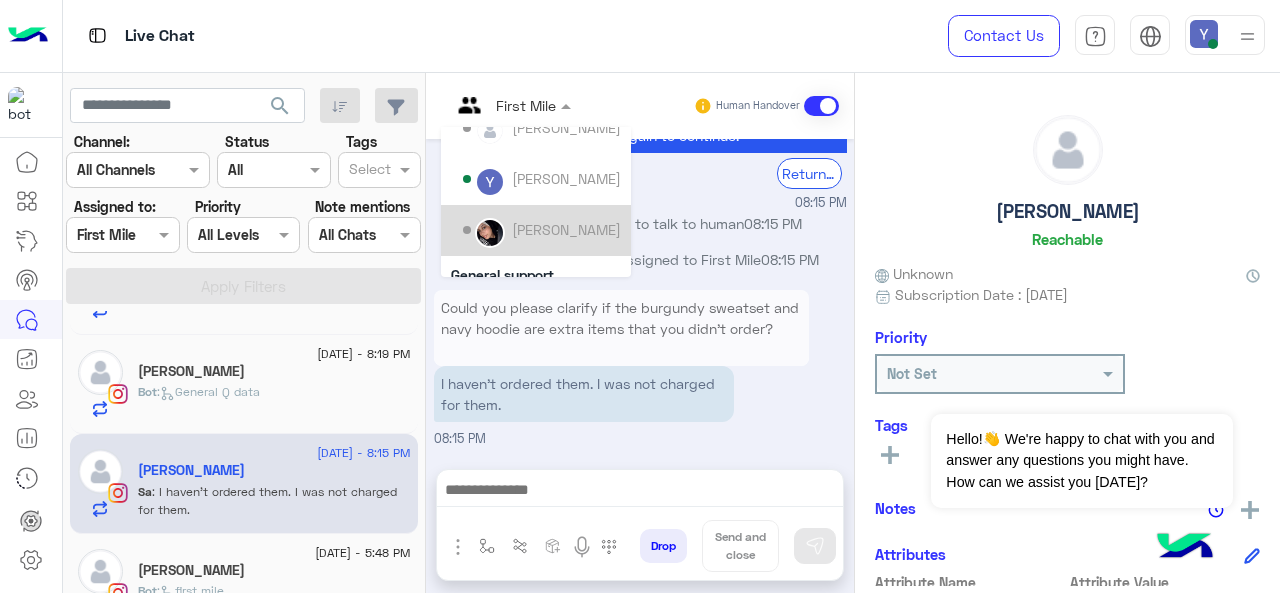 click on "[PERSON_NAME]" at bounding box center [566, 229] 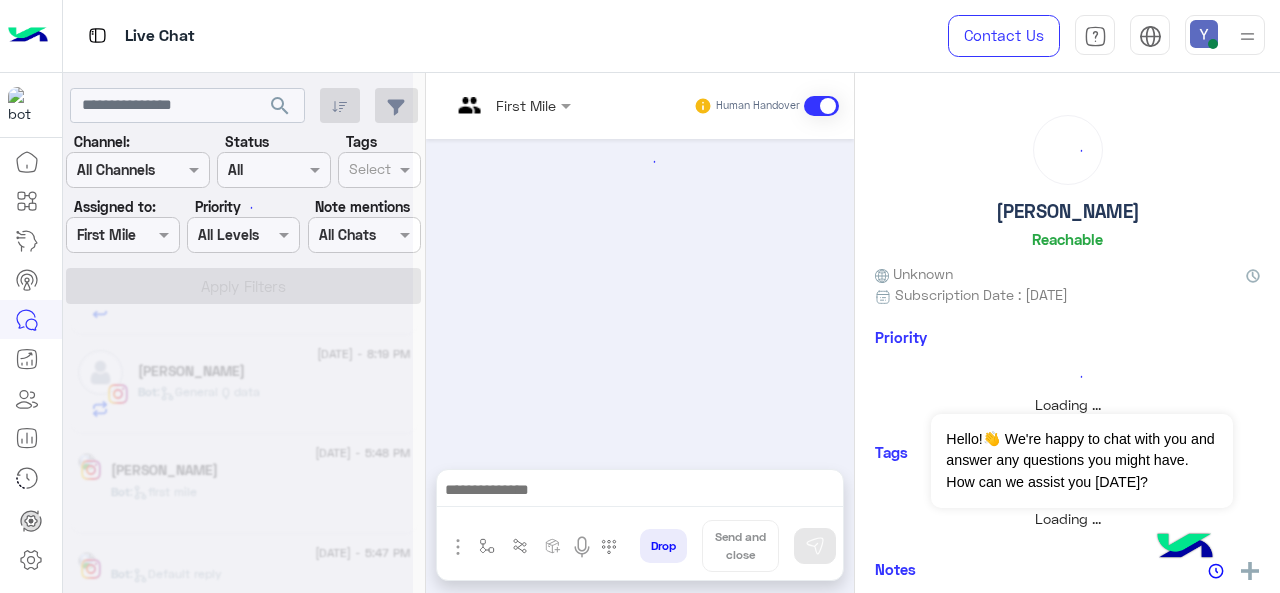 scroll, scrollTop: 1252, scrollLeft: 0, axis: vertical 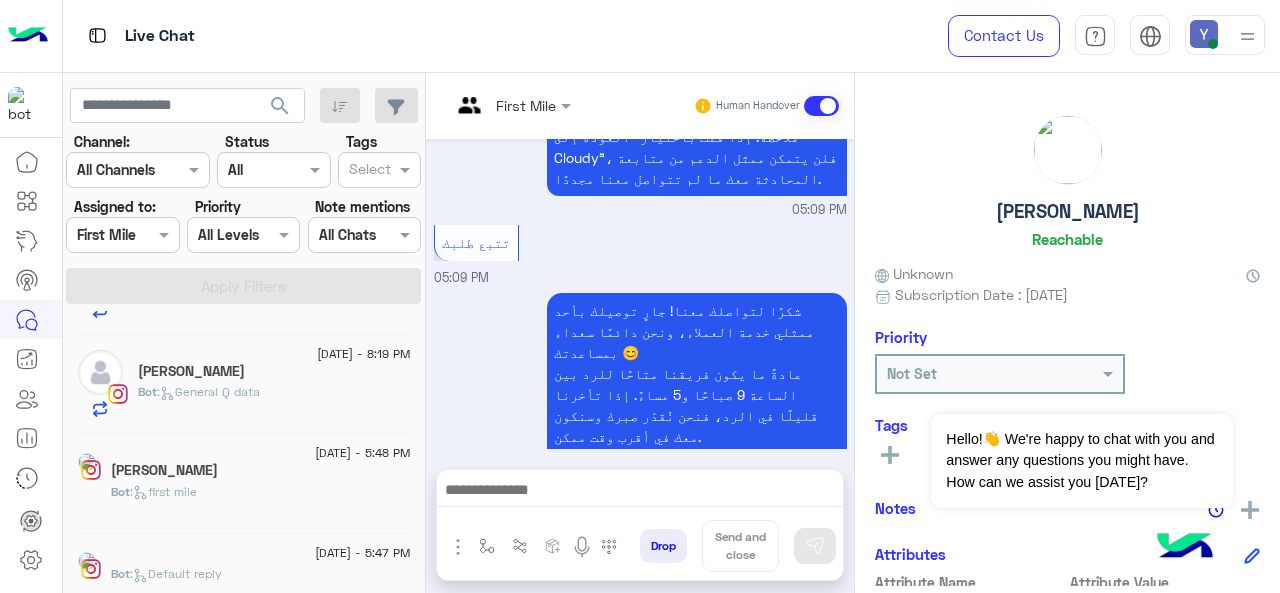 click on "[PERSON_NAME]" 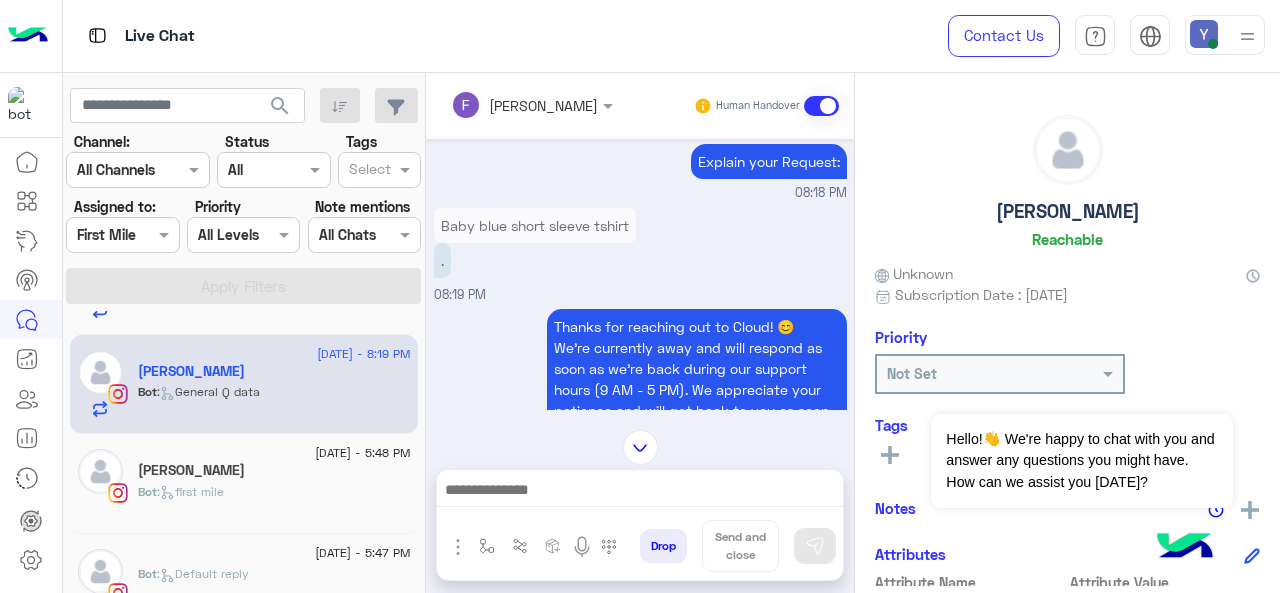 scroll, scrollTop: 692, scrollLeft: 0, axis: vertical 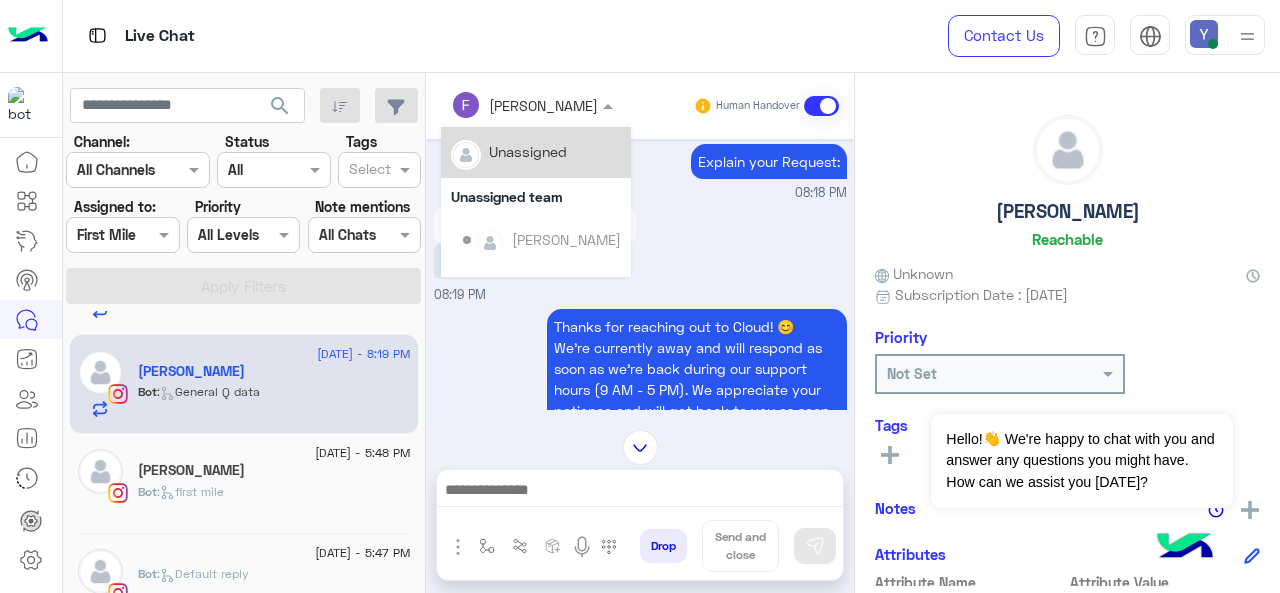 click at bounding box center [505, 105] 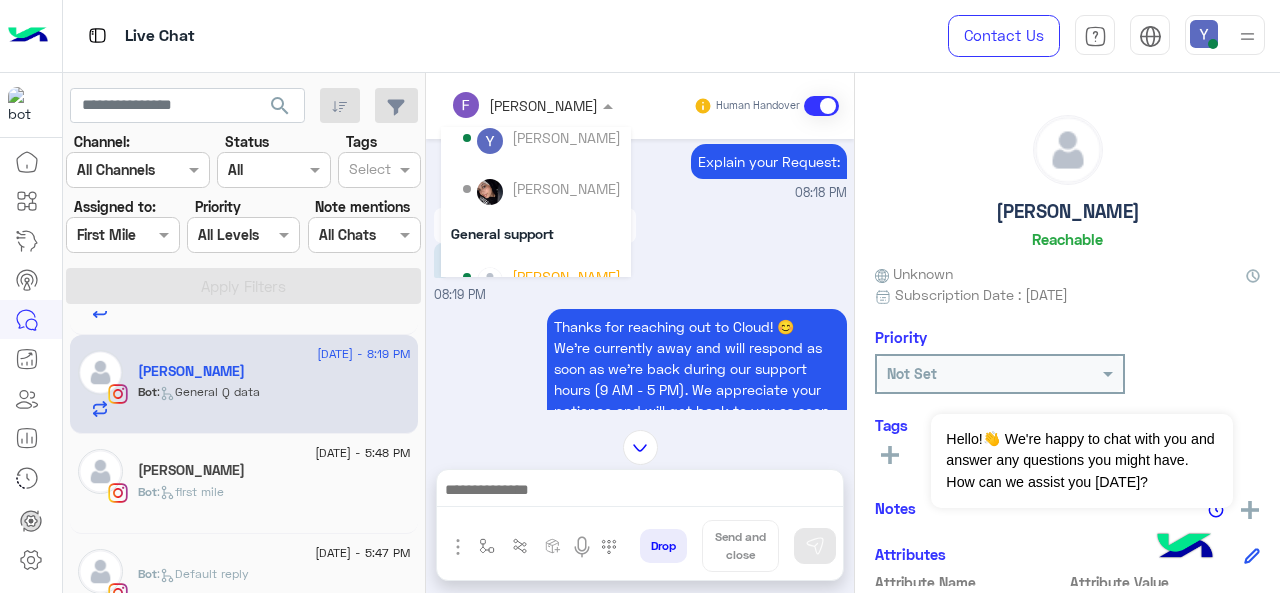 scroll, scrollTop: 154, scrollLeft: 0, axis: vertical 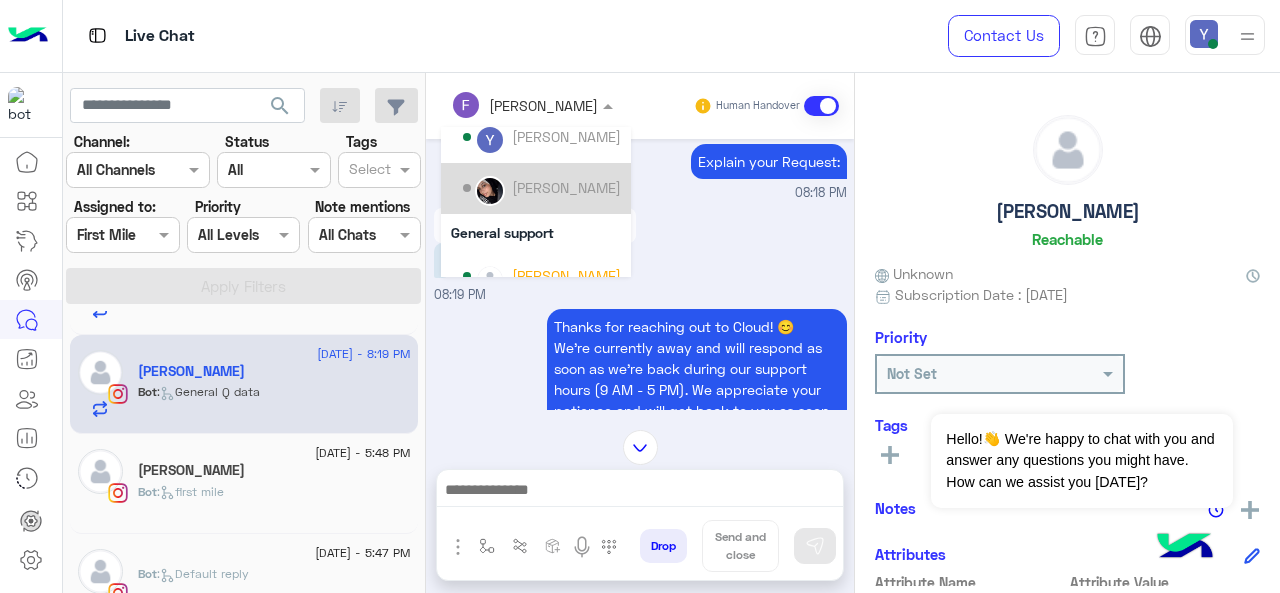 click on "[PERSON_NAME]" at bounding box center [566, 187] 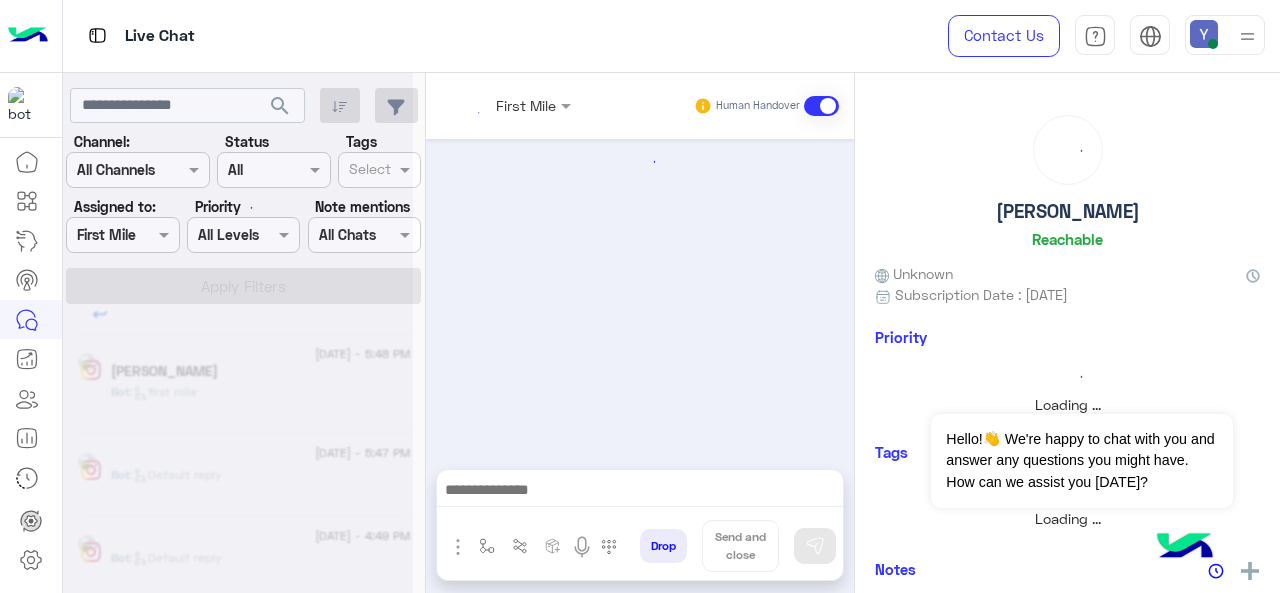 scroll, scrollTop: 1252, scrollLeft: 0, axis: vertical 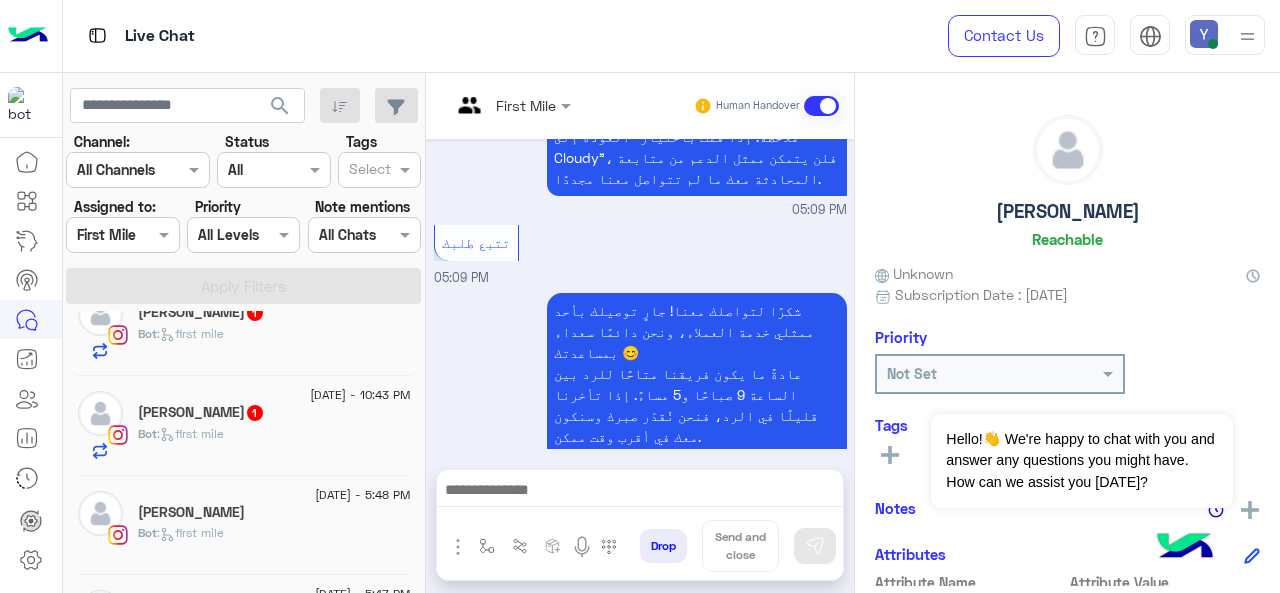 click on "[PERSON_NAME]  1" 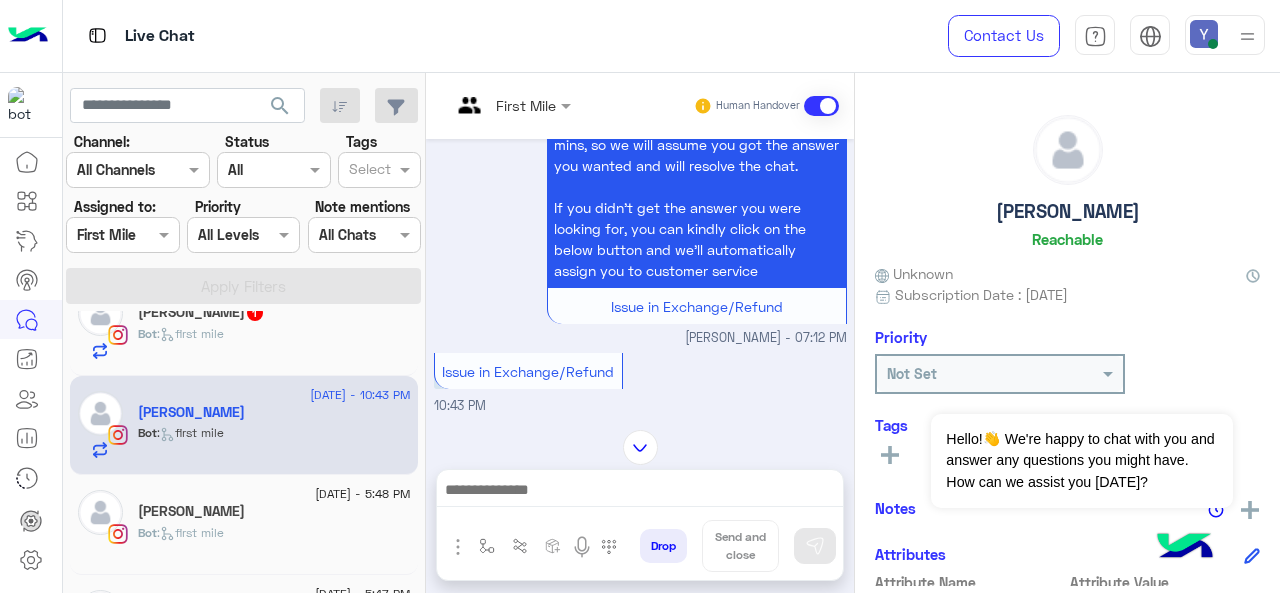 scroll, scrollTop: 604, scrollLeft: 0, axis: vertical 